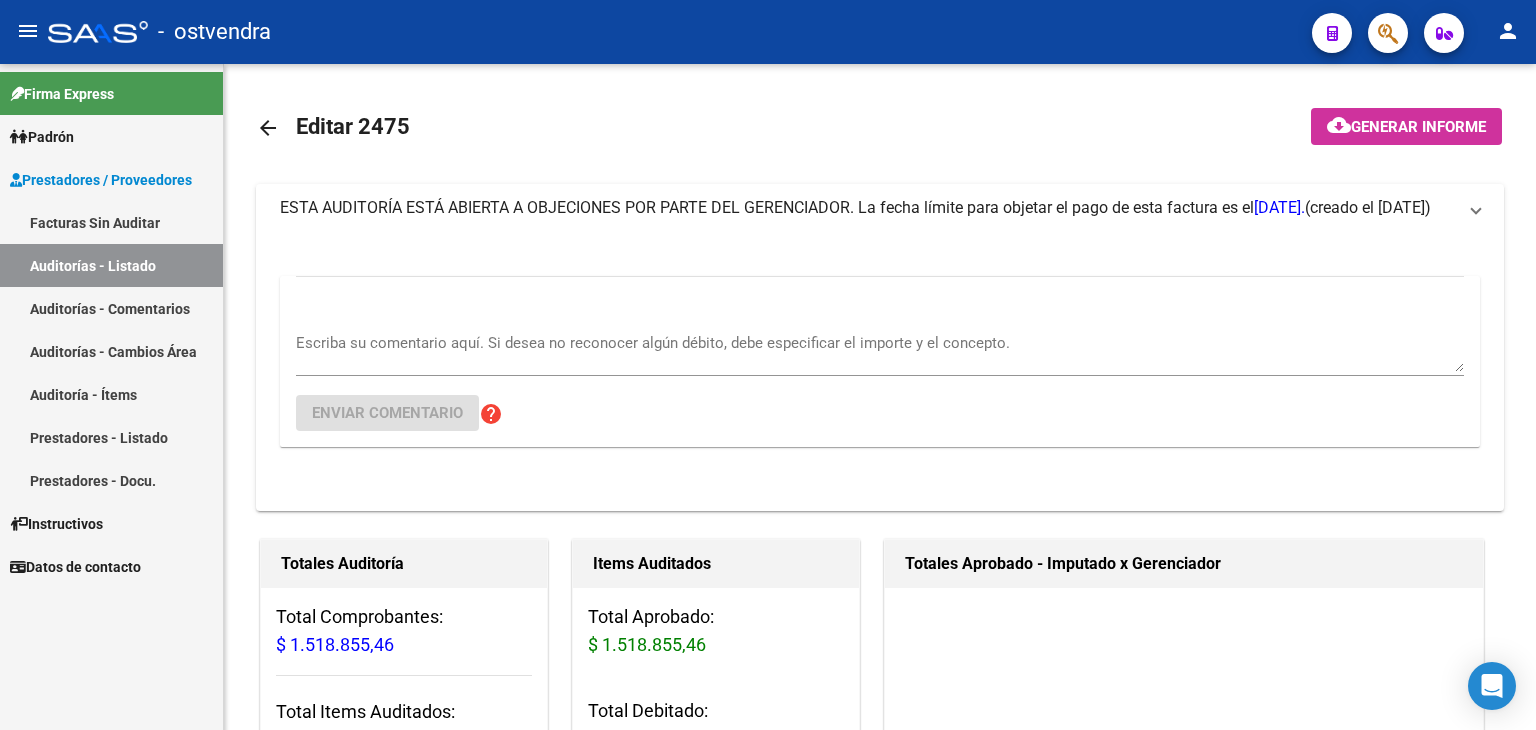 scroll, scrollTop: 0, scrollLeft: 0, axis: both 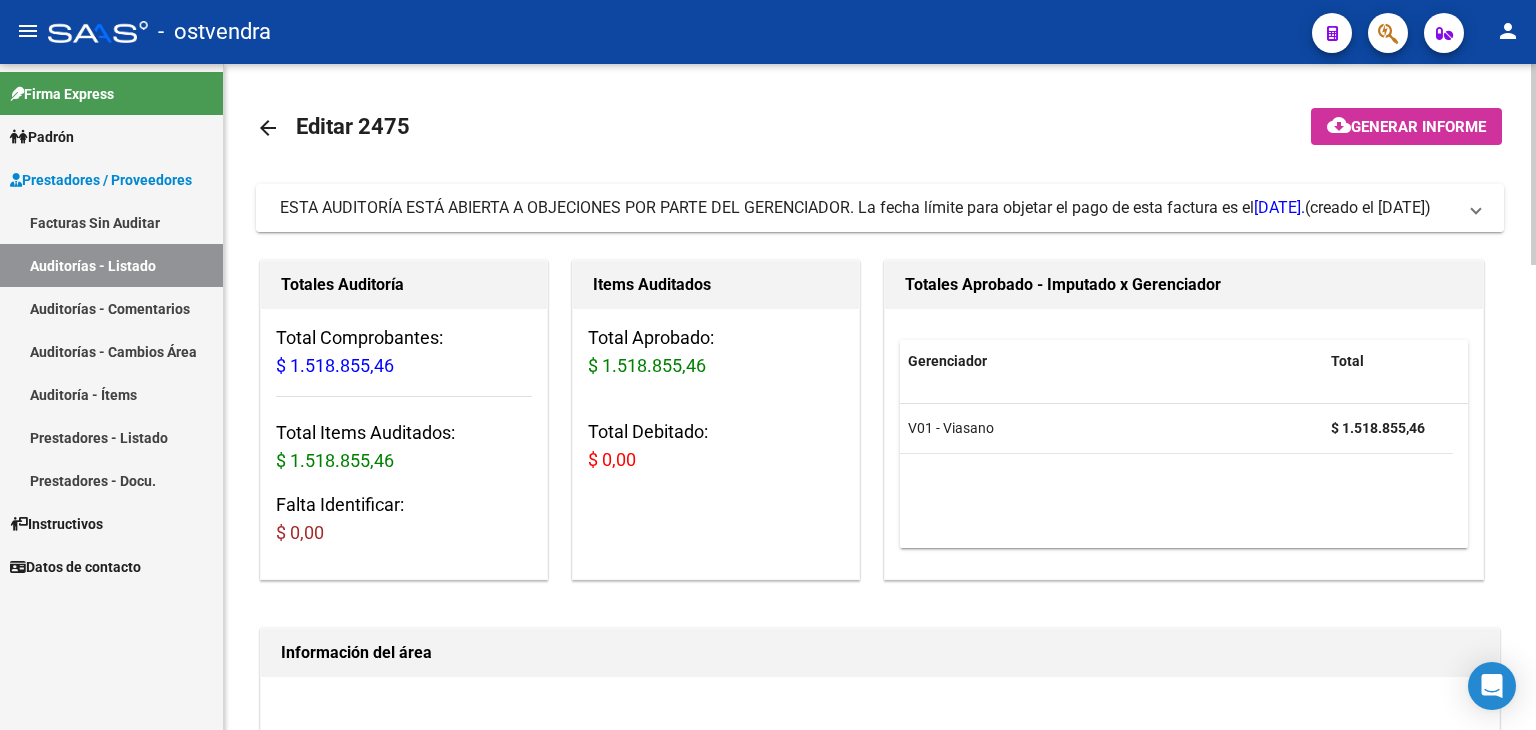 click on "La fecha límite para objetar el pago de esta factura es el [DATE]." at bounding box center [876, 208] 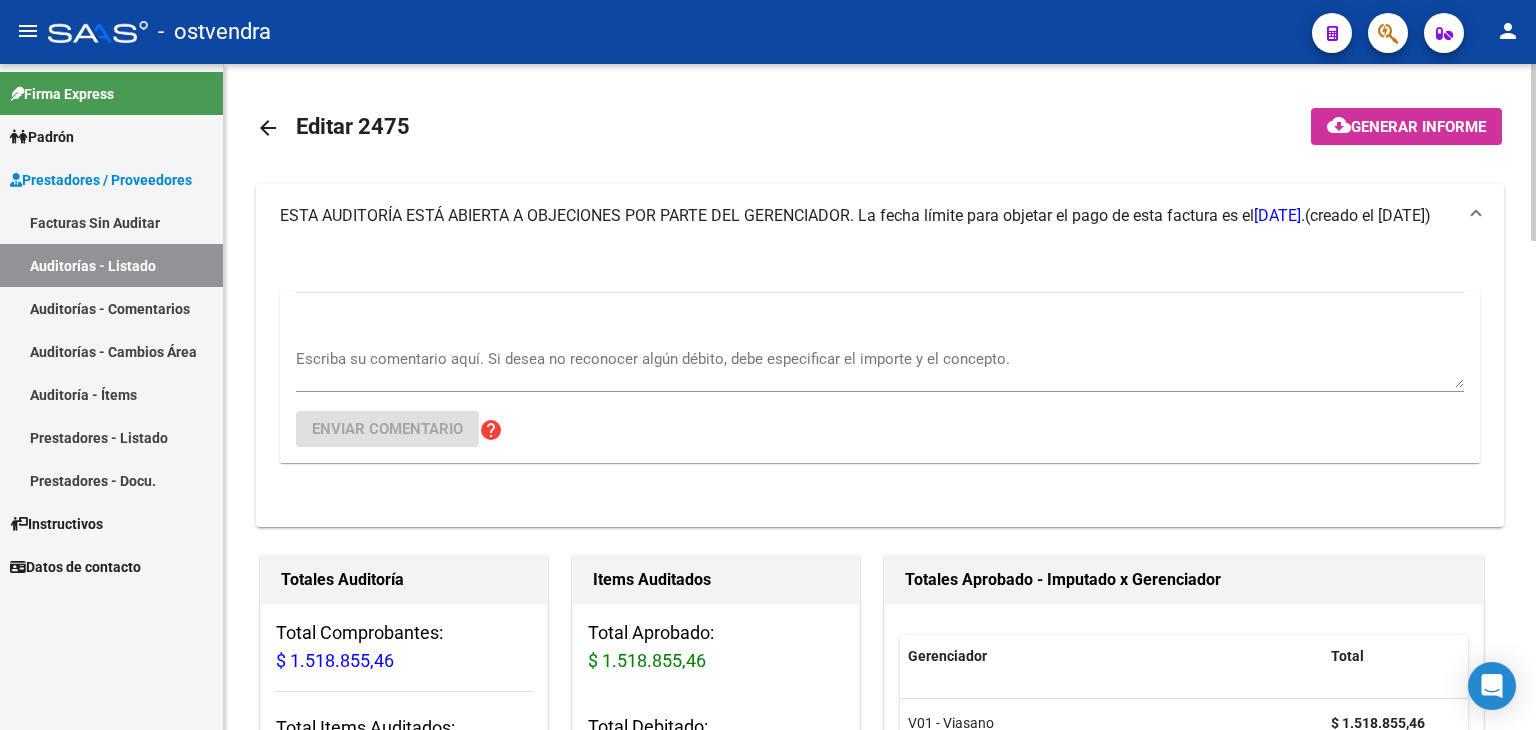 click on "Escriba su comentario aquí. Si desea no reconocer algún débito, debe especificar el importe y el concepto." at bounding box center [880, 368] 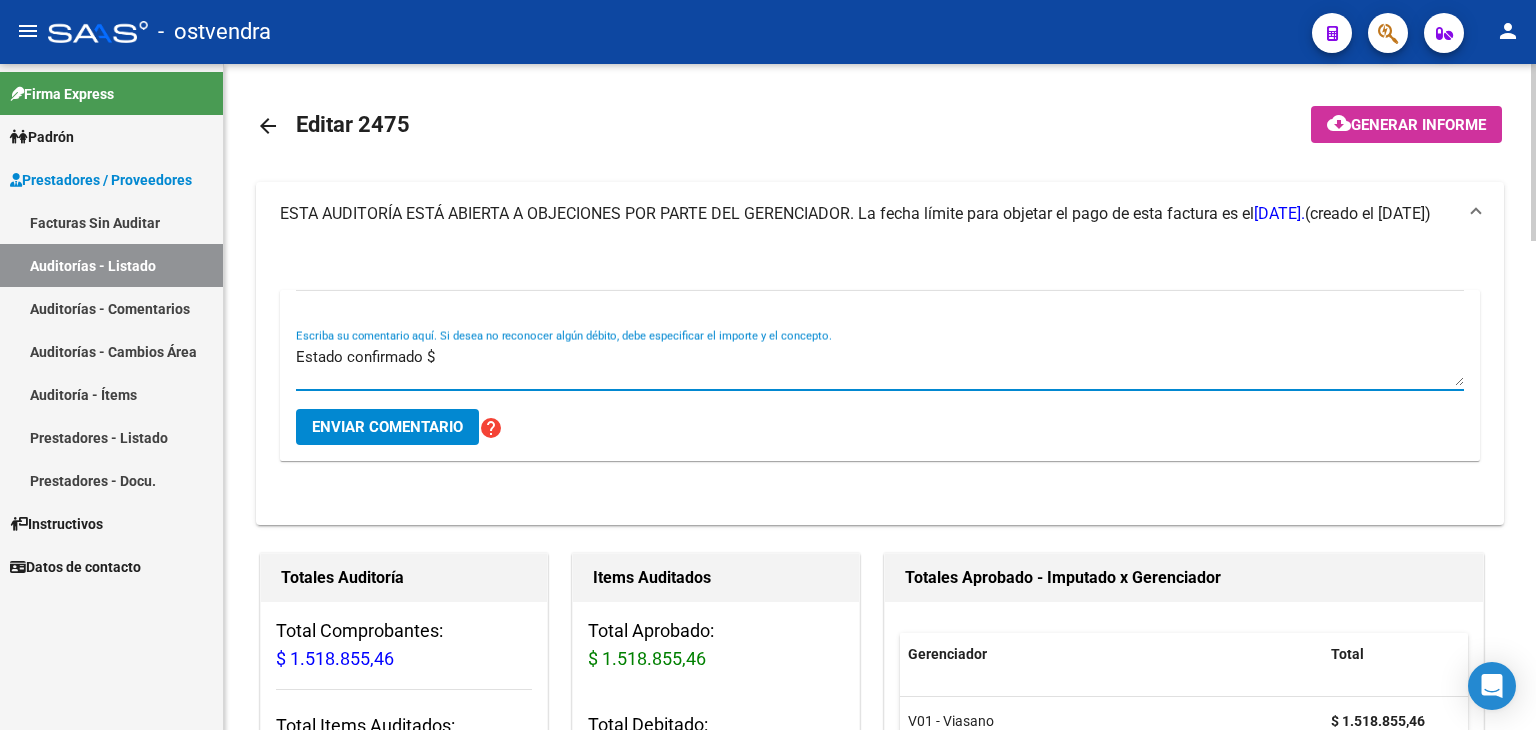 scroll, scrollTop: 0, scrollLeft: 0, axis: both 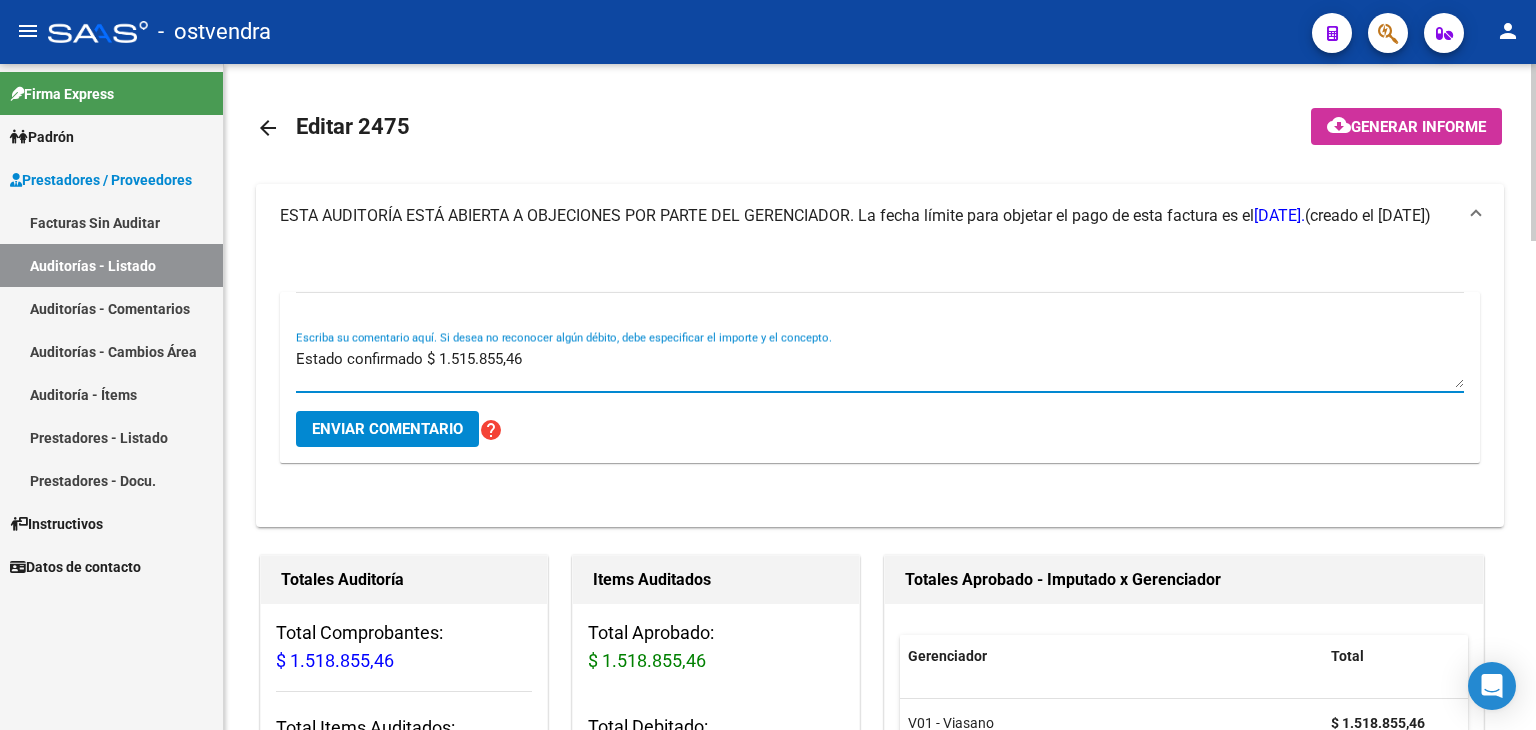 type on "Estado confirmado $ 1.515.855,46" 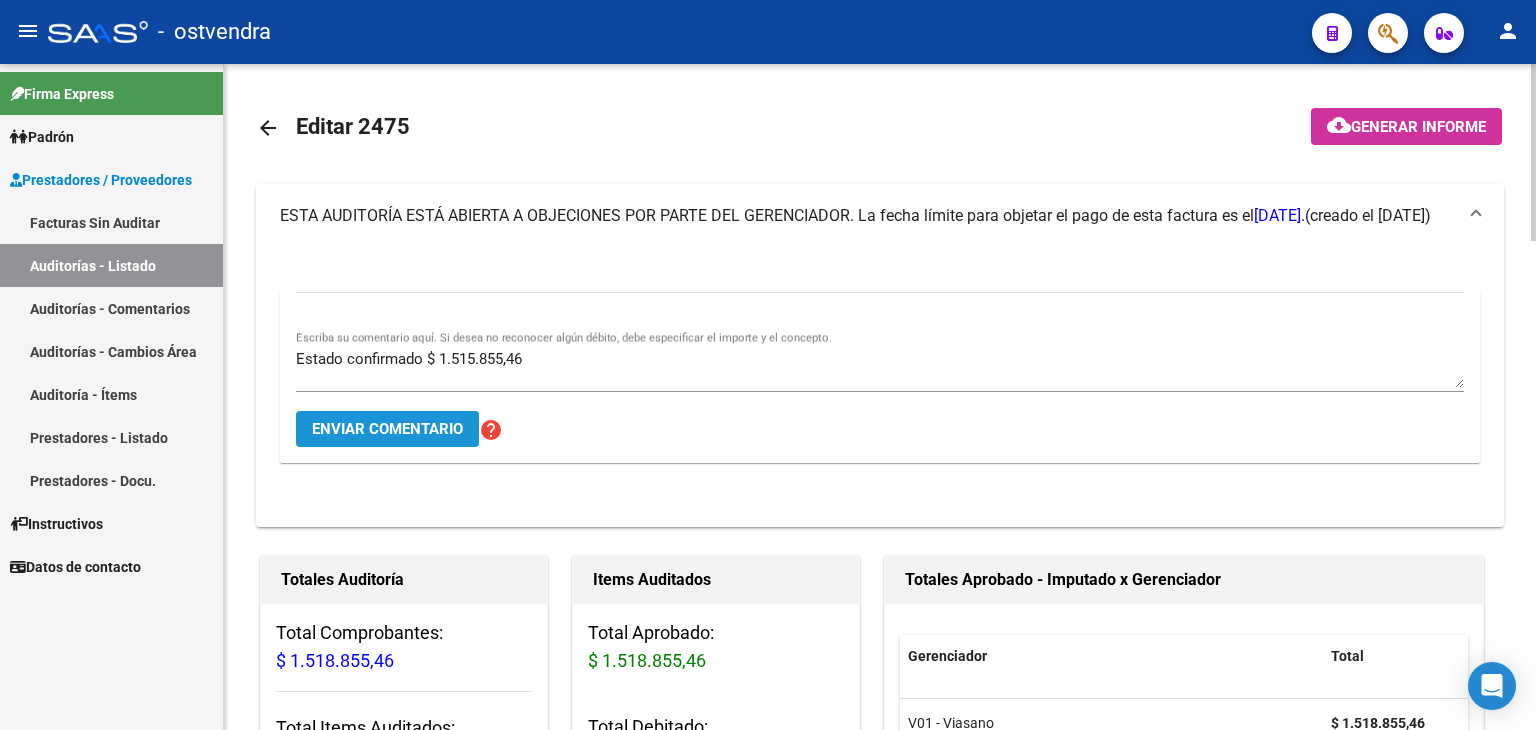 click on "Enviar comentario" at bounding box center (387, 429) 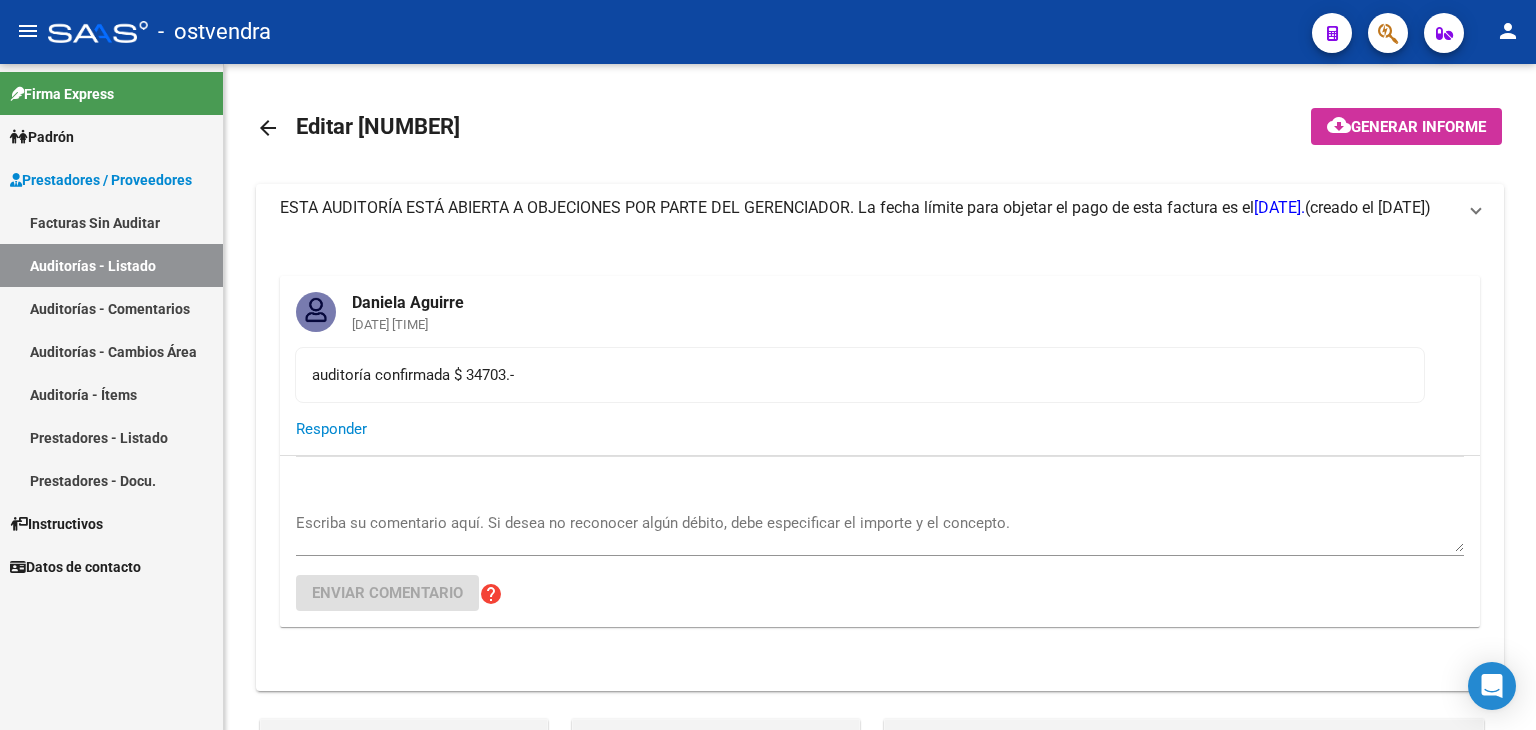 scroll, scrollTop: 0, scrollLeft: 0, axis: both 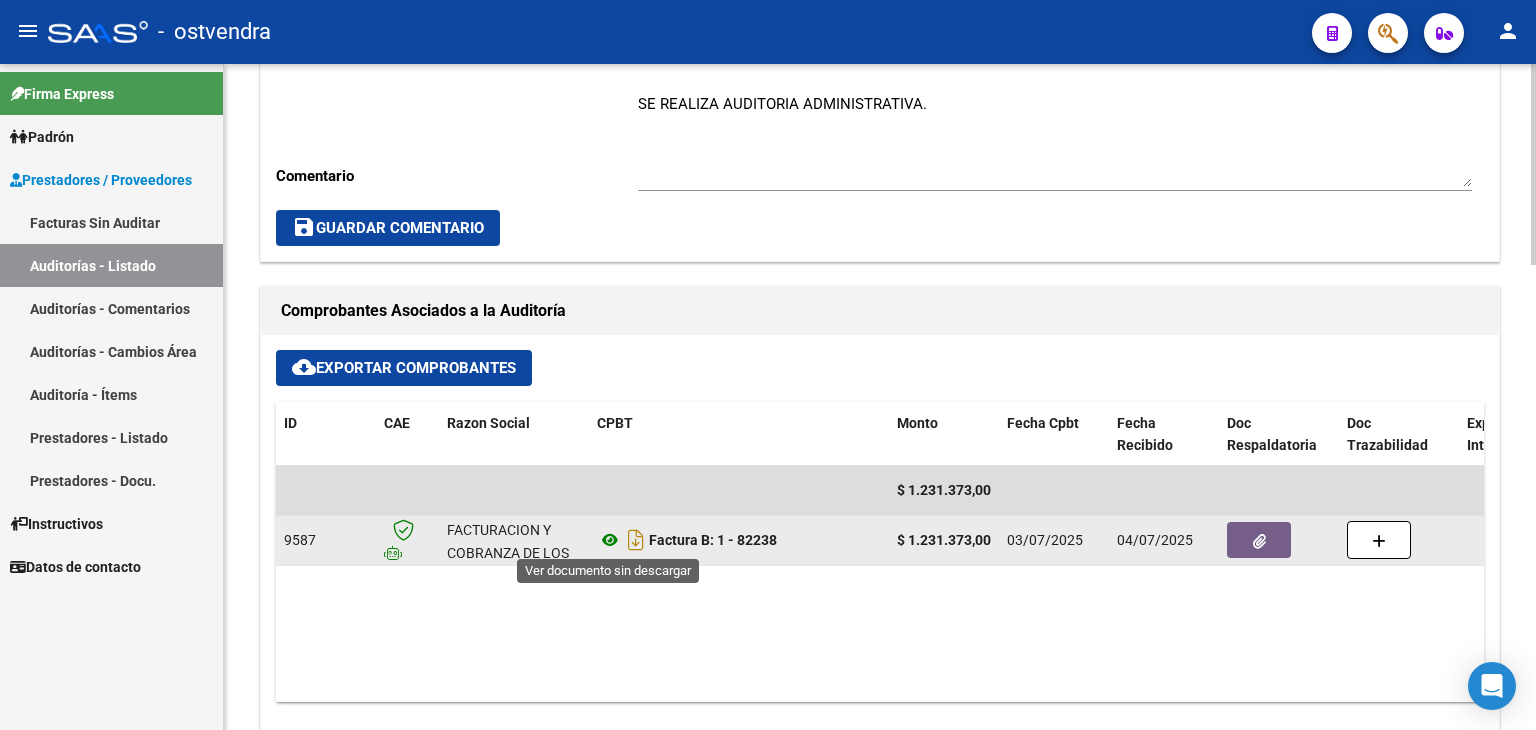 click 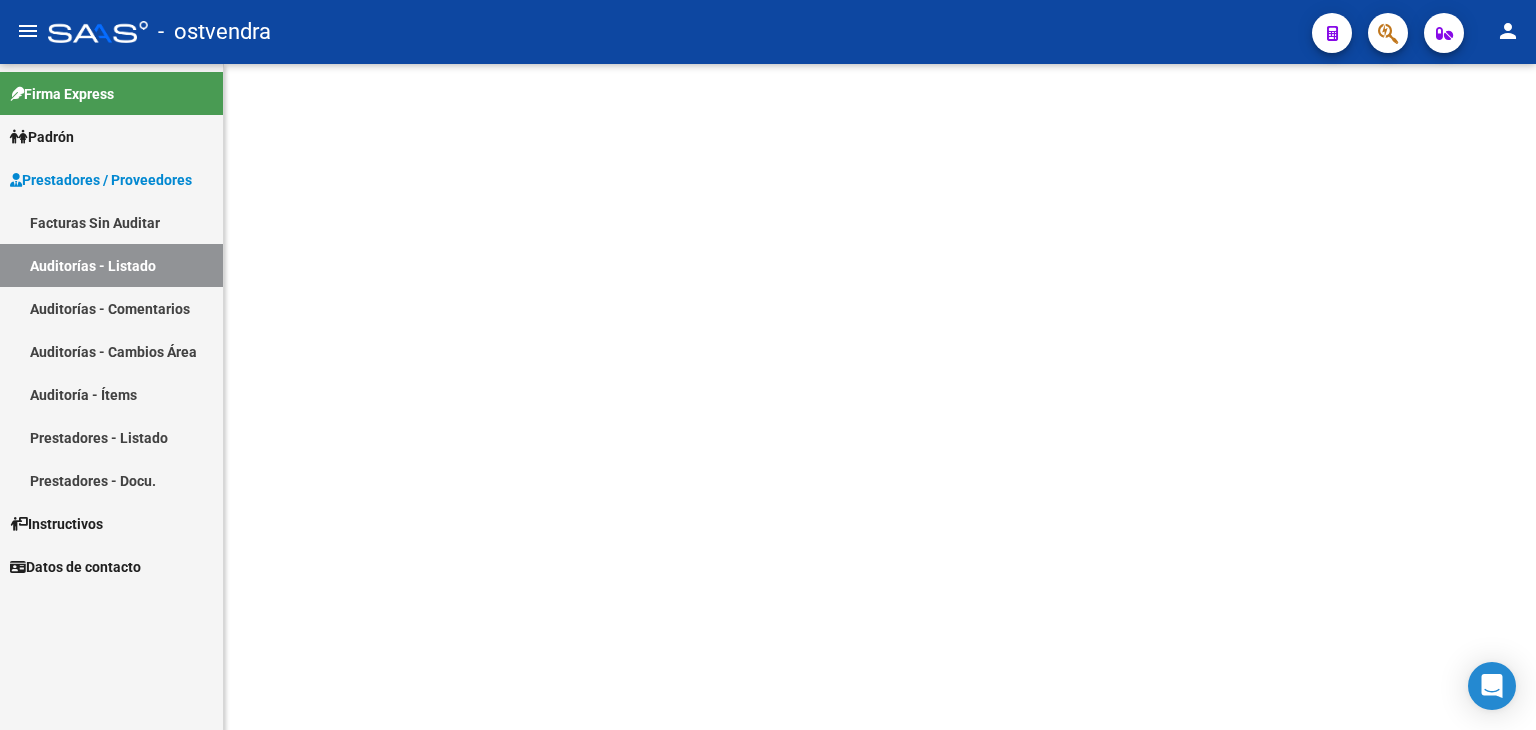 scroll, scrollTop: 0, scrollLeft: 0, axis: both 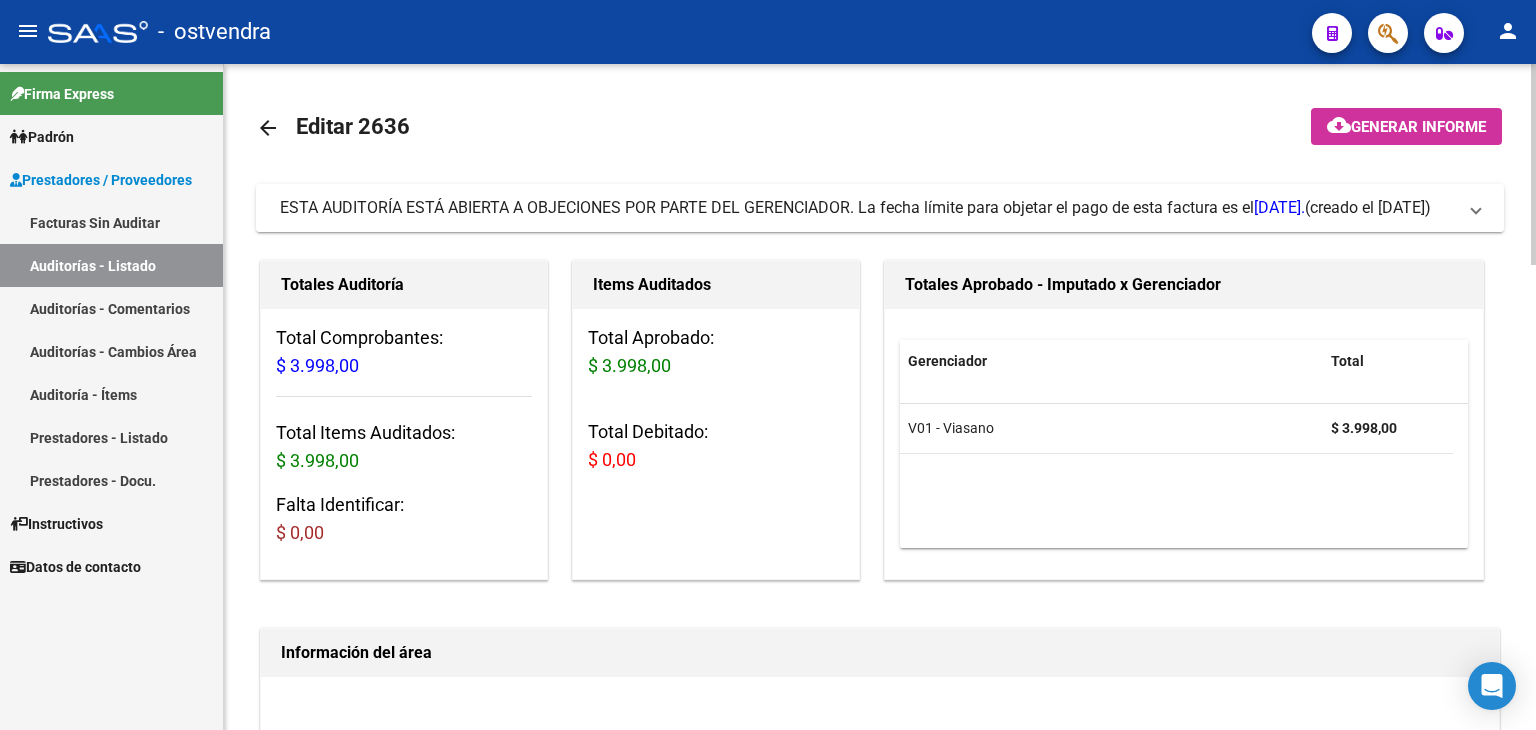 click on "ESTA AUDITORÍA ESTÁ ABIERTA A OBJECIONES POR PARTE DEL GERENCIADOR. La fecha límite para objetar el pago de esta factura es el  21/08/2025.   (creado el 06/08/2025)" at bounding box center [880, 208] 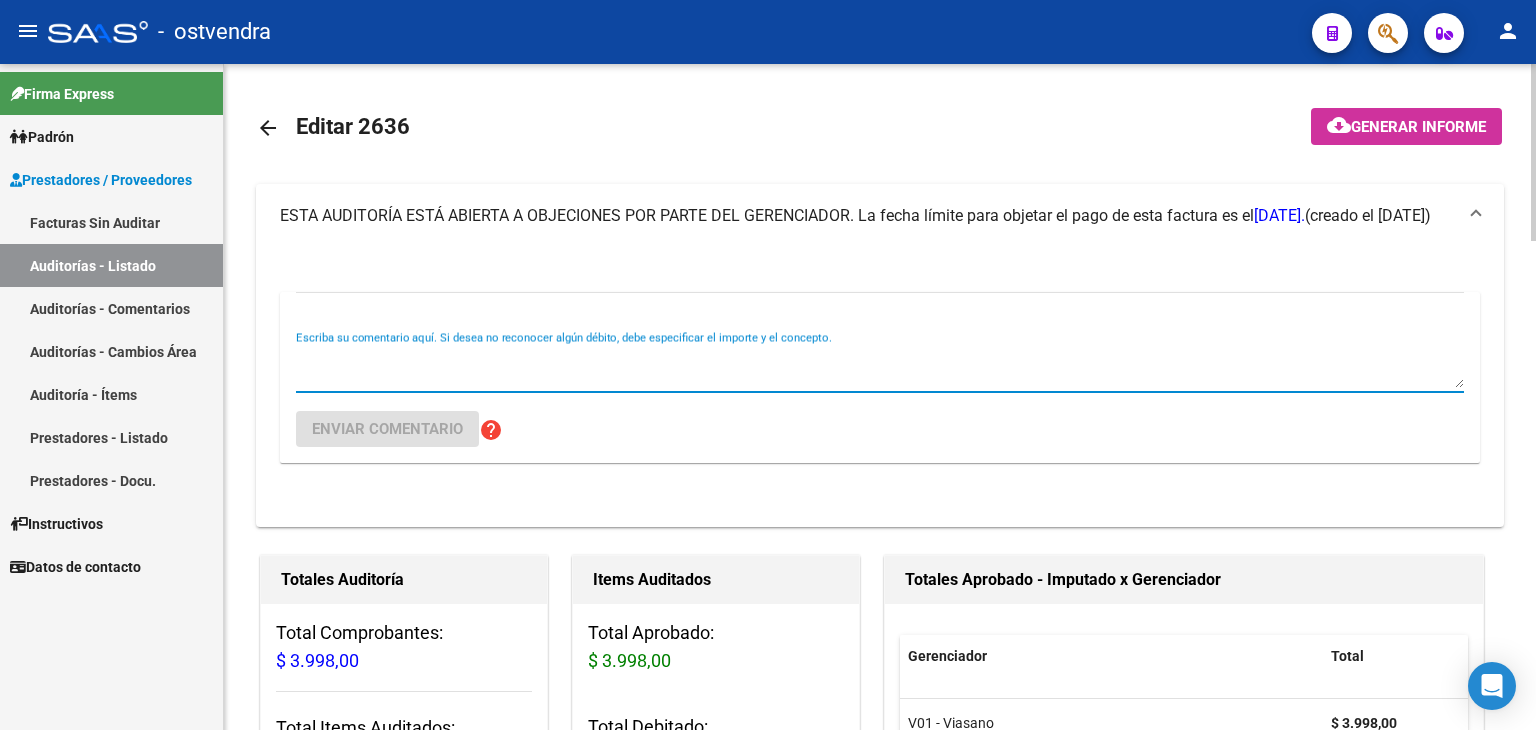click on "Escriba su comentario aquí. Si desea no reconocer algún débito, debe especificar el importe y el concepto." at bounding box center [880, 368] 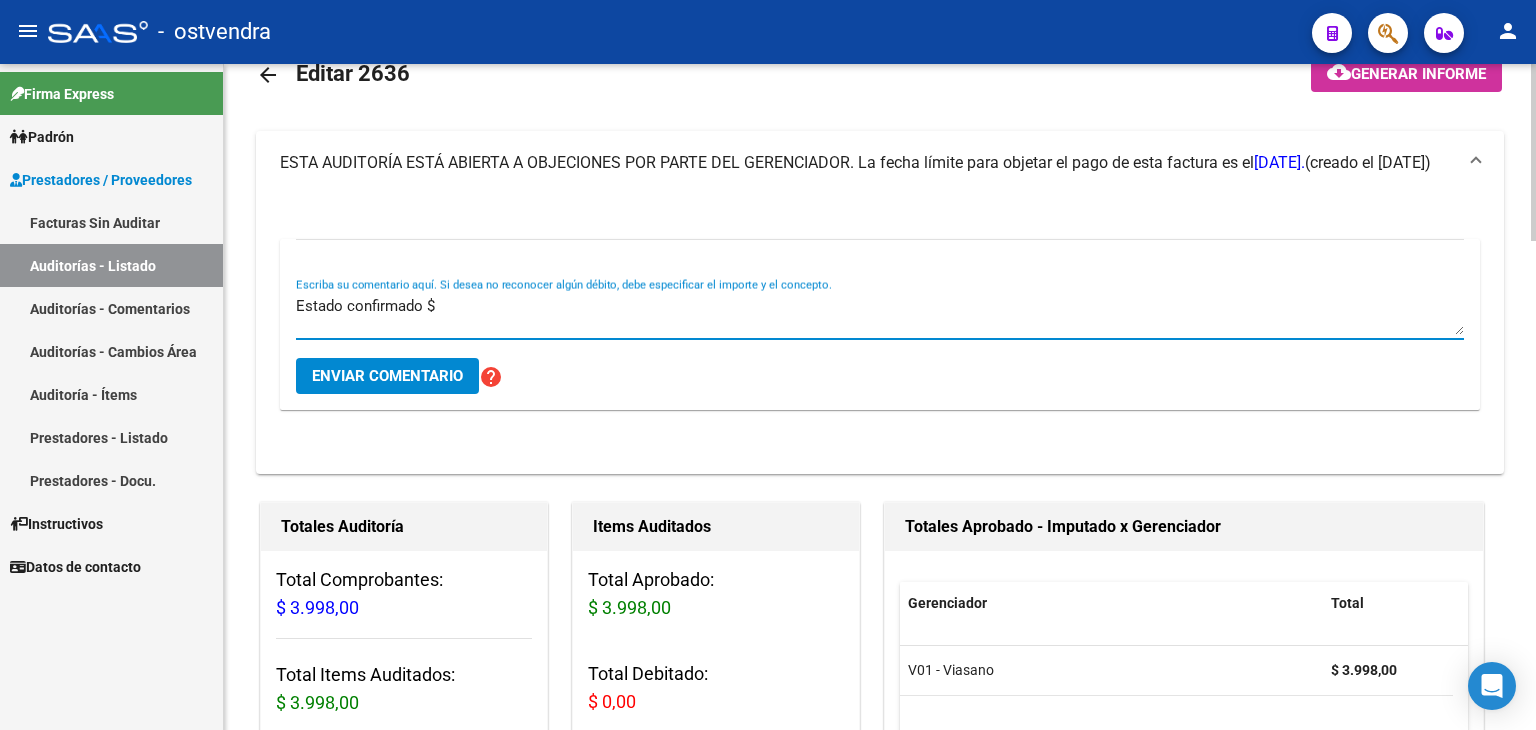 scroll, scrollTop: 100, scrollLeft: 0, axis: vertical 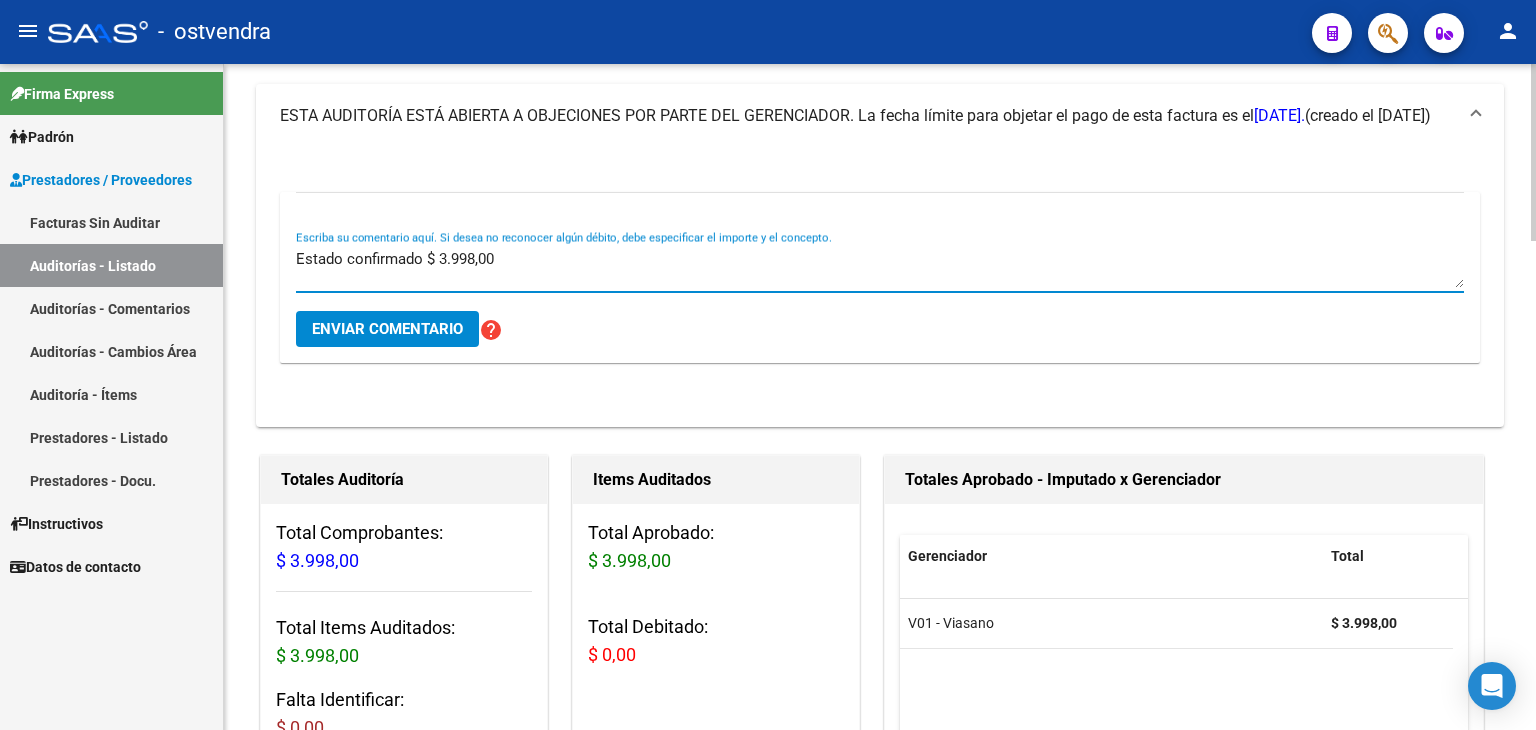 type on "Estado confirmado $ 3.998,00" 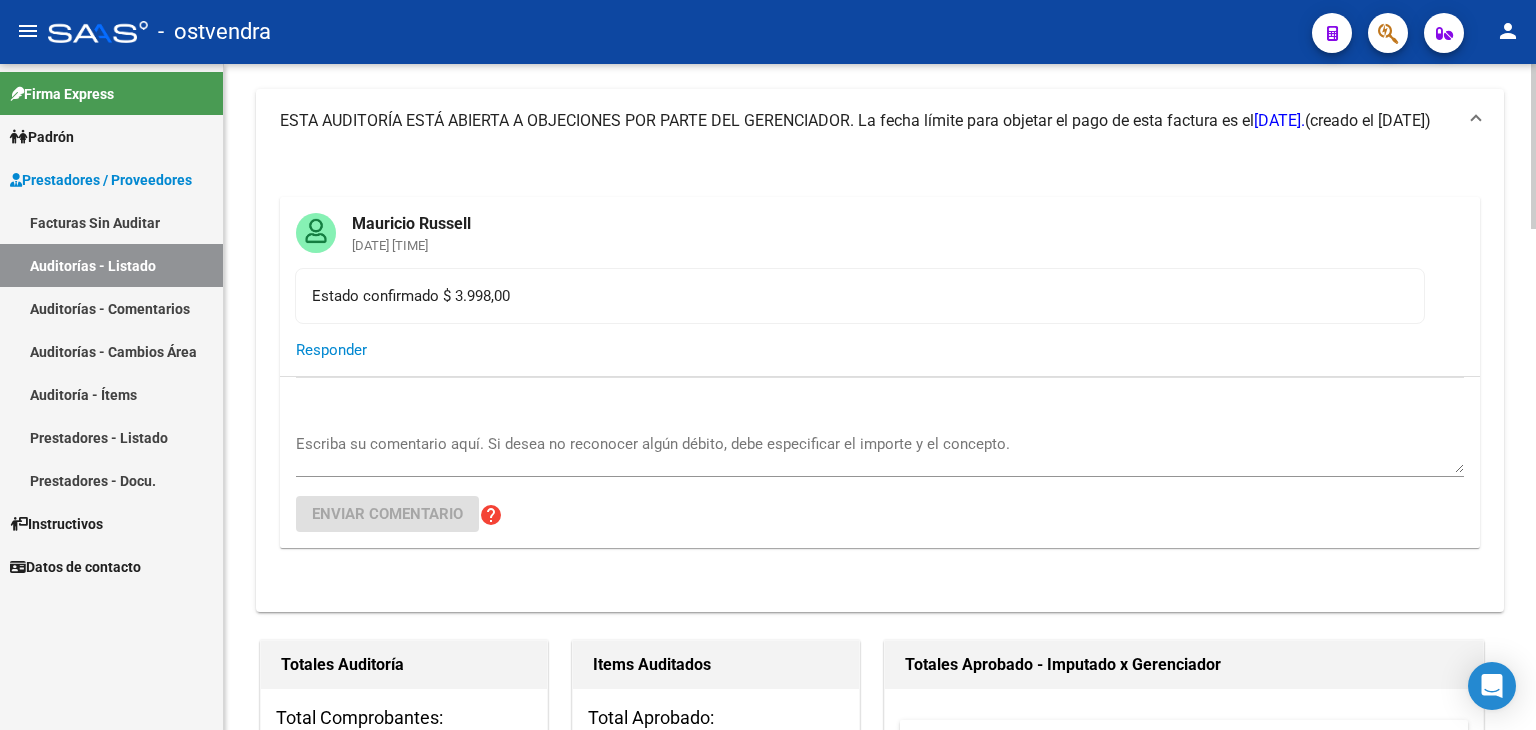 scroll, scrollTop: 0, scrollLeft: 0, axis: both 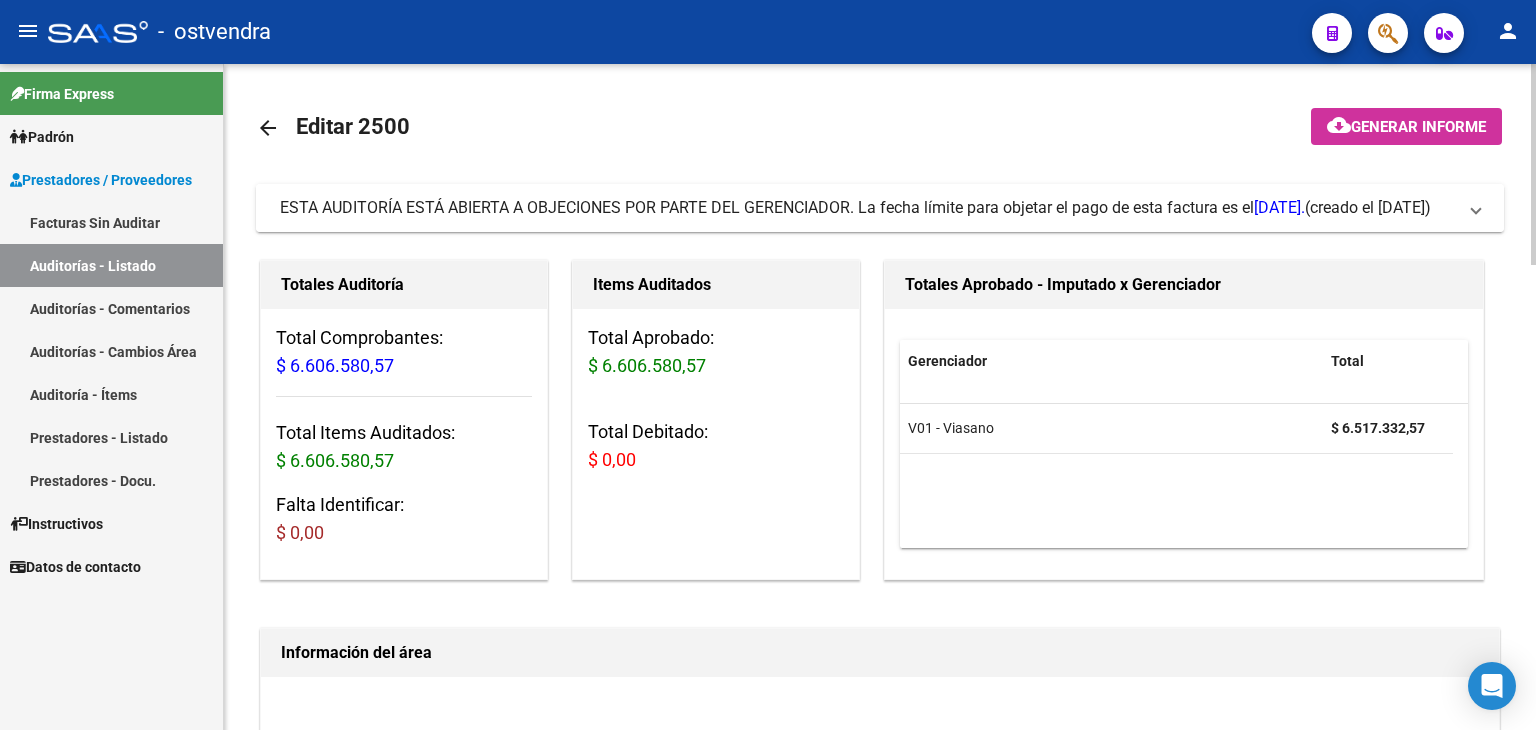 click at bounding box center (1476, 208) 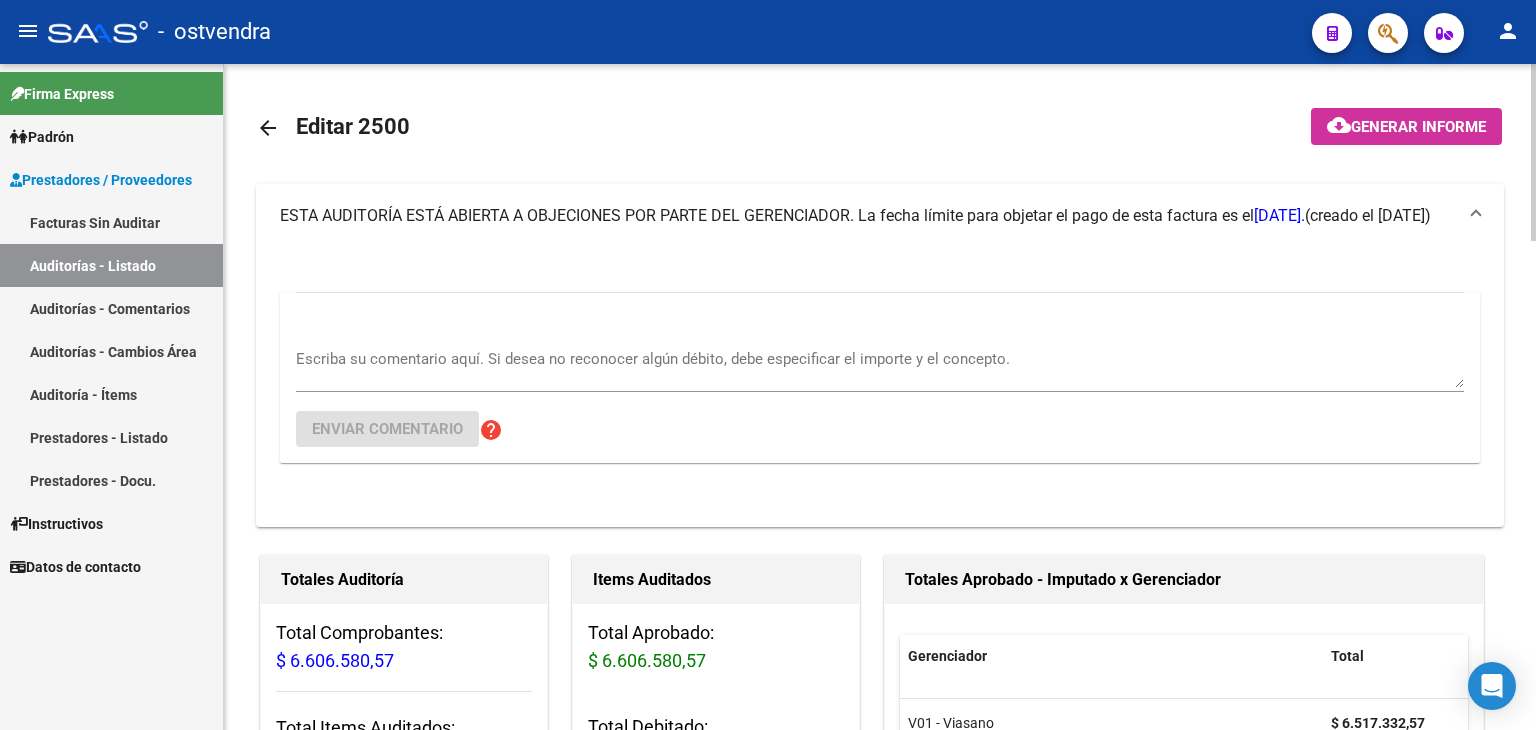 click on "Escriba su comentario aquí. Si desea no reconocer algún débito, debe especificar el importe y el concepto." at bounding box center [880, 361] 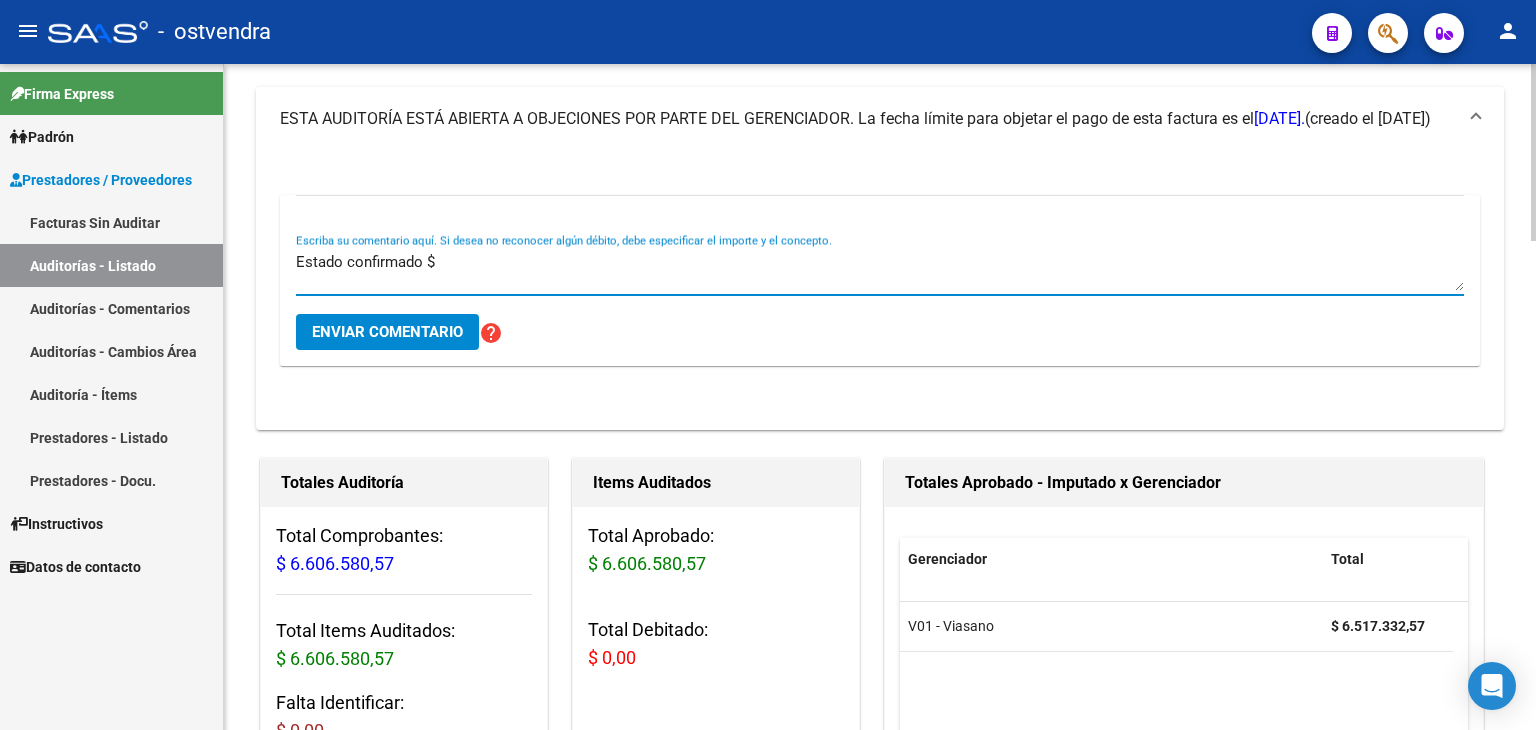 scroll, scrollTop: 100, scrollLeft: 0, axis: vertical 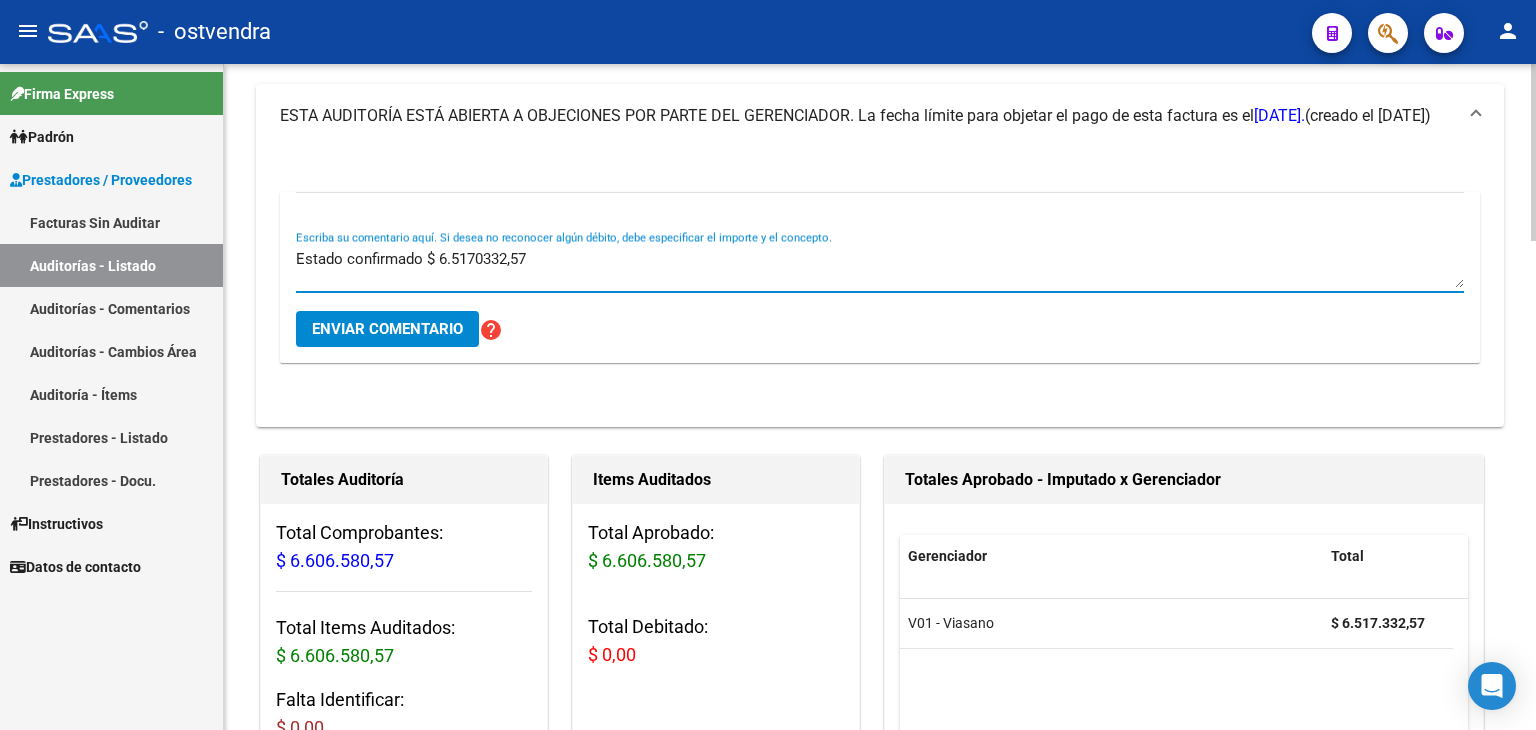 click on "Estado confirmado $ 6.5170332,57" at bounding box center (880, 268) 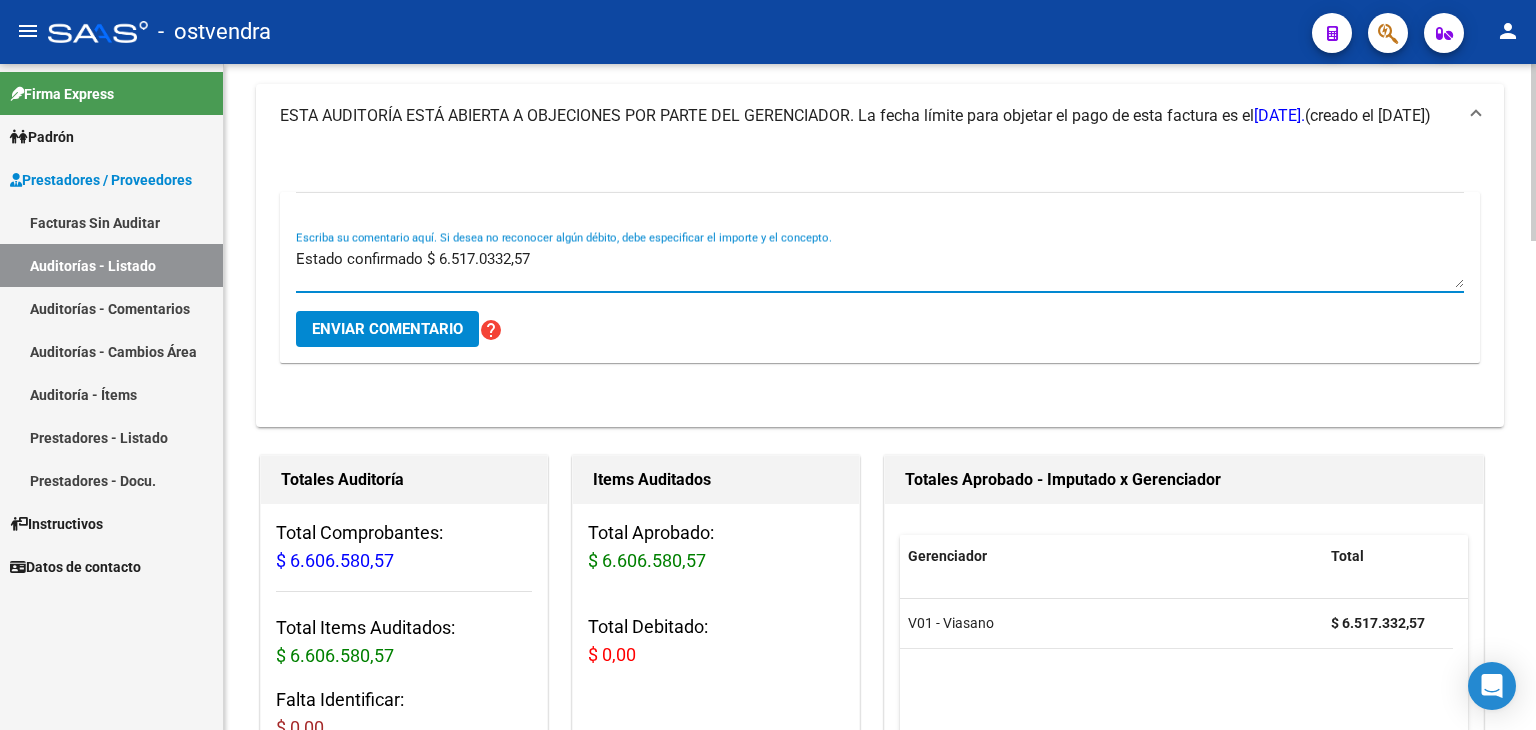 click on "Estado confirmado $ 6.517.0332,57" at bounding box center [880, 268] 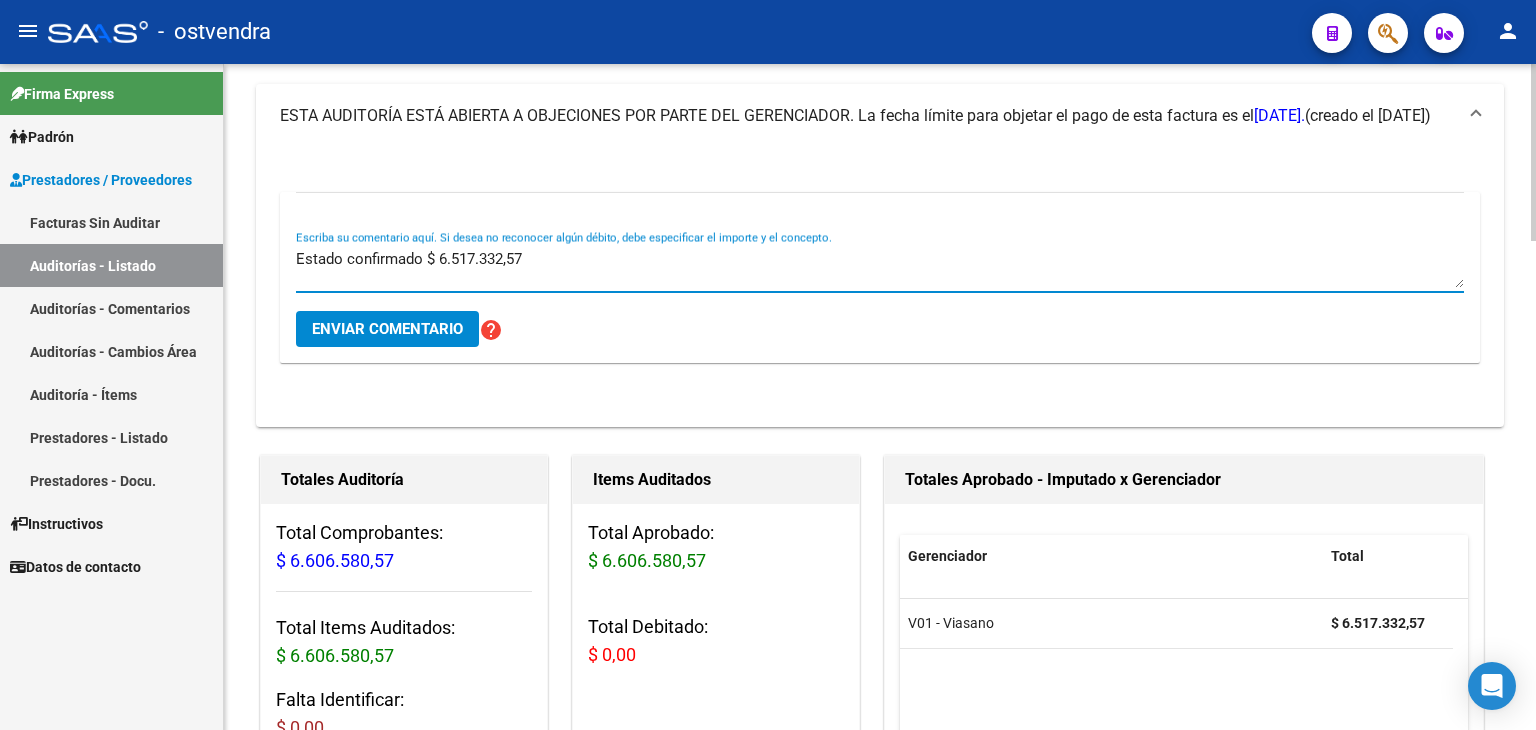 type on "Estado confirmado $ 6.517.332,57" 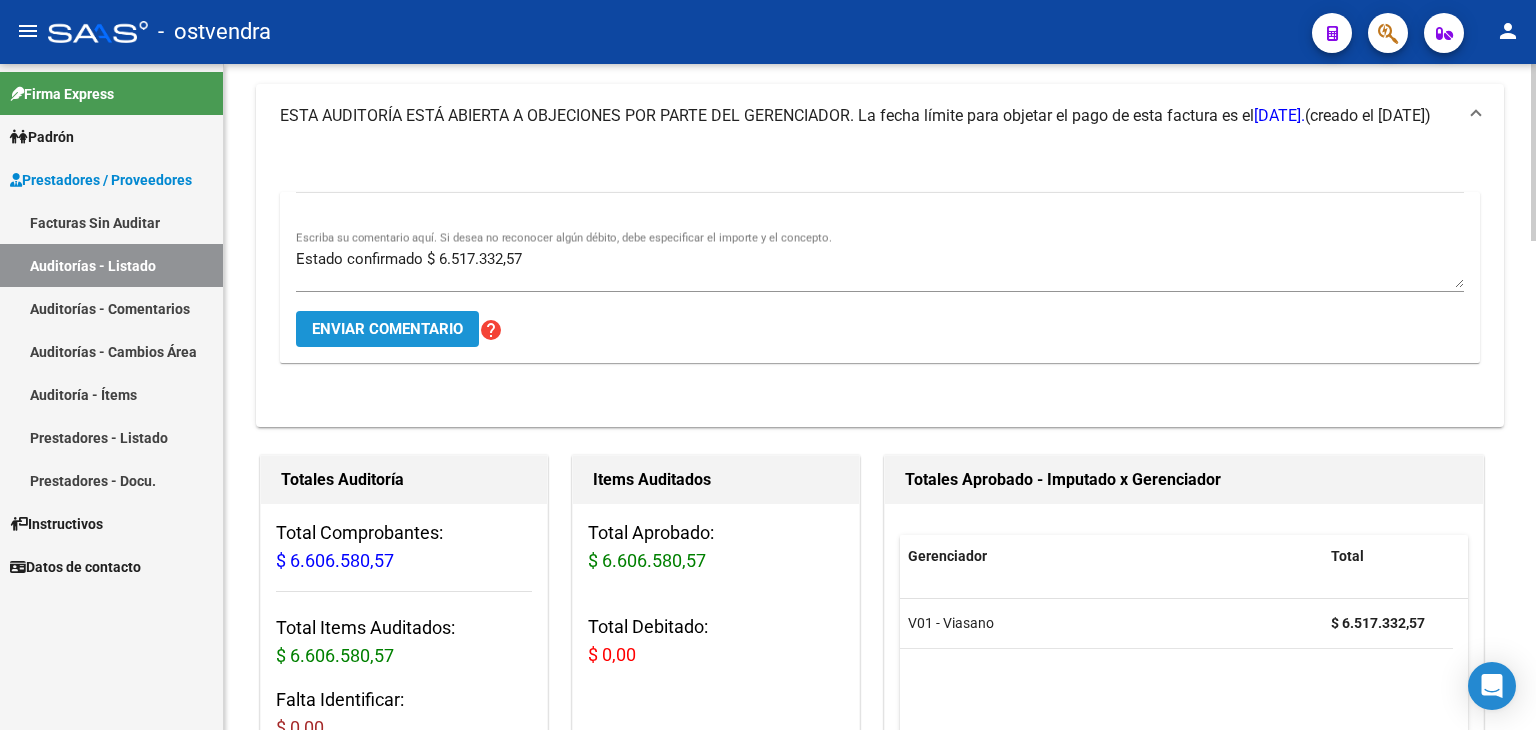 click on "Enviar comentario" at bounding box center [387, 329] 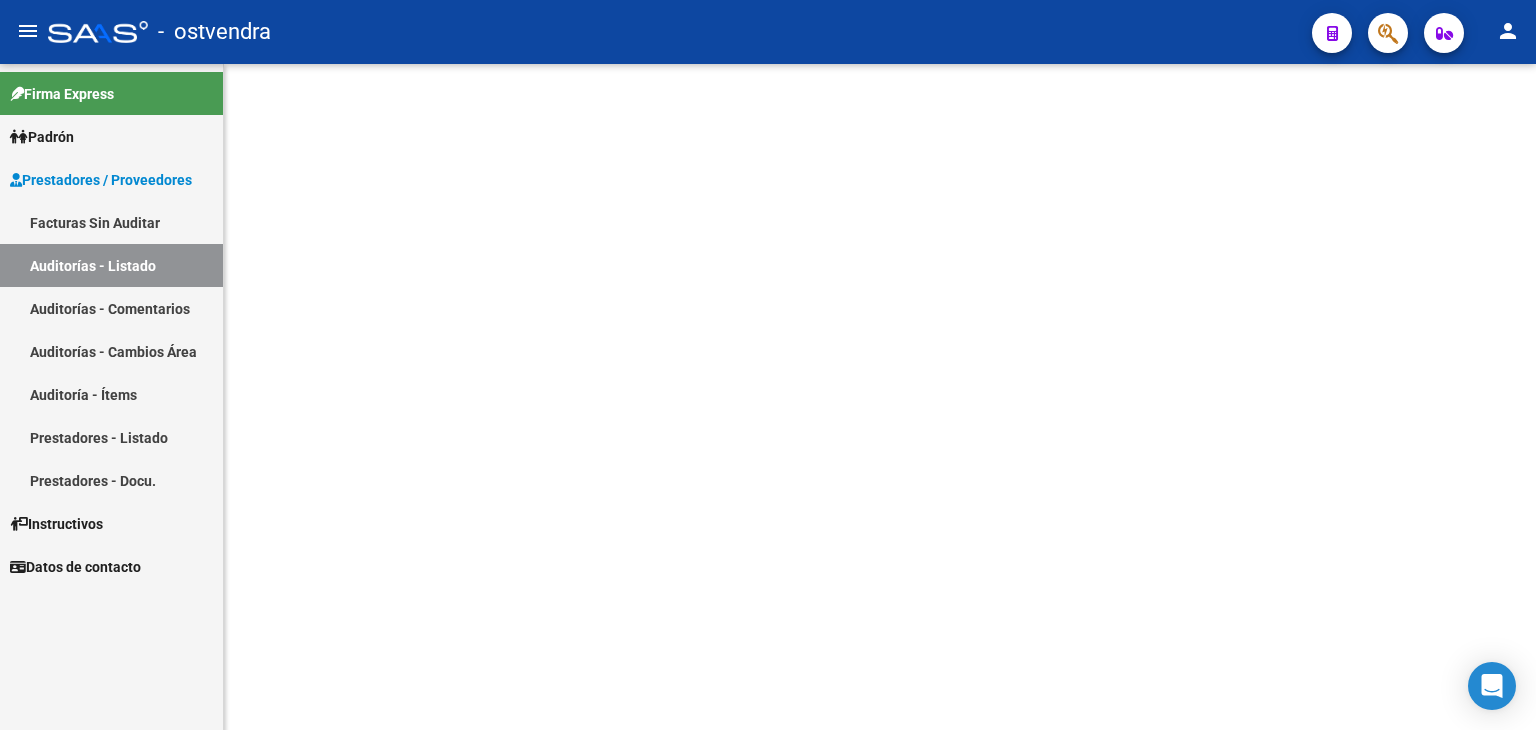 scroll, scrollTop: 0, scrollLeft: 0, axis: both 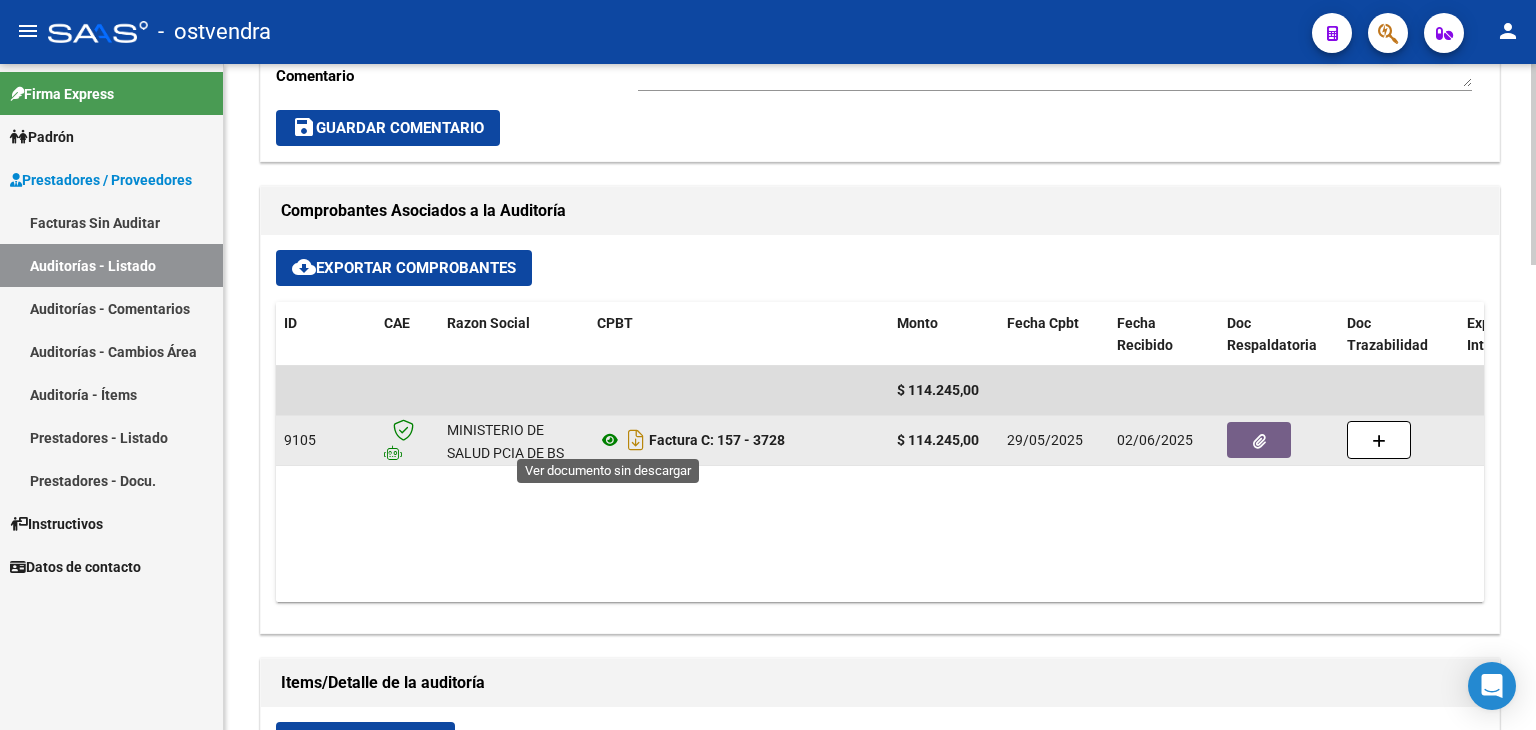 click 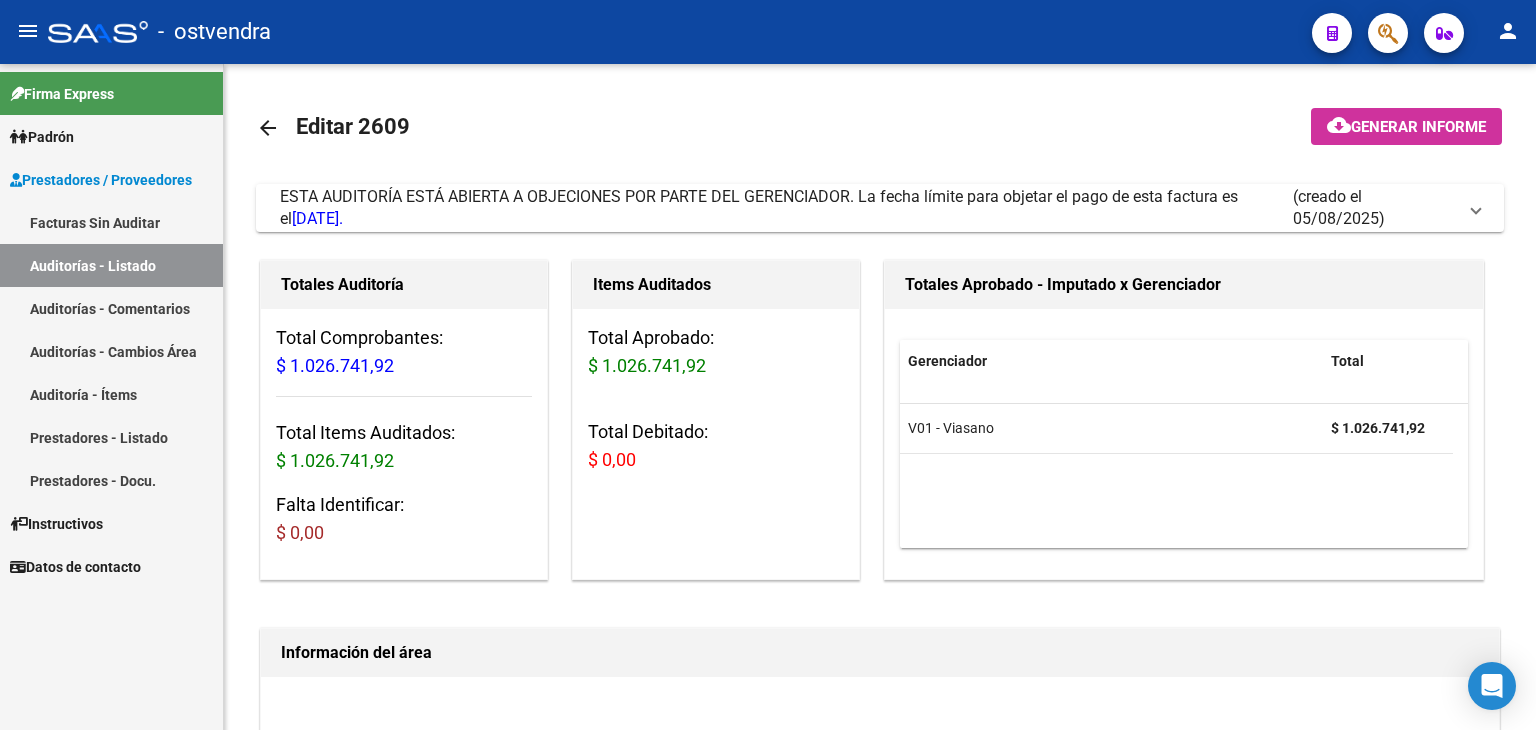 scroll, scrollTop: 0, scrollLeft: 0, axis: both 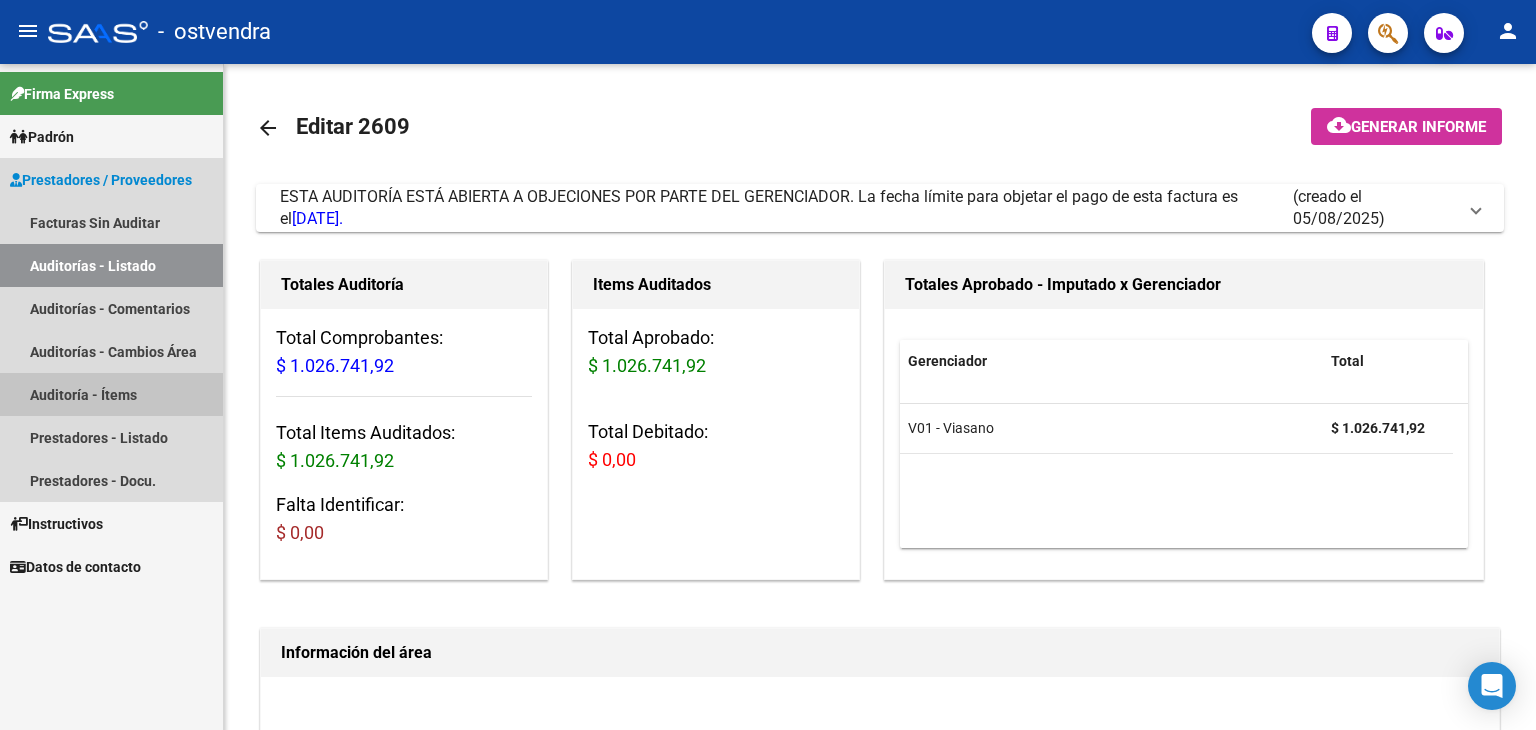 drag, startPoint x: 111, startPoint y: 382, endPoint x: 120, endPoint y: 374, distance: 12.0415945 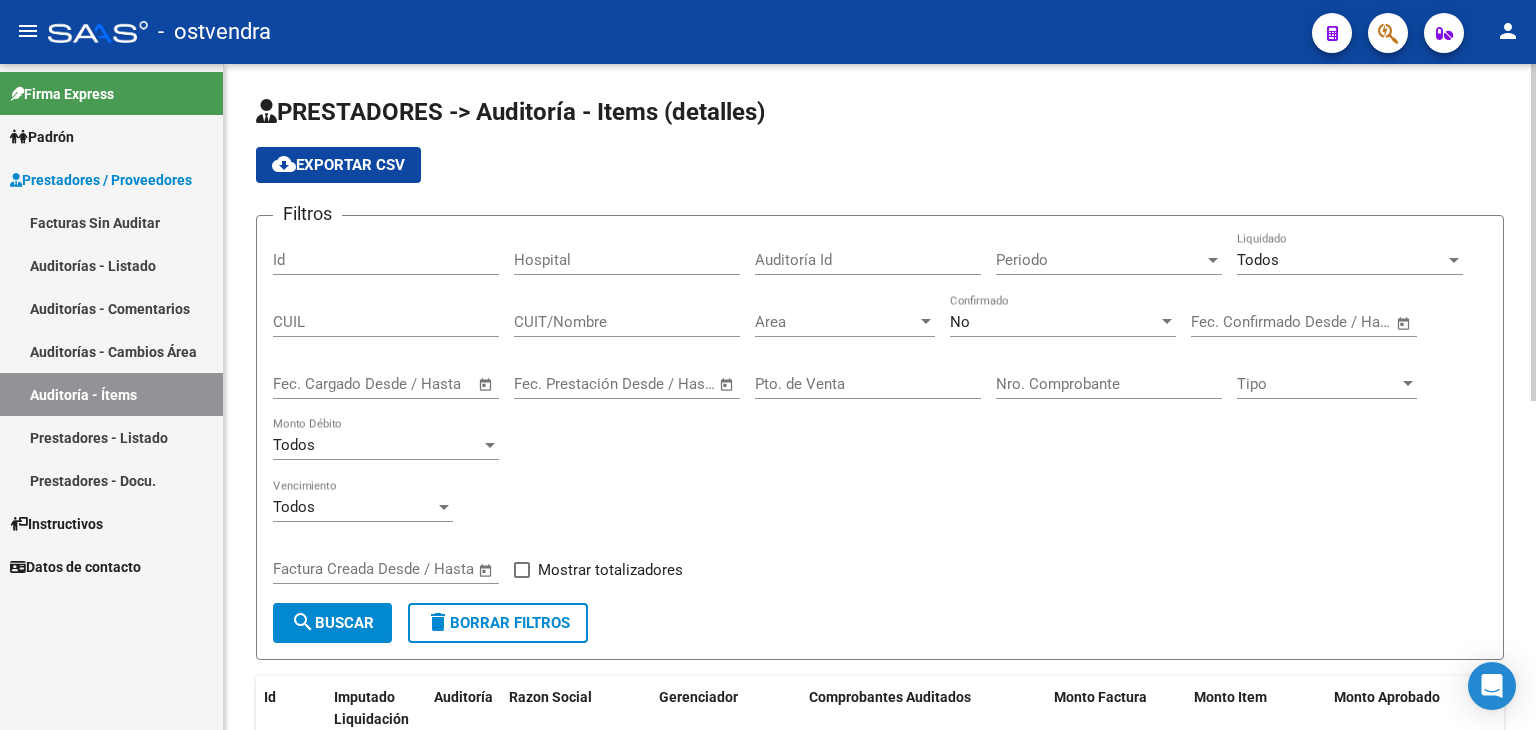 click at bounding box center [926, 321] 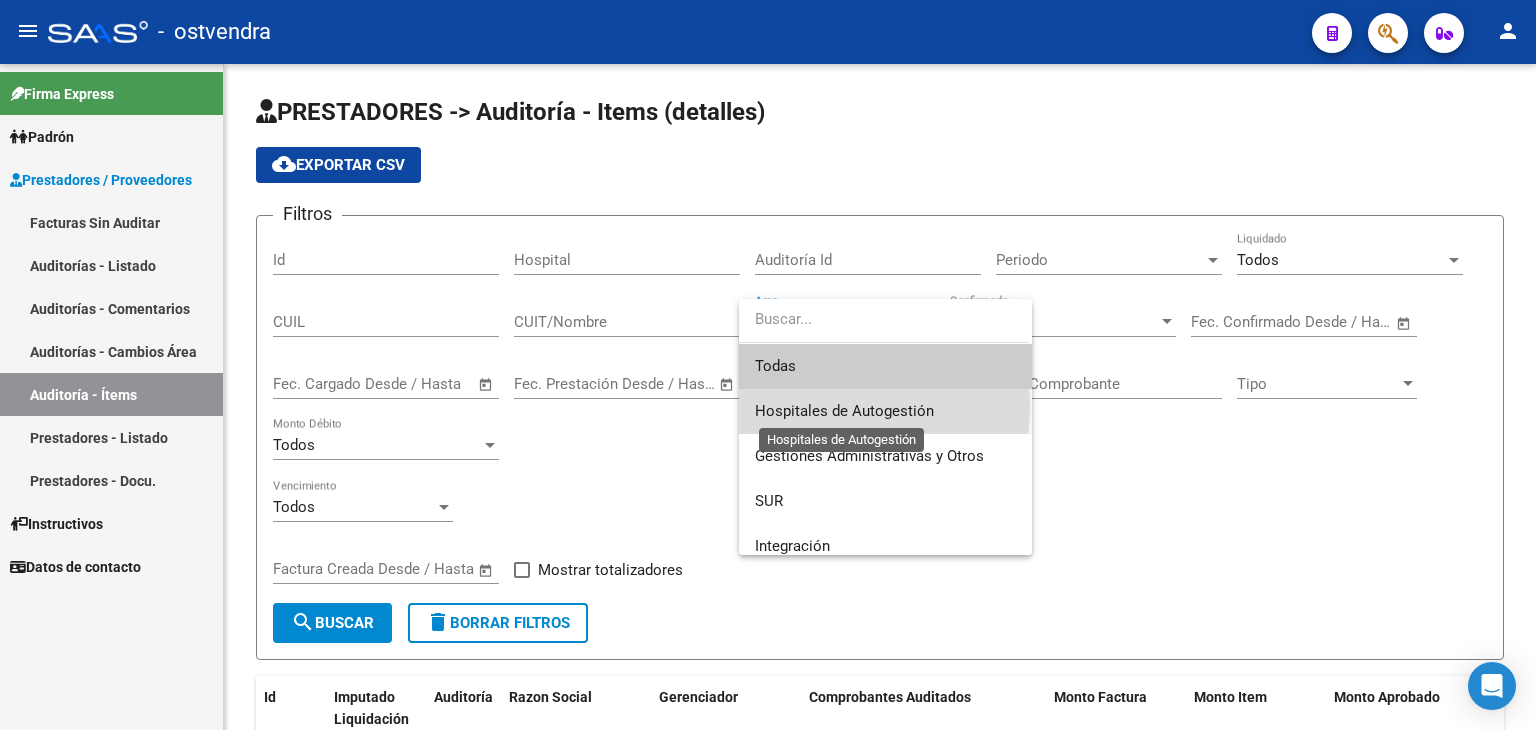 click on "Hospitales de Autogestión" at bounding box center [844, 411] 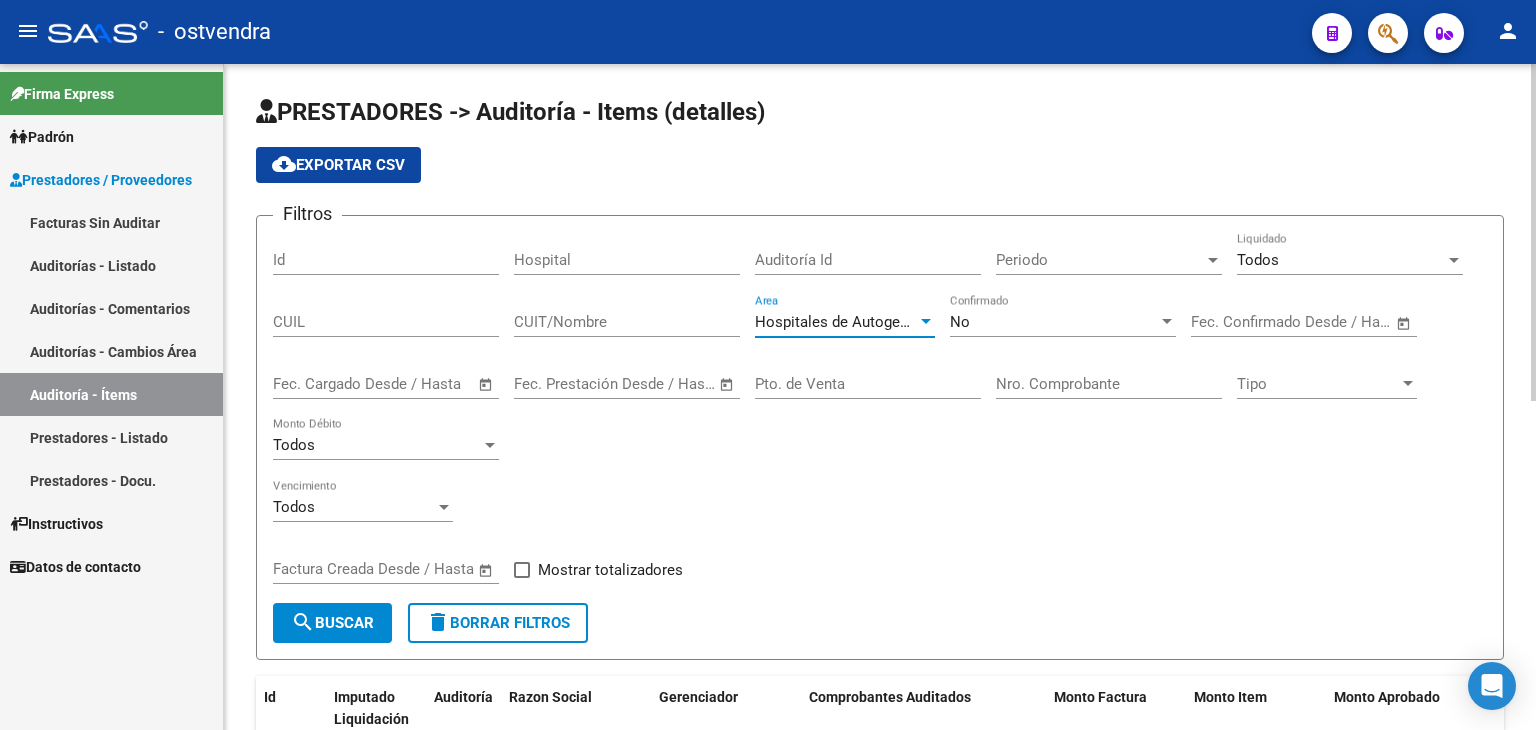 click on "Nro. Comprobante" at bounding box center (1109, 384) 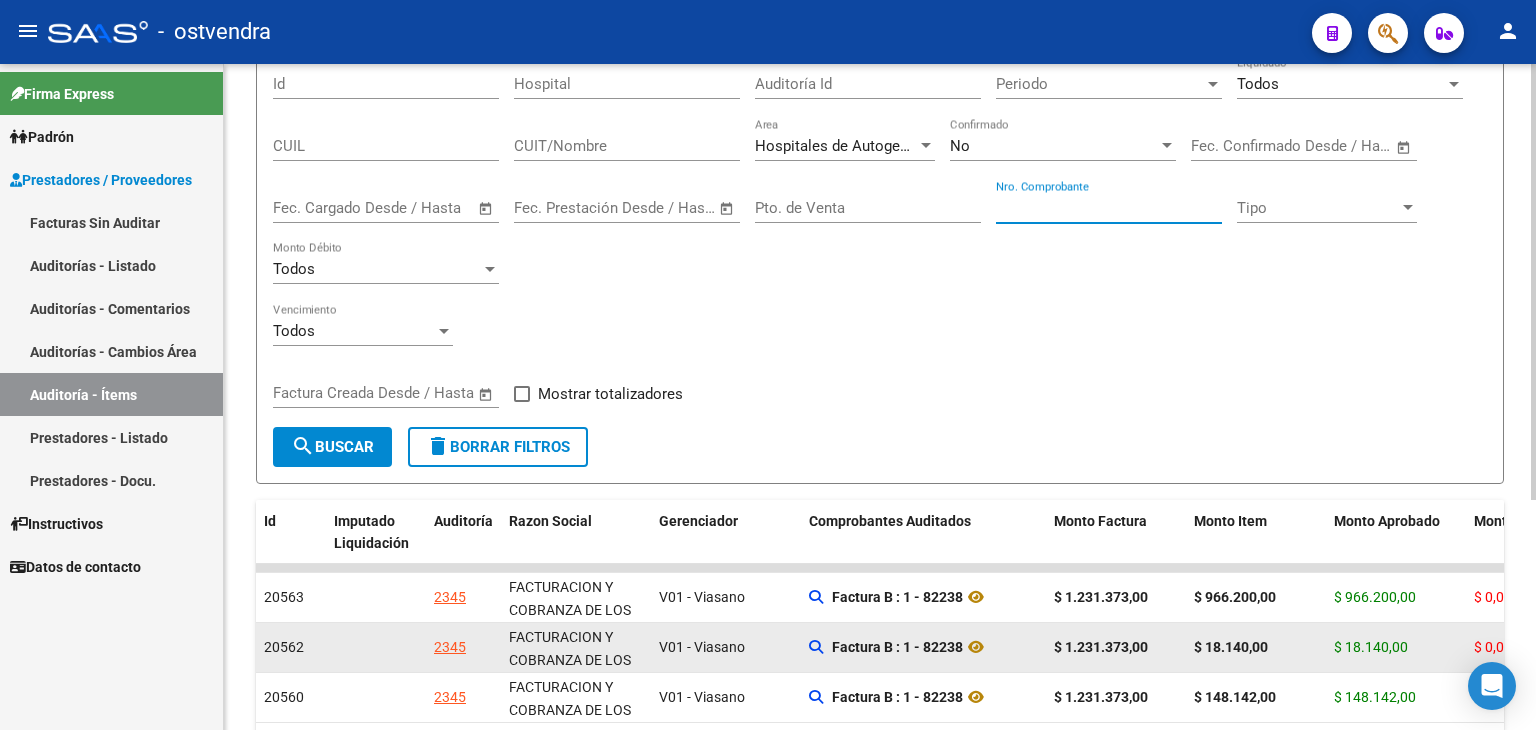 scroll, scrollTop: 200, scrollLeft: 0, axis: vertical 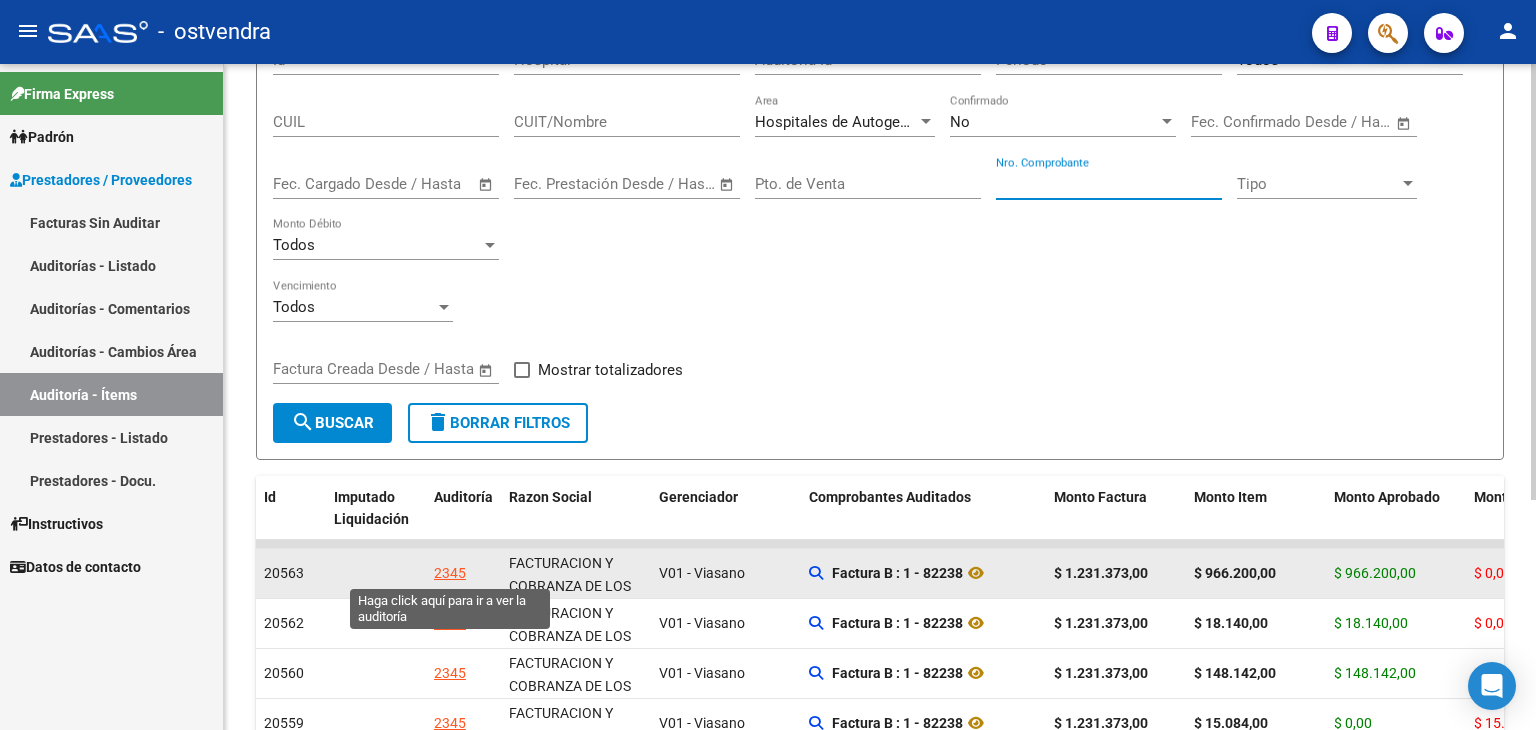 type on "[NUMBER]" 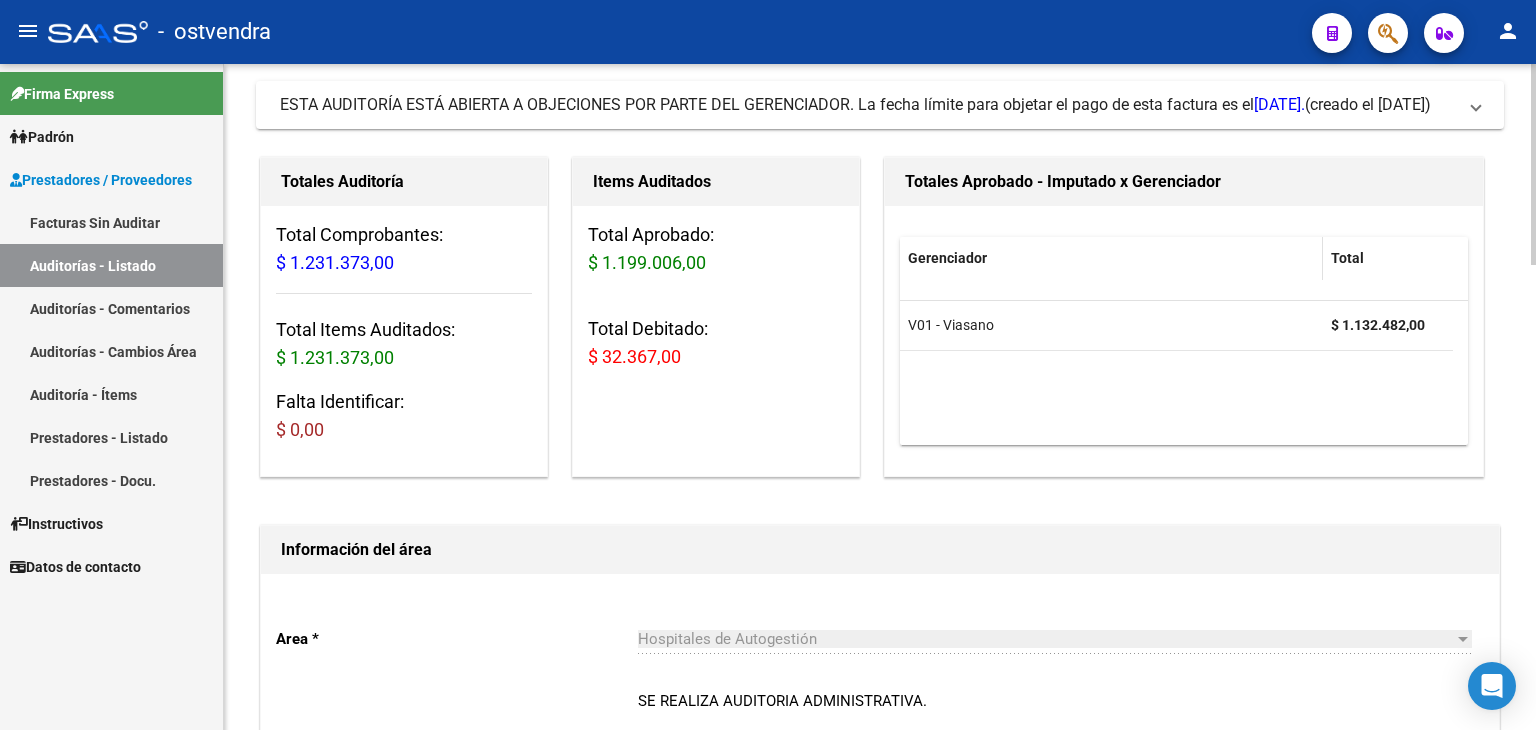 scroll, scrollTop: 100, scrollLeft: 0, axis: vertical 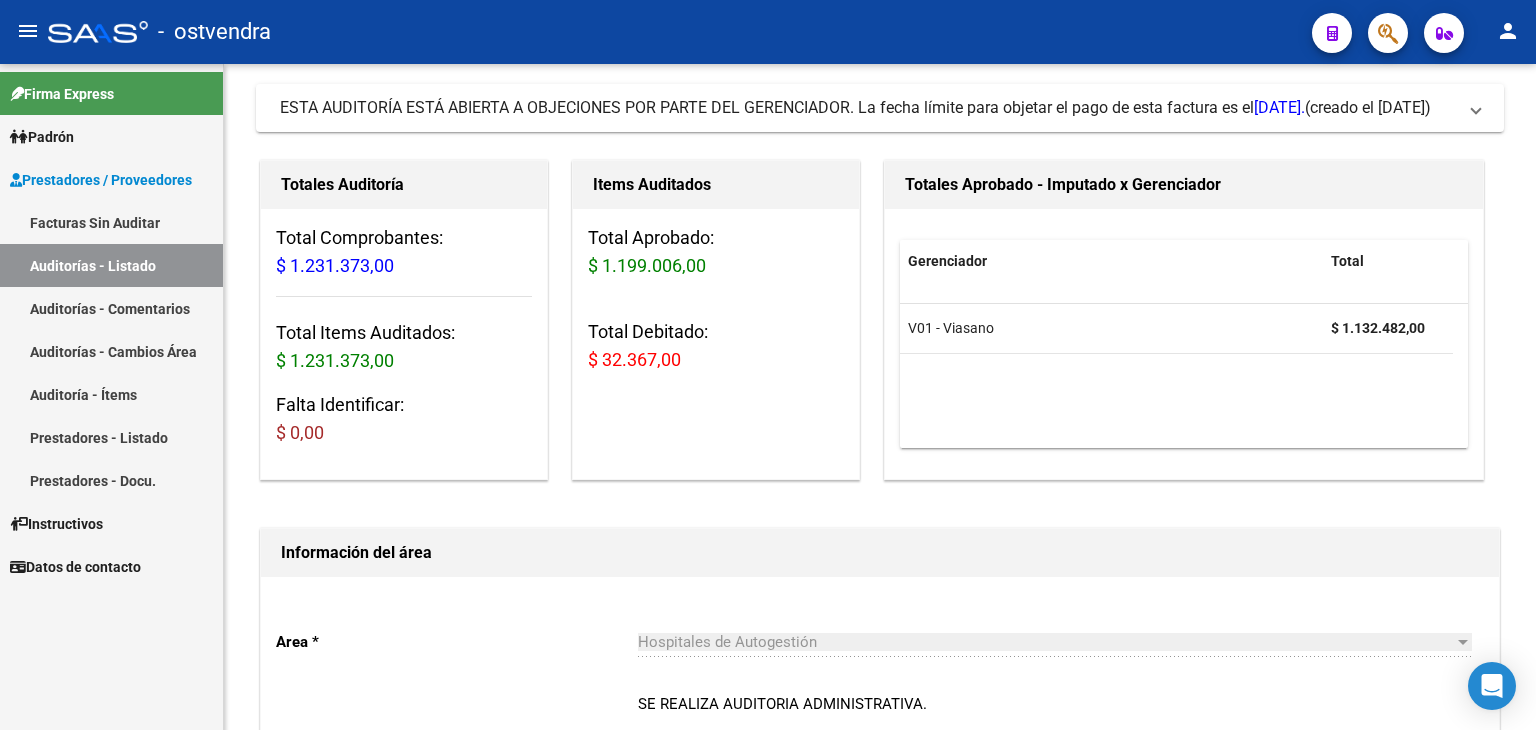 click on "Auditoría - Ítems" at bounding box center [111, 394] 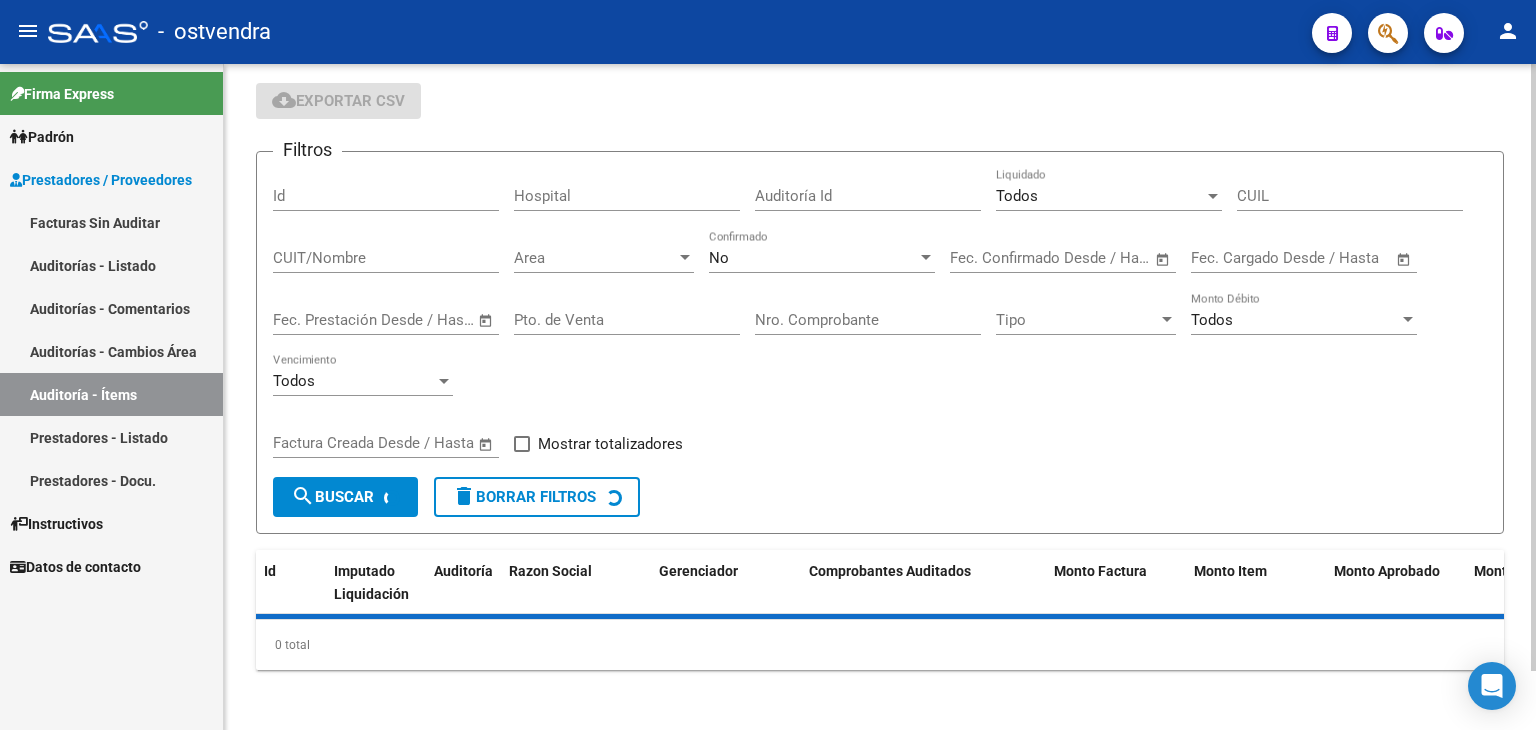 scroll, scrollTop: 100, scrollLeft: 0, axis: vertical 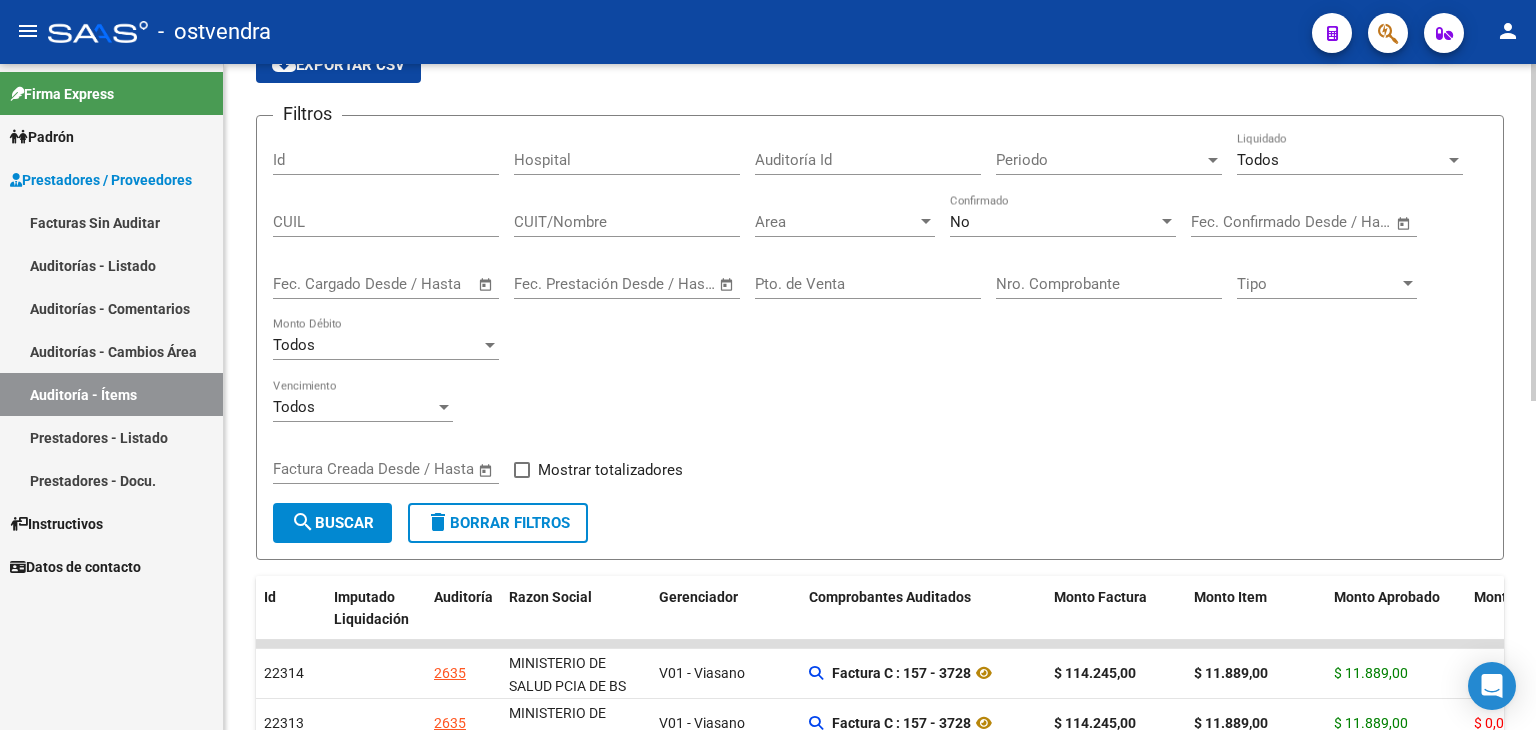 click at bounding box center [926, 222] 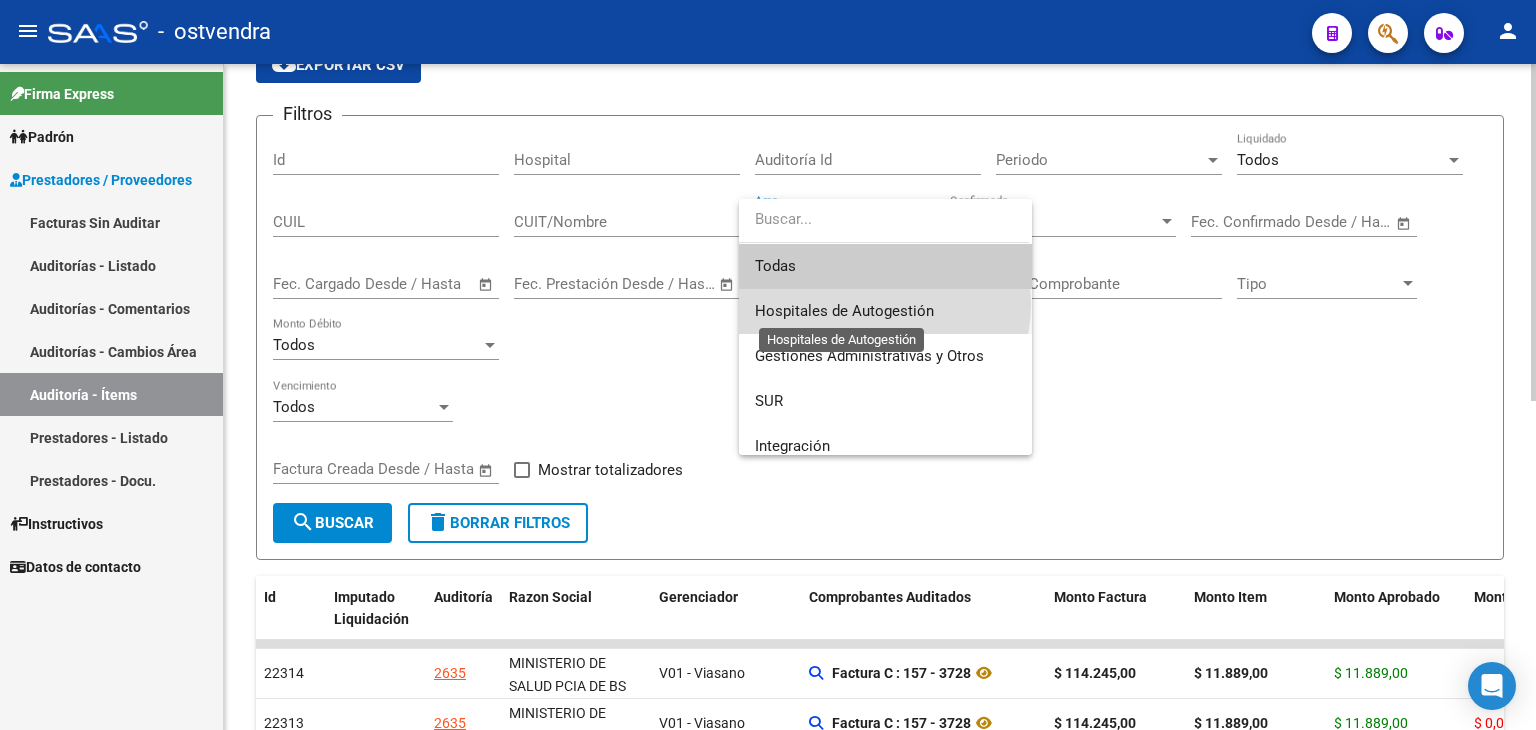 click on "Hospitales de Autogestión" at bounding box center [844, 311] 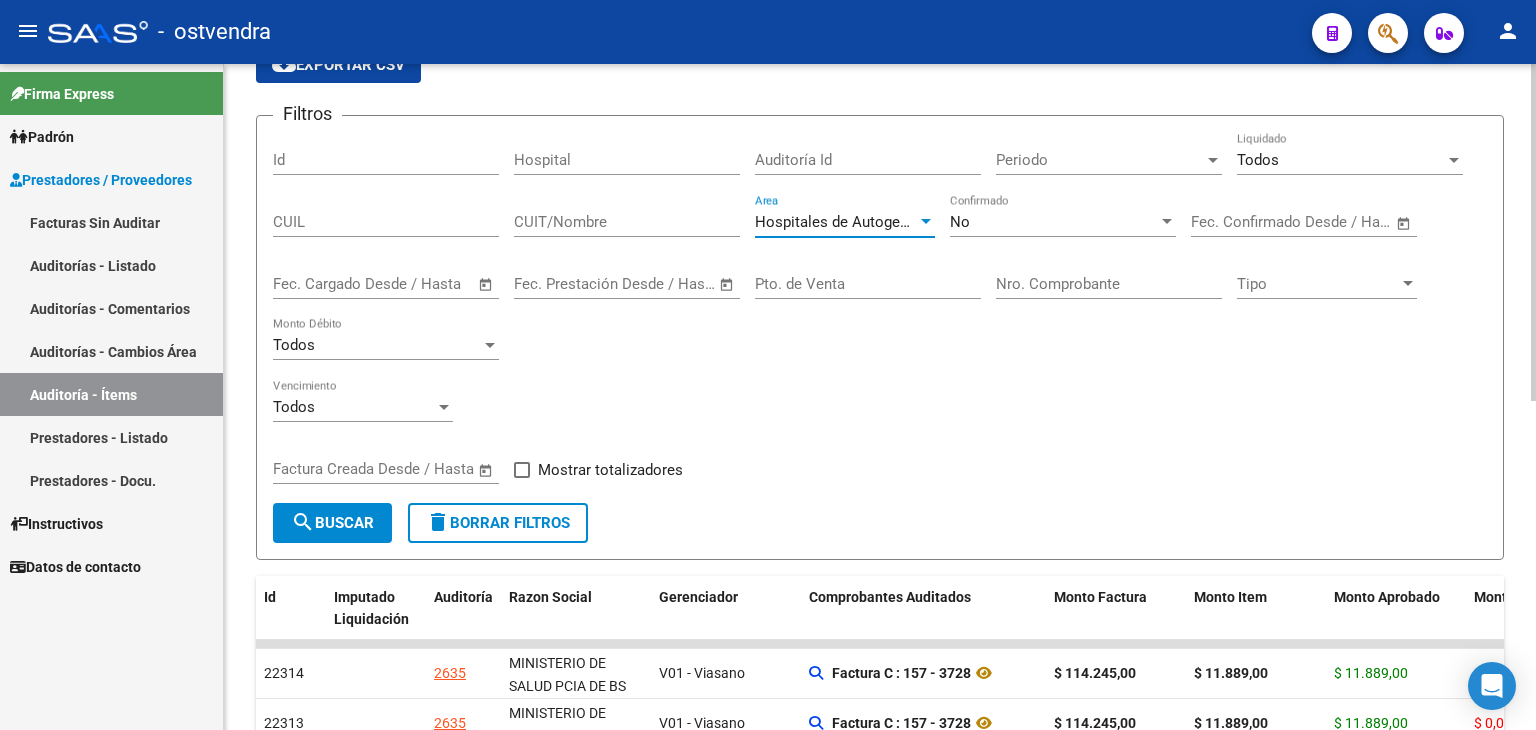 click on "Nro. Comprobante" 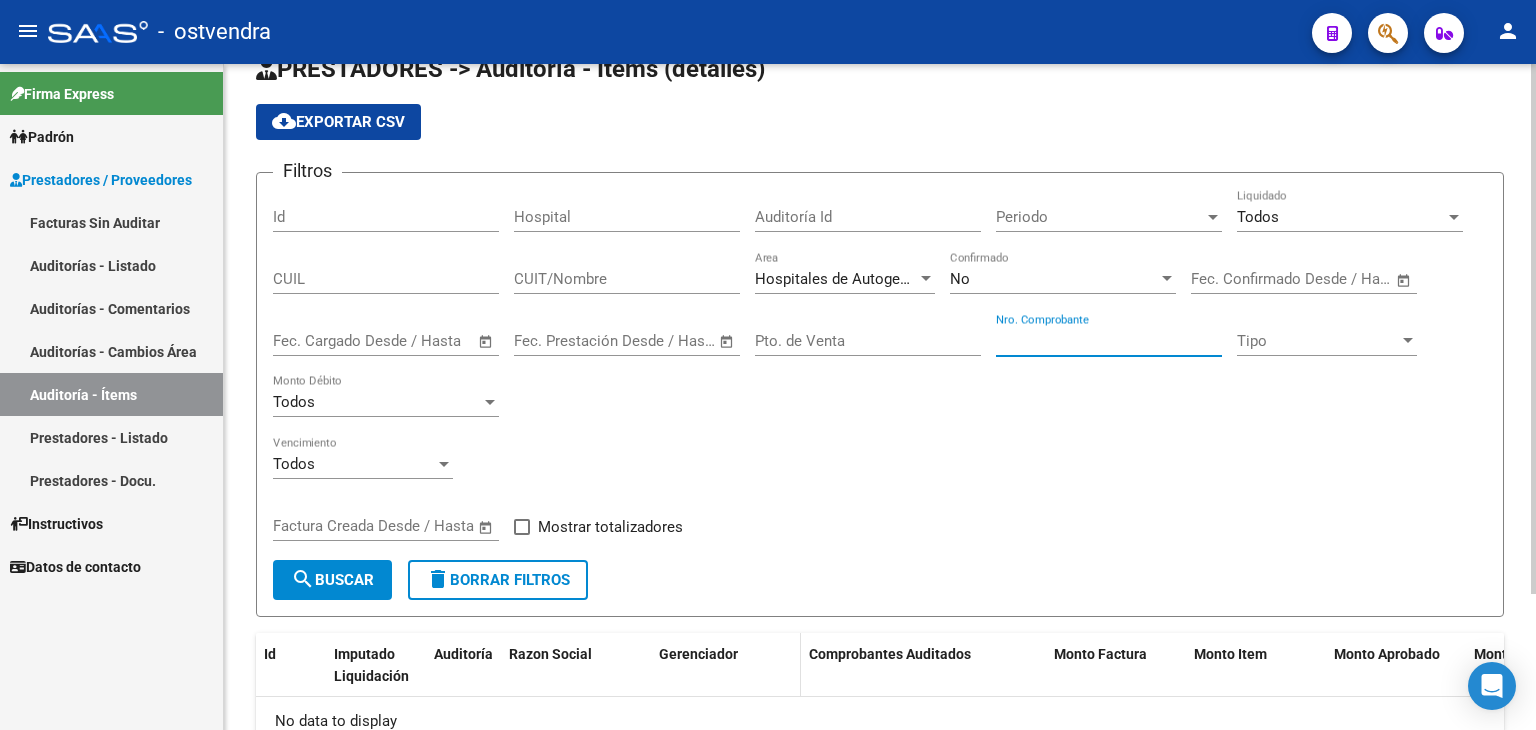 scroll, scrollTop: 0, scrollLeft: 0, axis: both 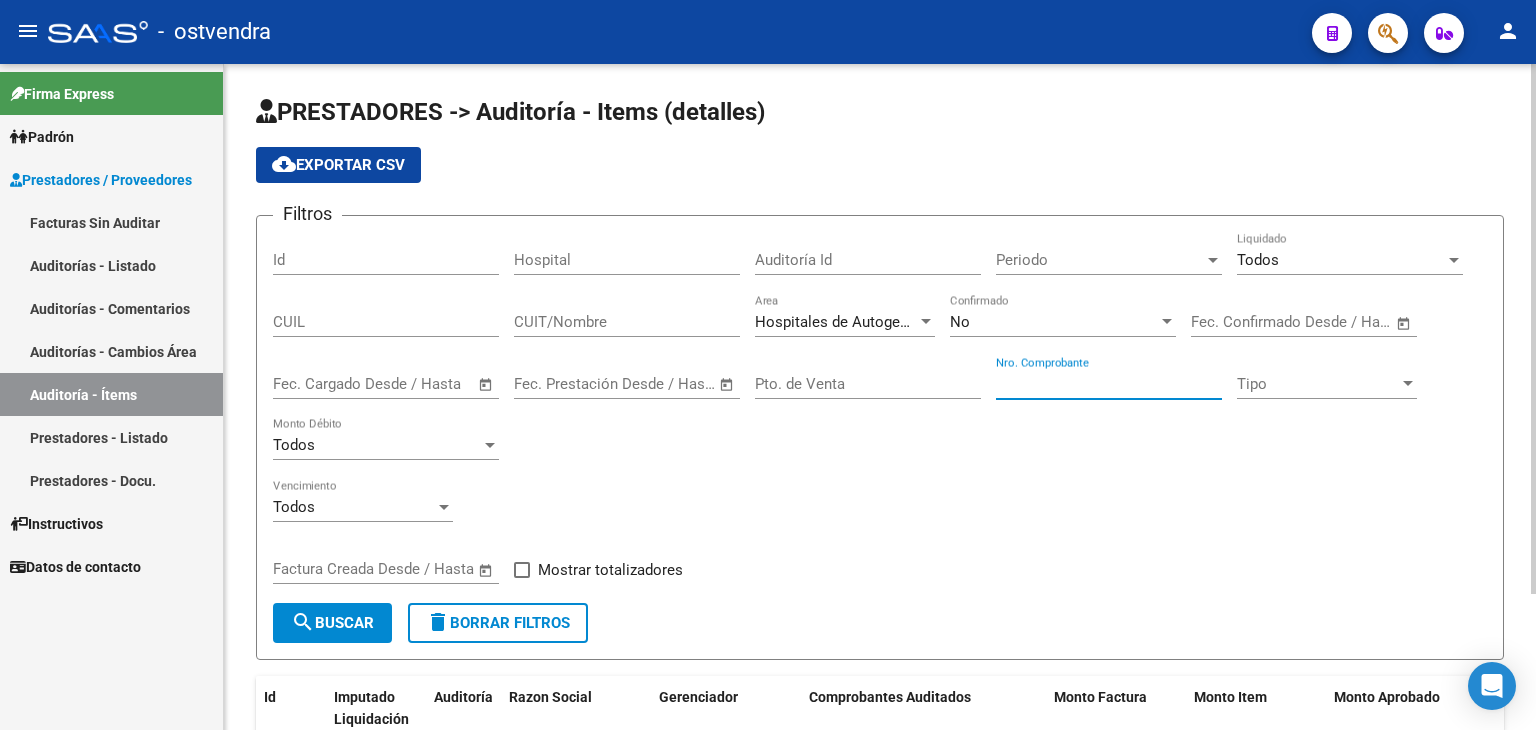 type on "[NUMBER]" 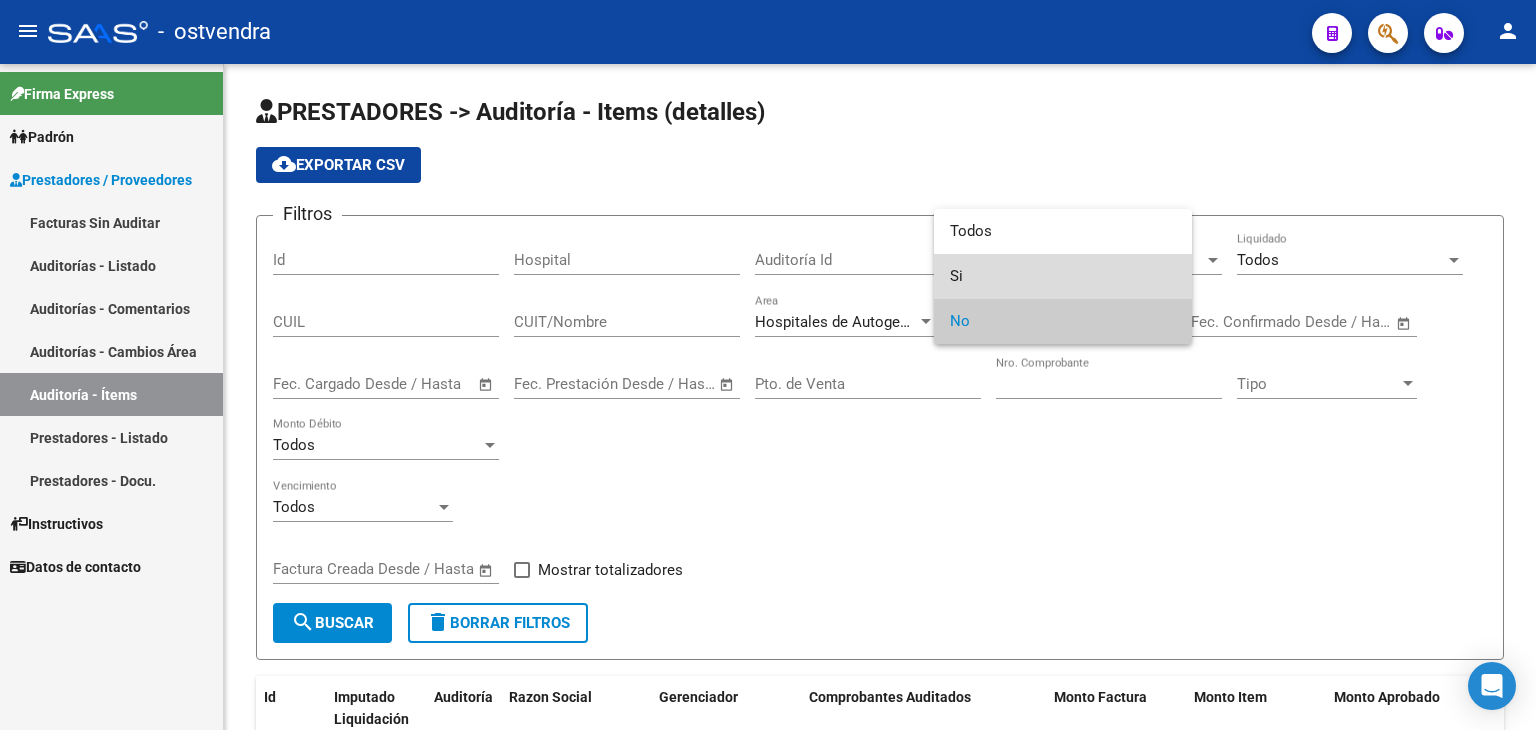 click on "Si" at bounding box center (1063, 276) 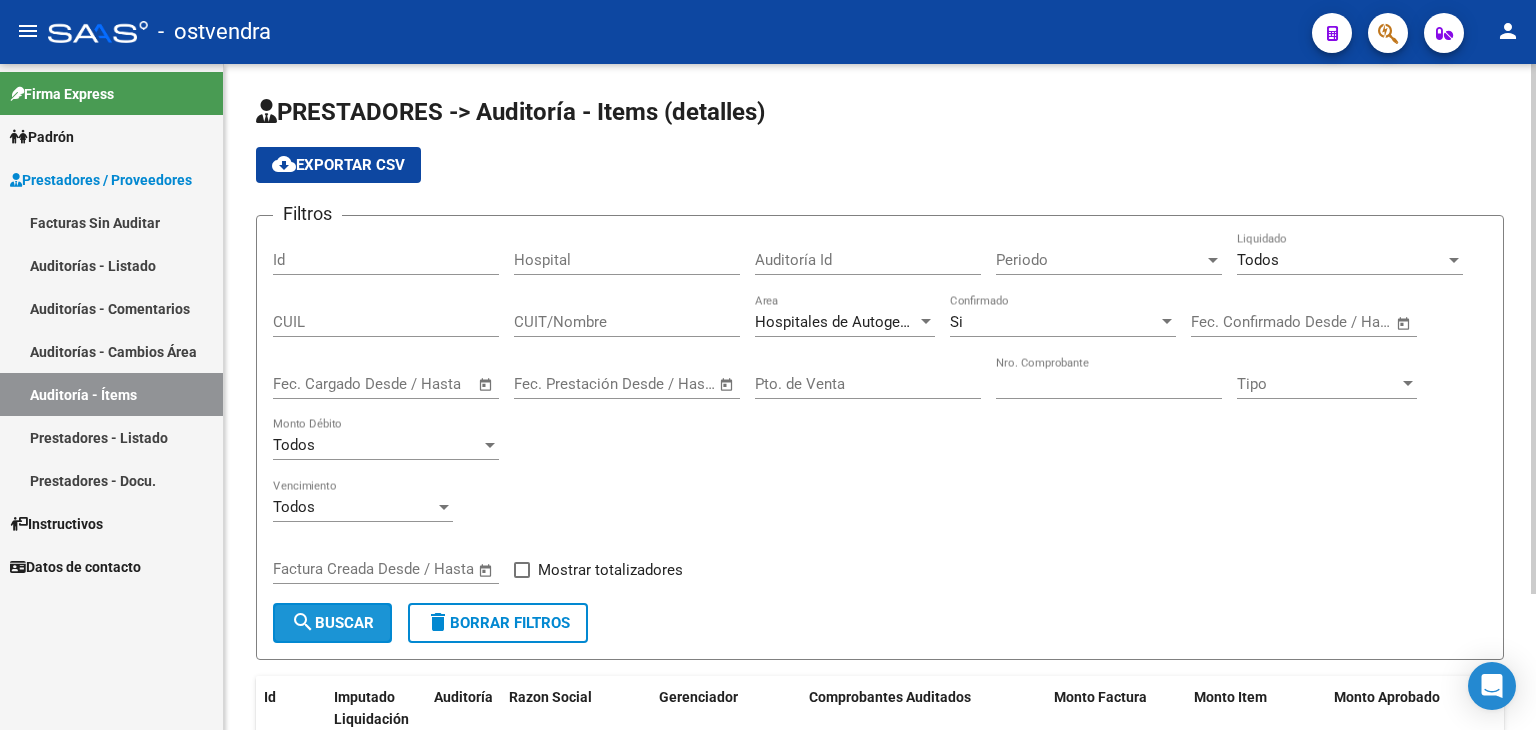 click on "search  Buscar" 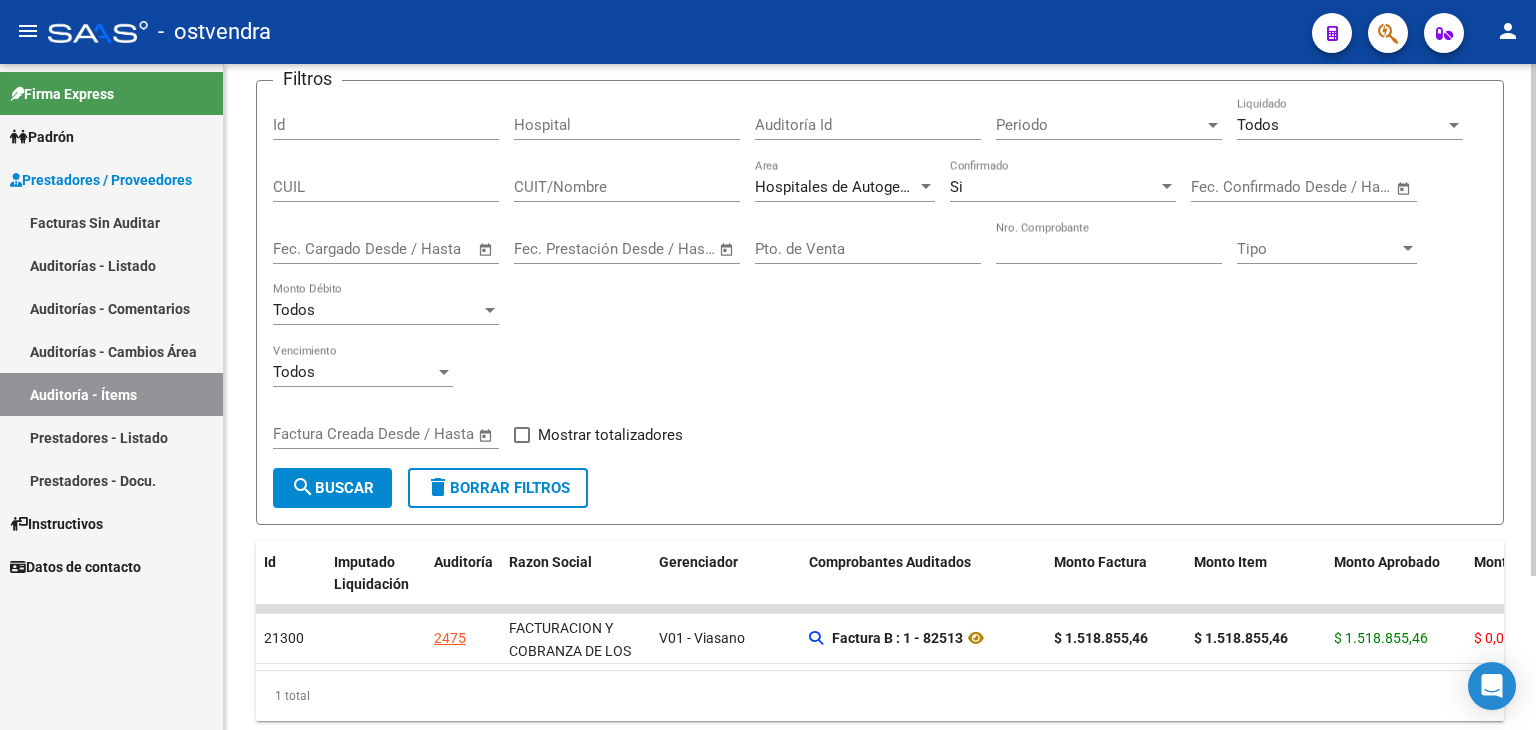 scroll, scrollTop: 200, scrollLeft: 0, axis: vertical 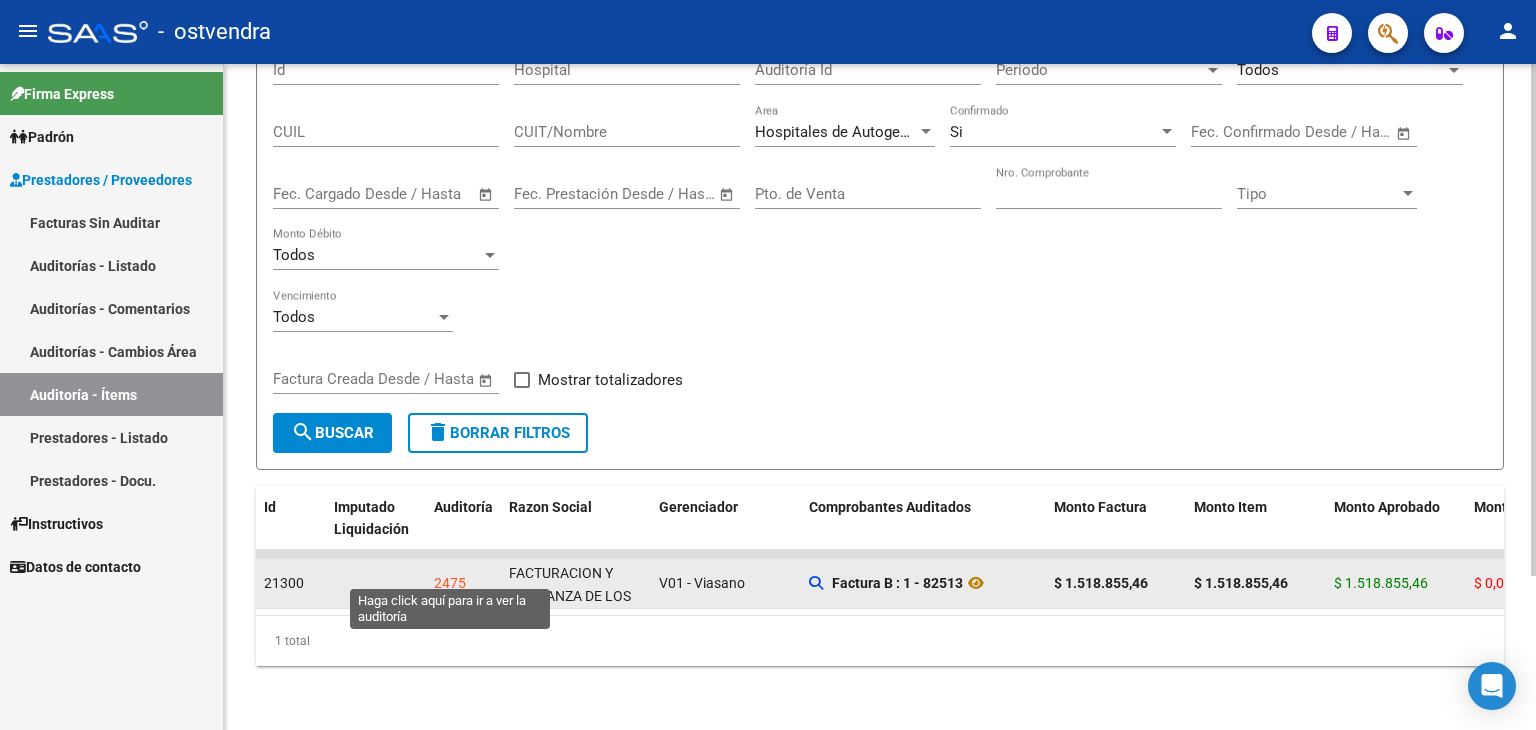 click on "2475" 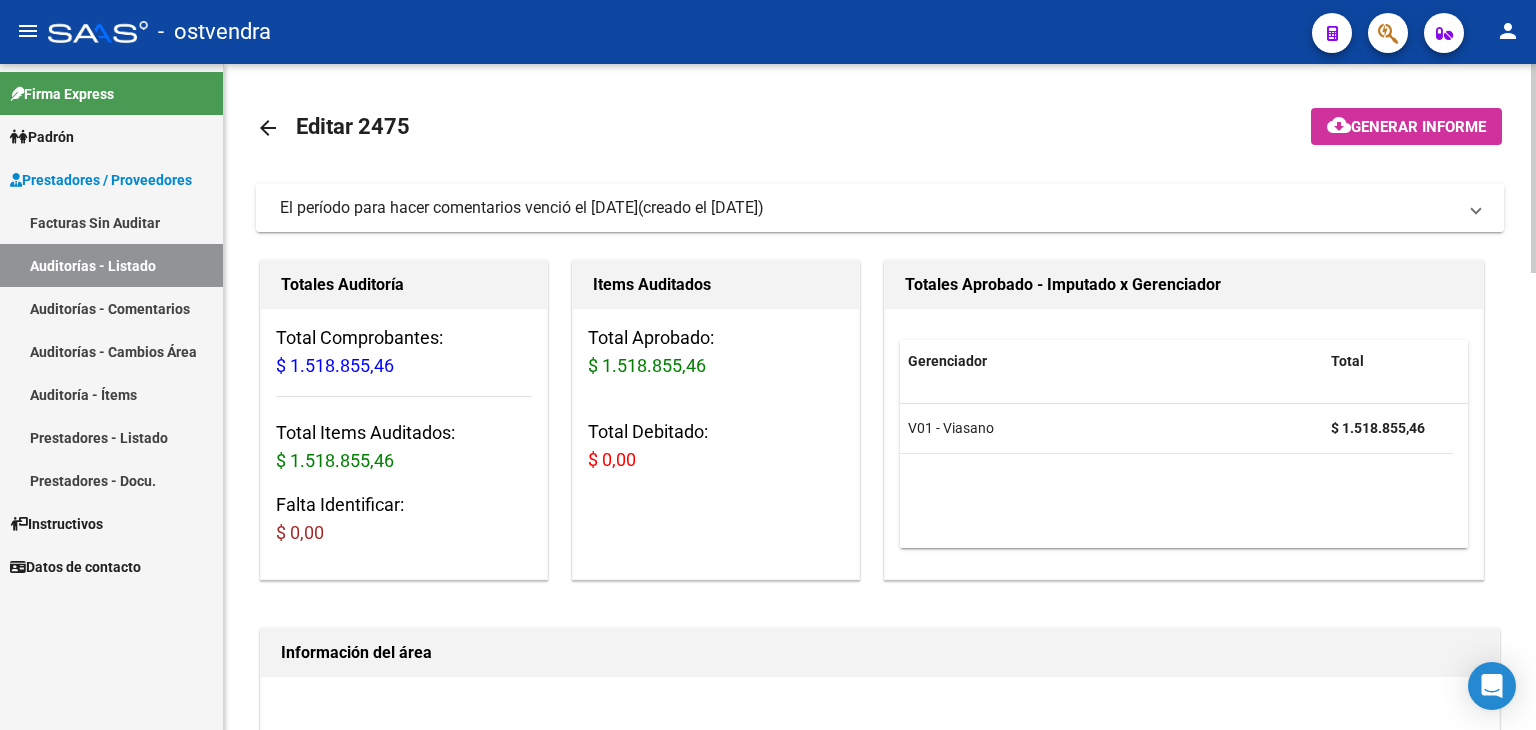 click on "El período para hacer comentarios venció el [DATE] (creado el [DATE])" at bounding box center [876, 208] 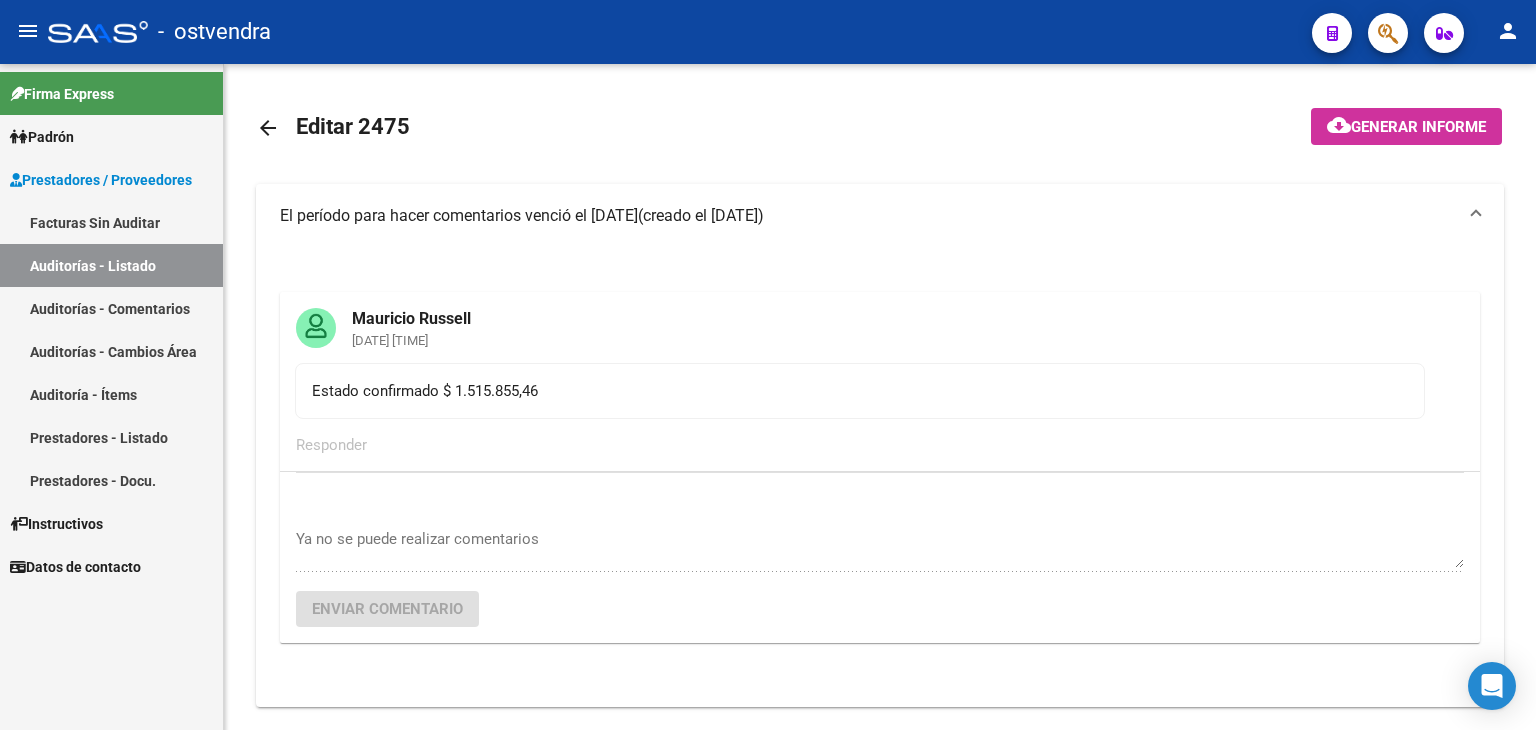 click on "Auditoría - Ítems" at bounding box center (111, 394) 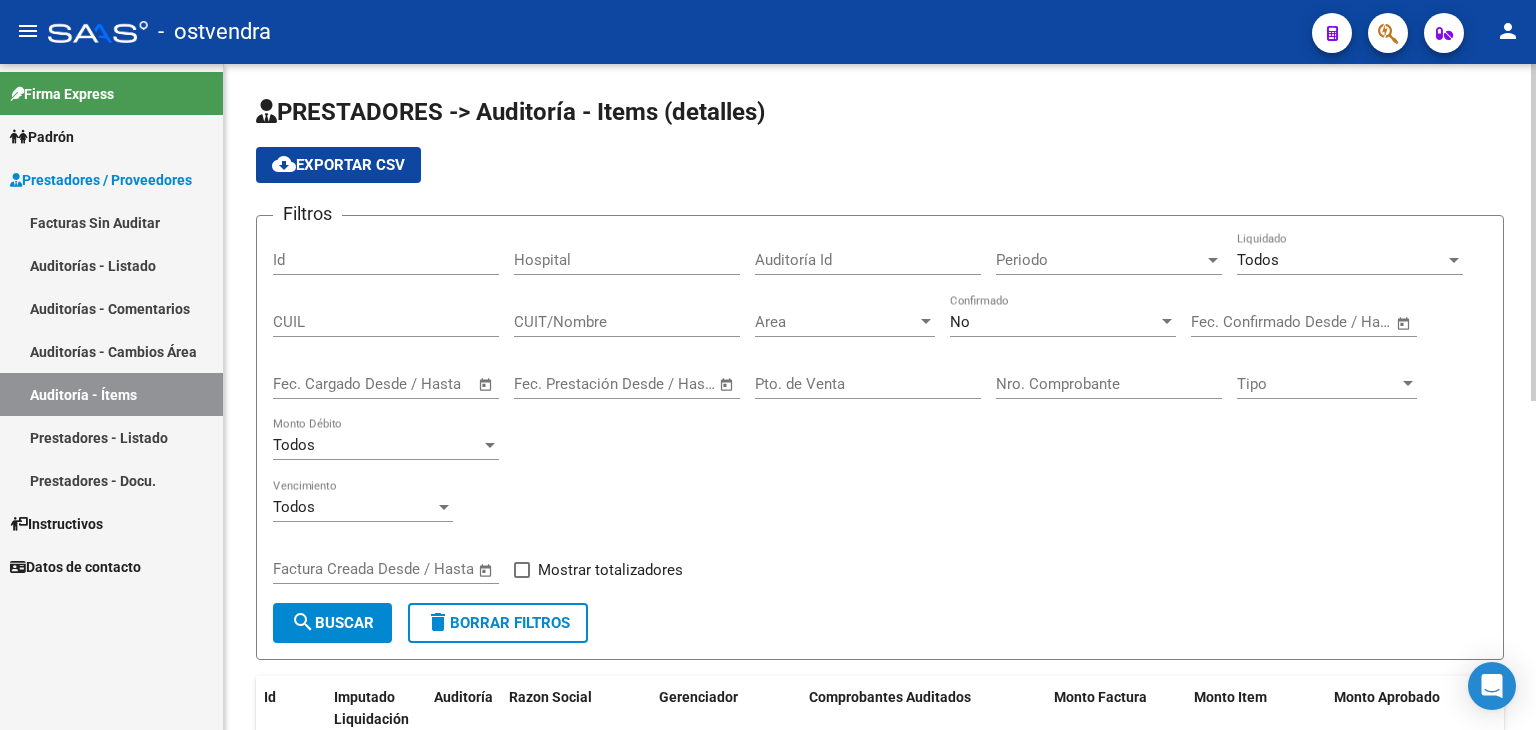 click at bounding box center (926, 321) 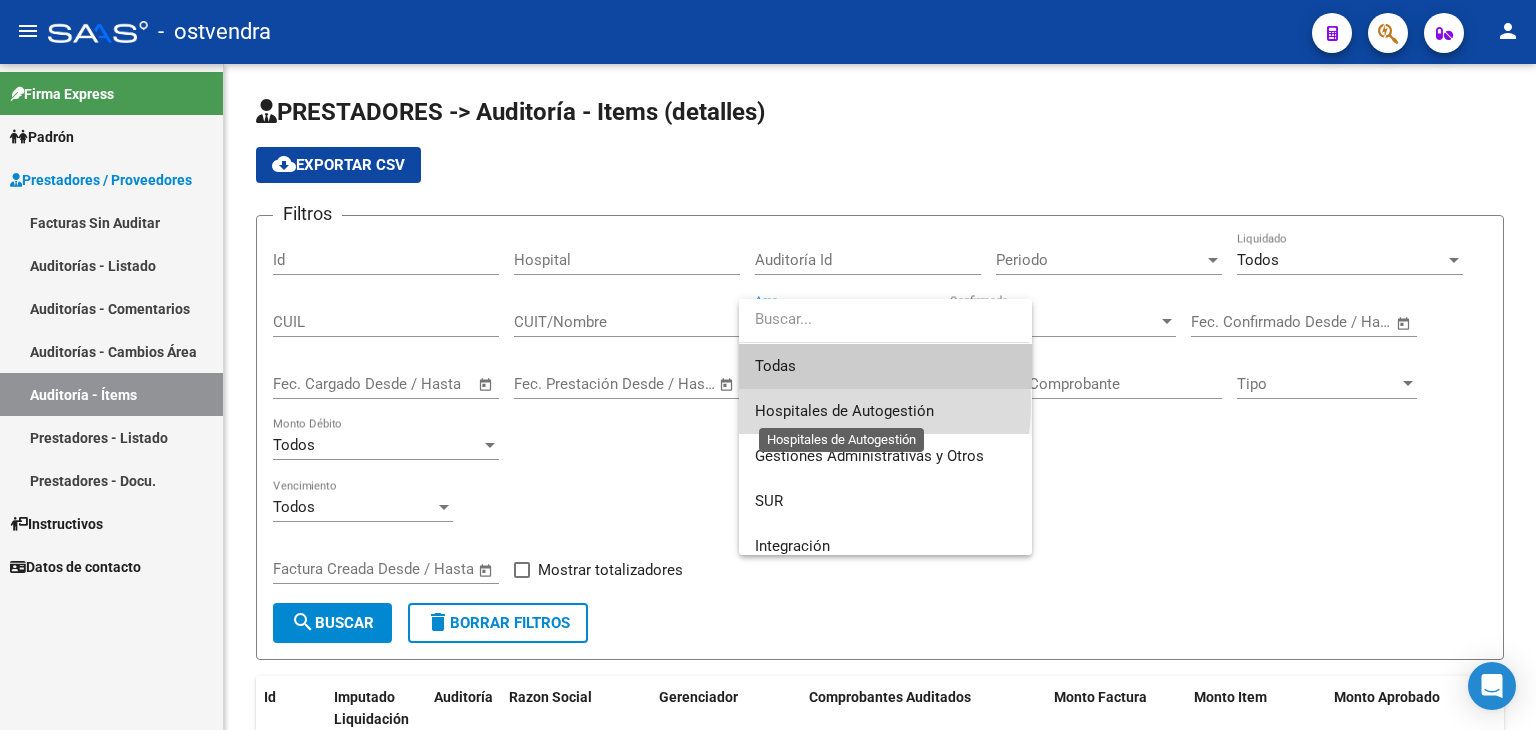 click on "Hospitales de Autogestión" at bounding box center (844, 411) 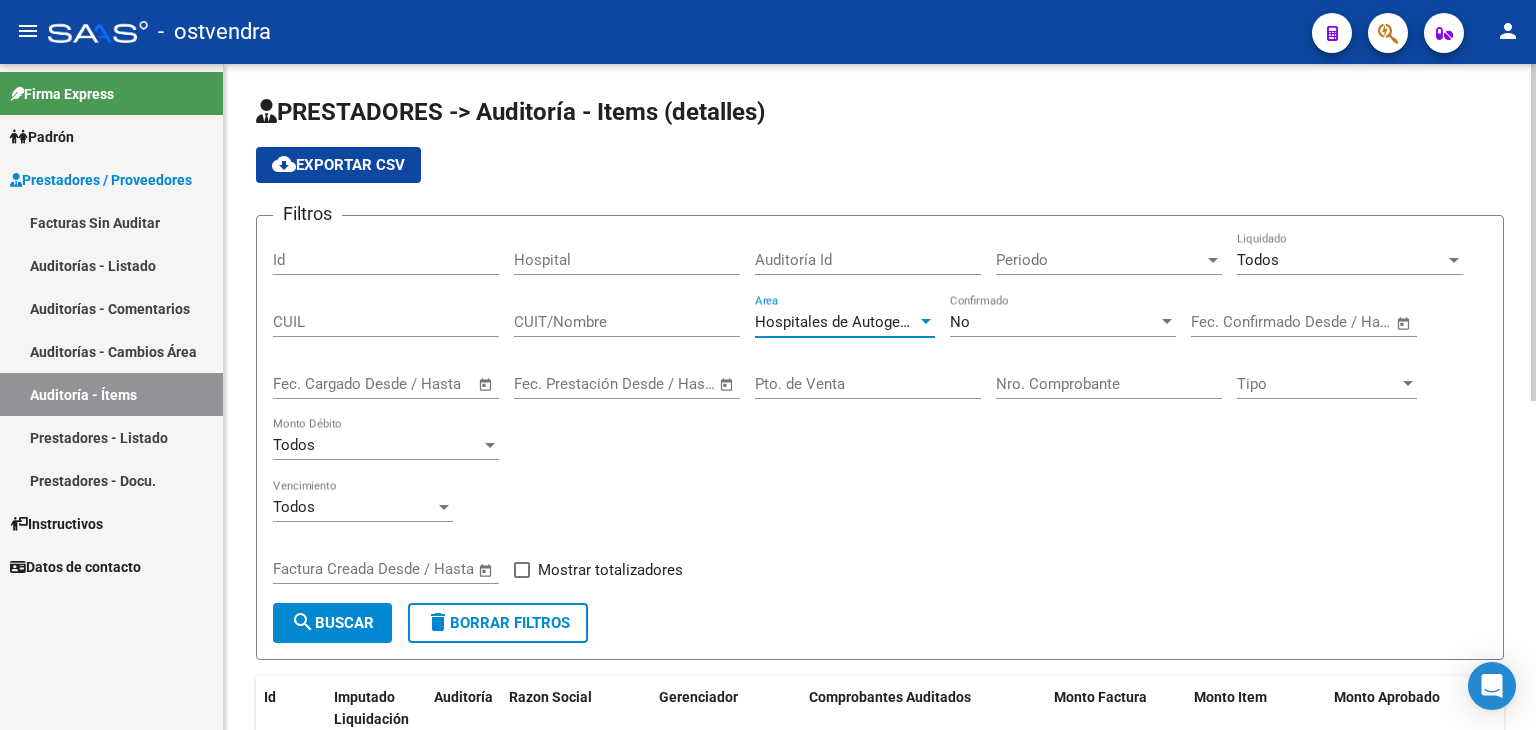 click on "Nro. Comprobante" at bounding box center [1109, 384] 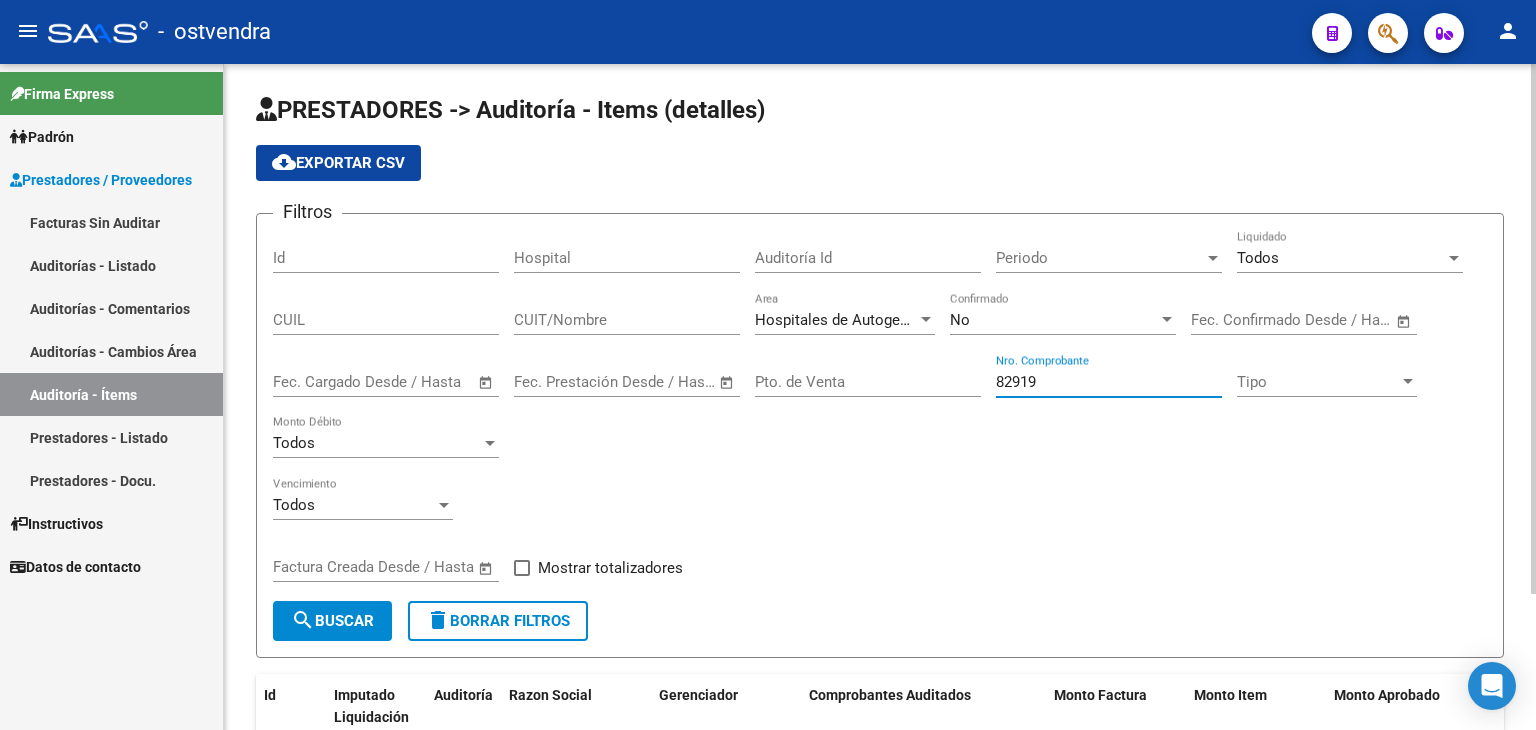 scroll, scrollTop: 0, scrollLeft: 0, axis: both 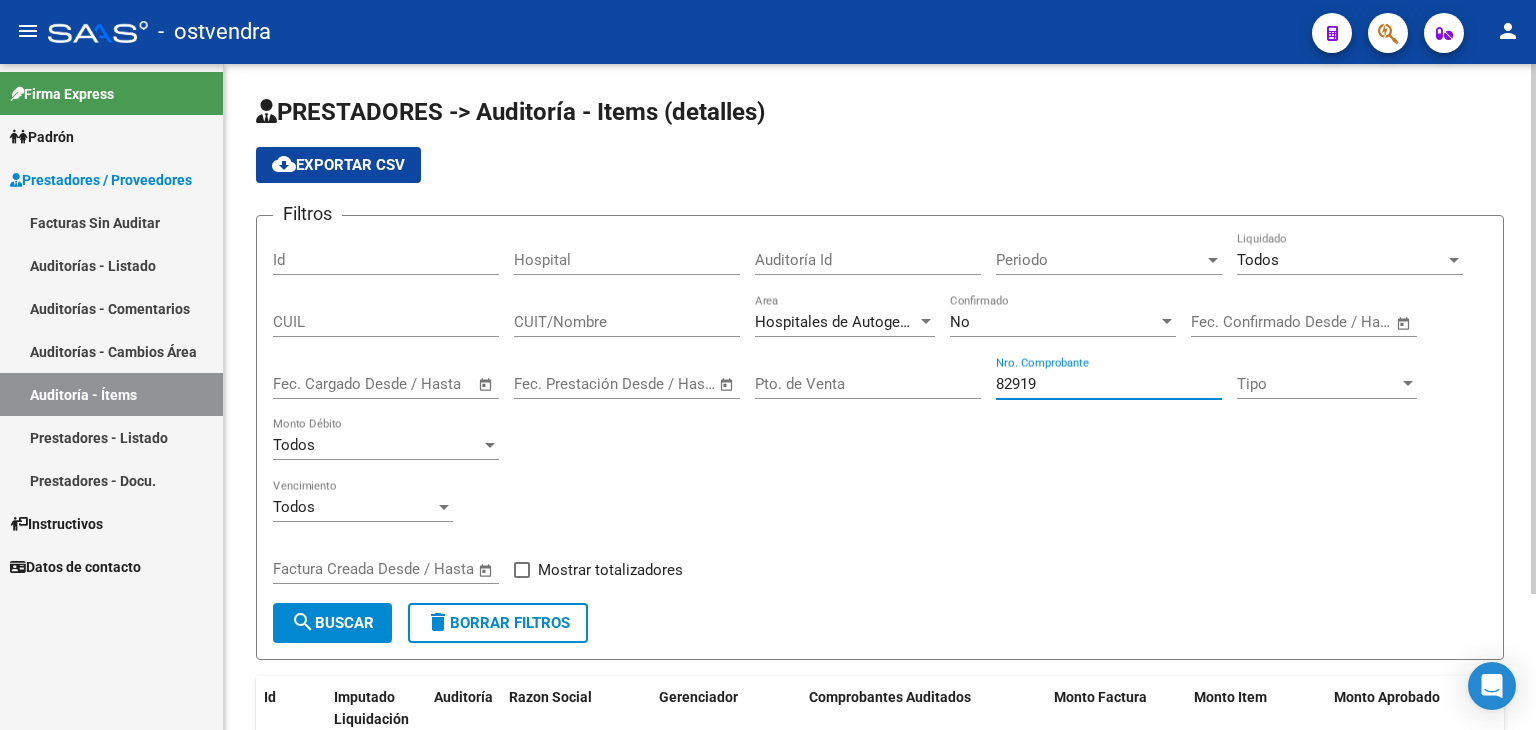 type on "82919" 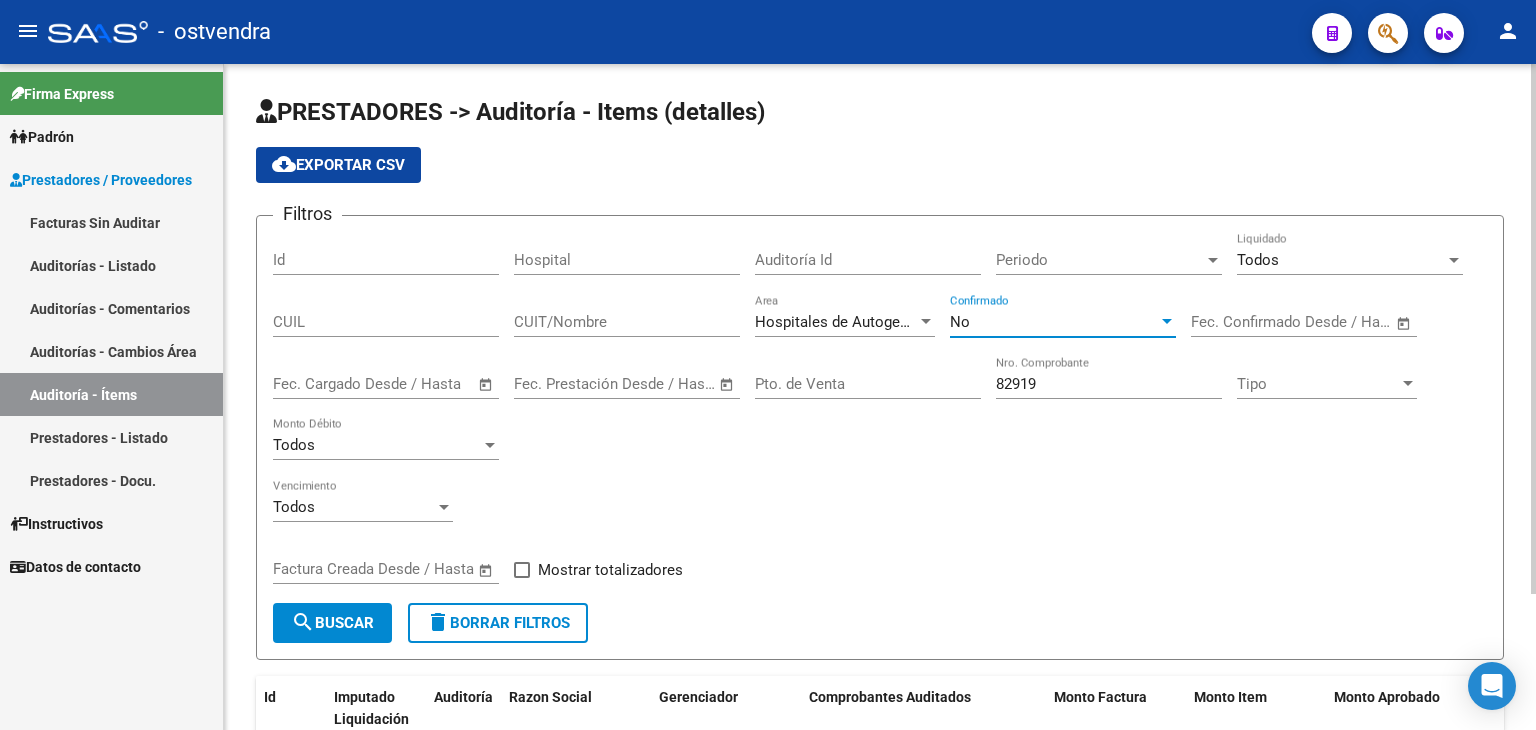 click at bounding box center [1167, 322] 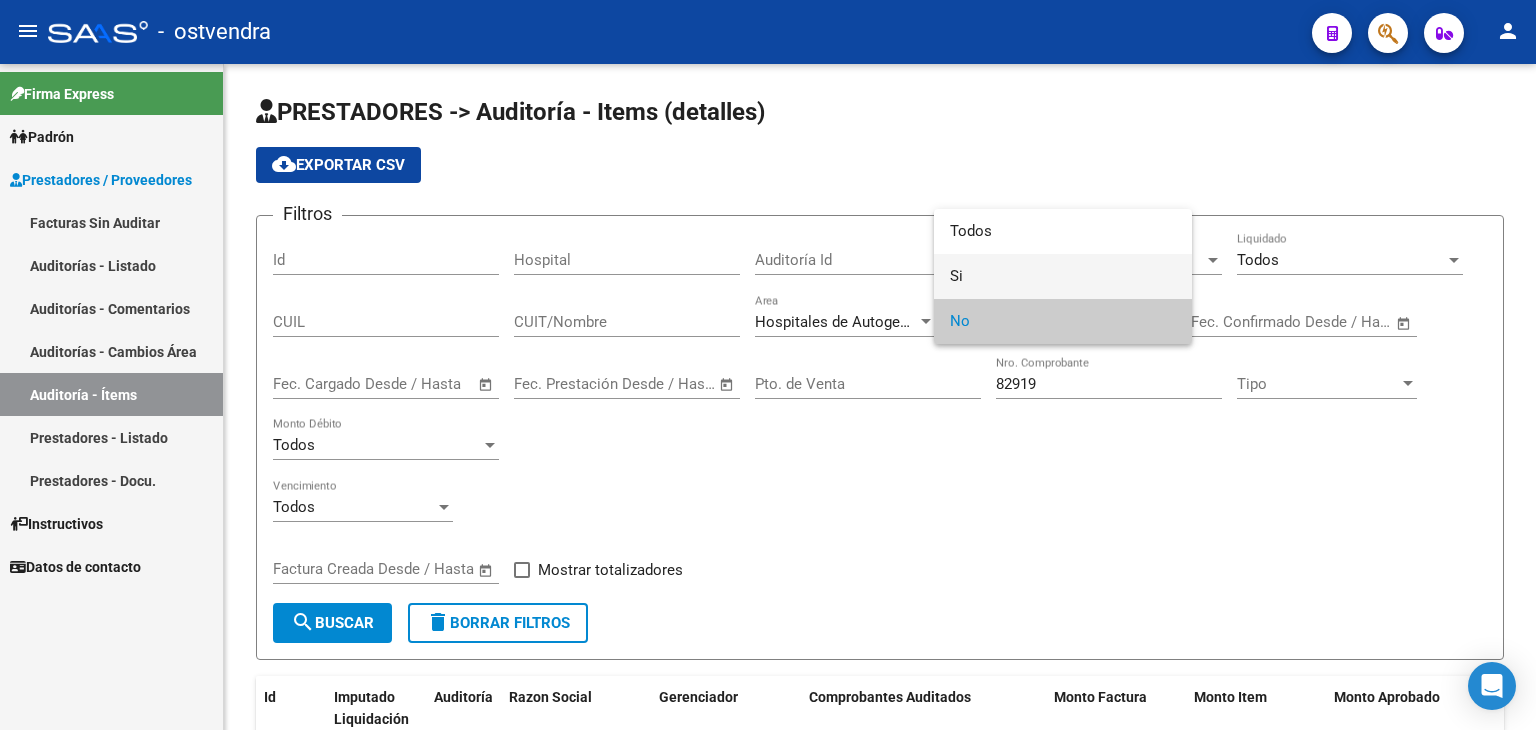 click on "Si" at bounding box center (1063, 276) 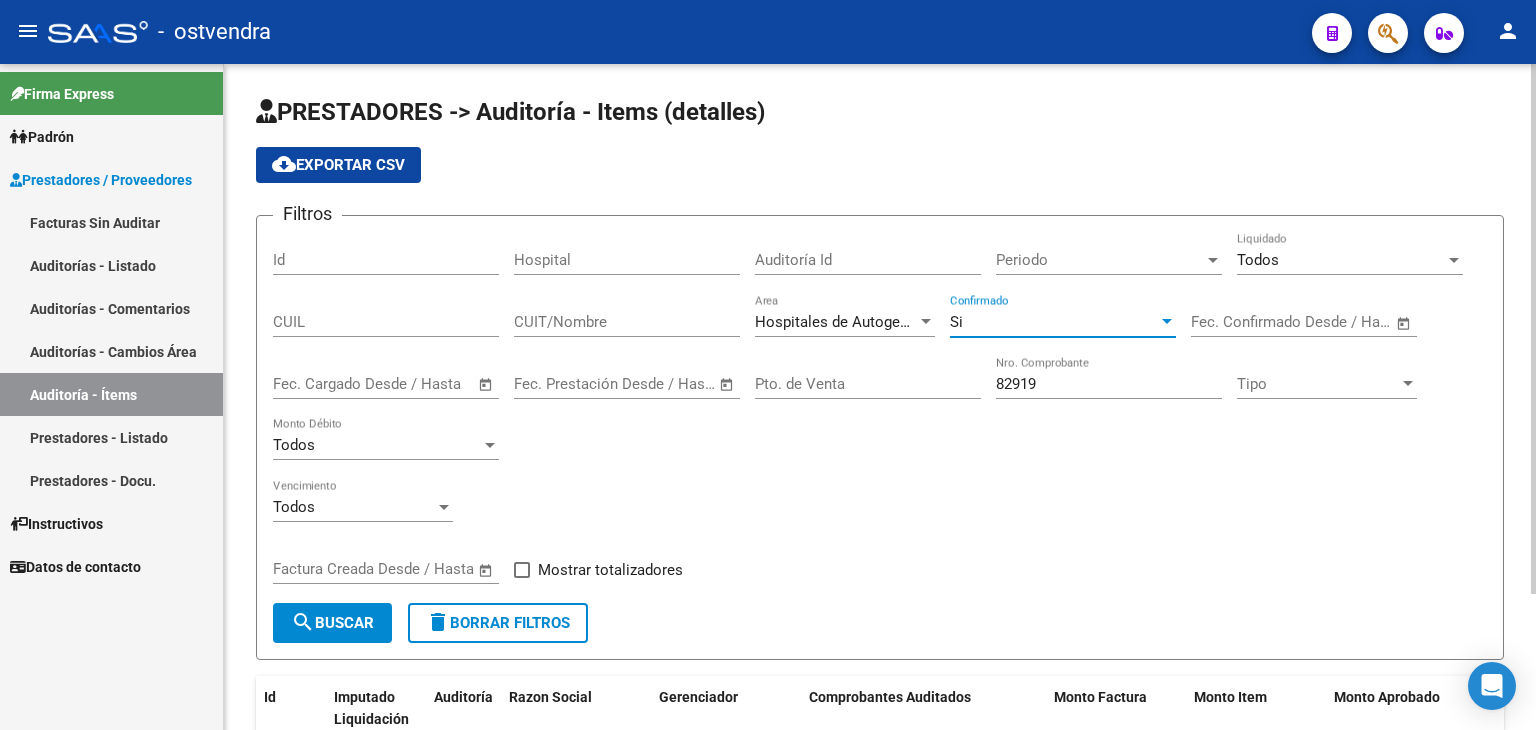 click on "search  Buscar" 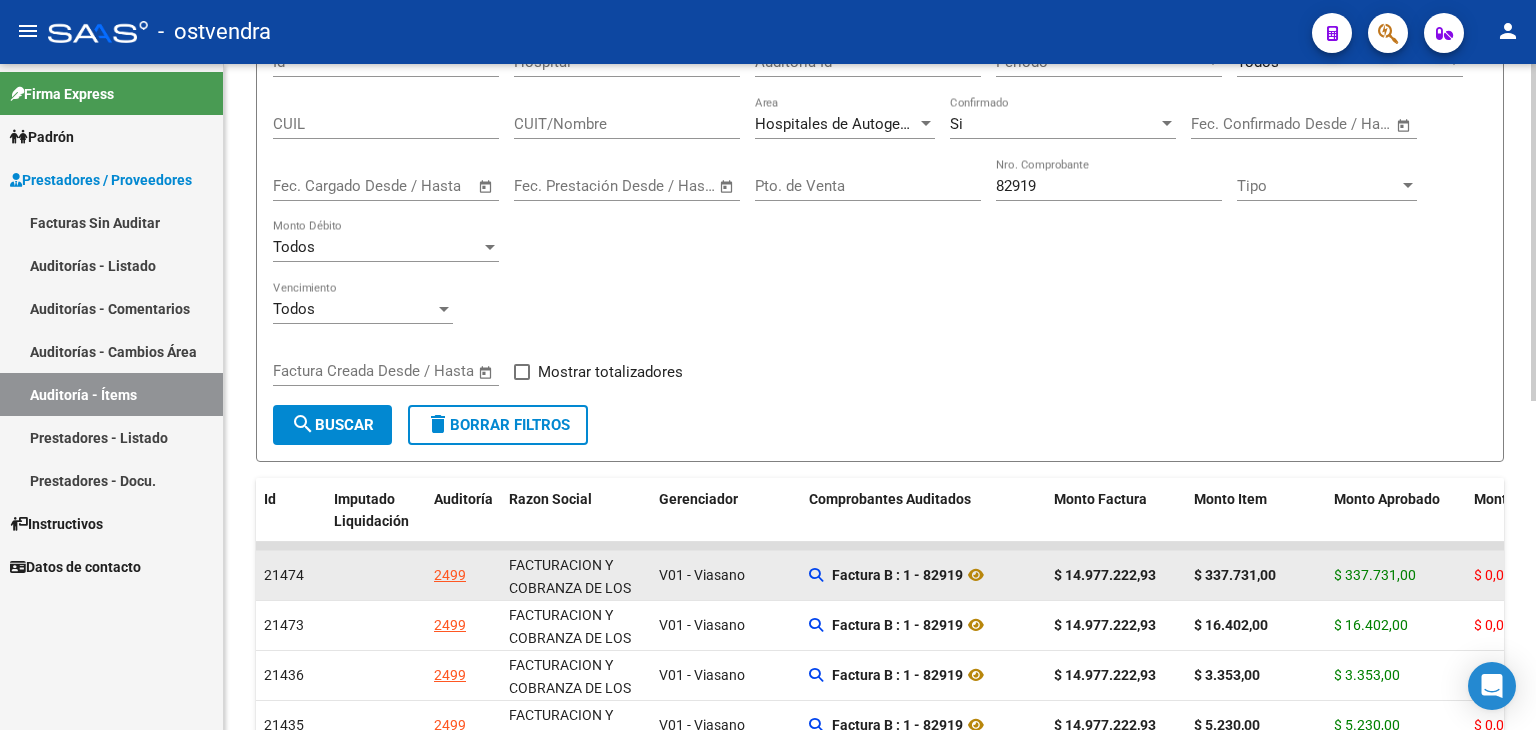 scroll, scrollTop: 200, scrollLeft: 0, axis: vertical 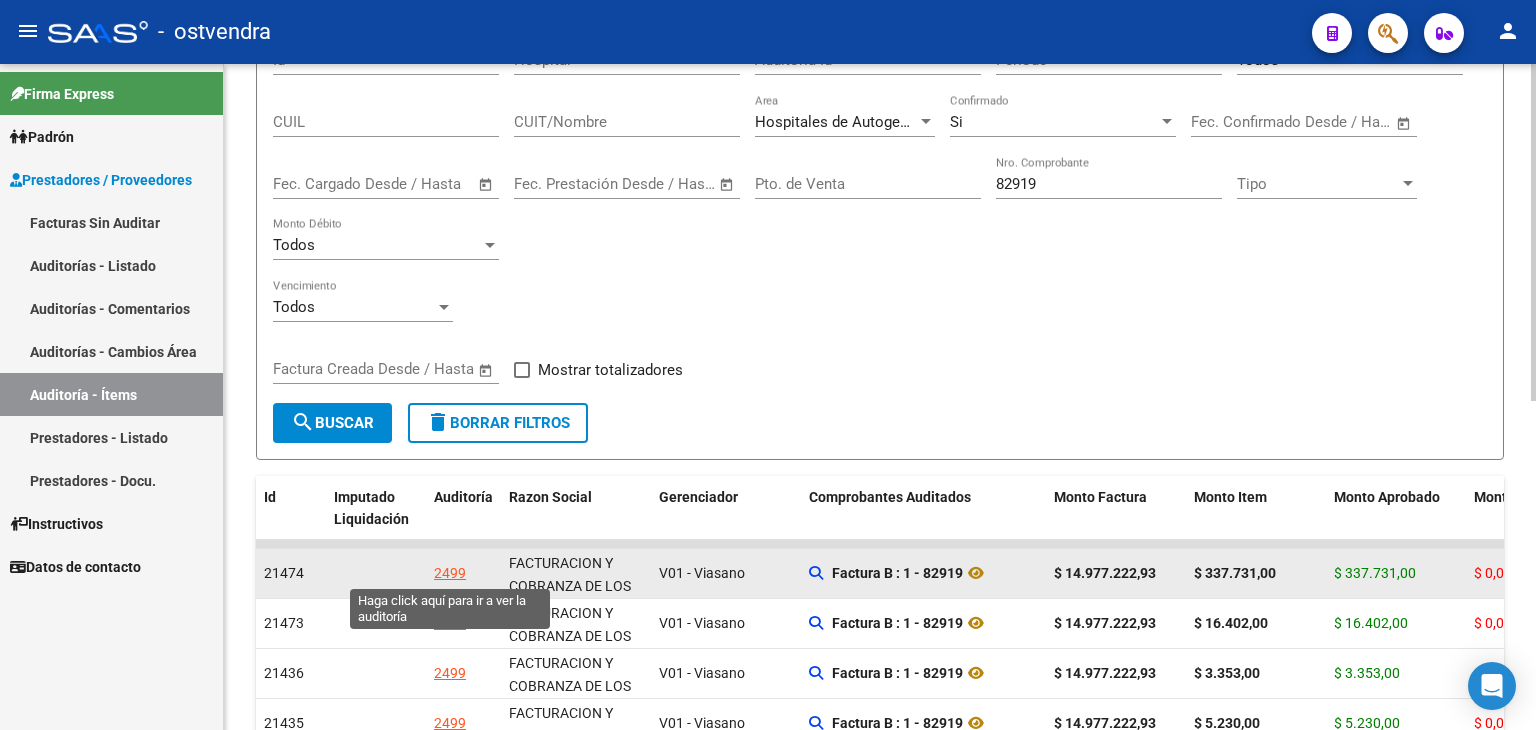 click on "2499" 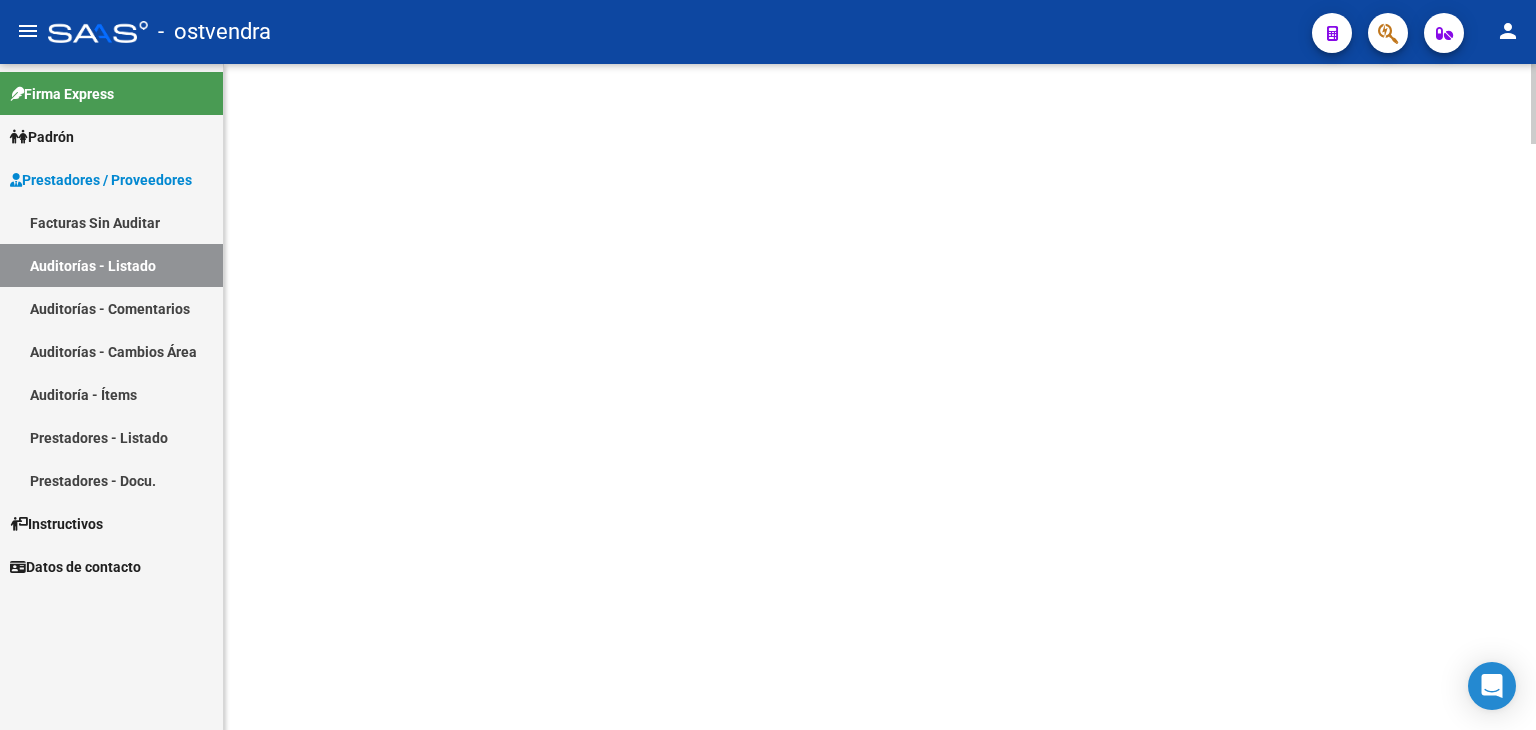 scroll, scrollTop: 0, scrollLeft: 0, axis: both 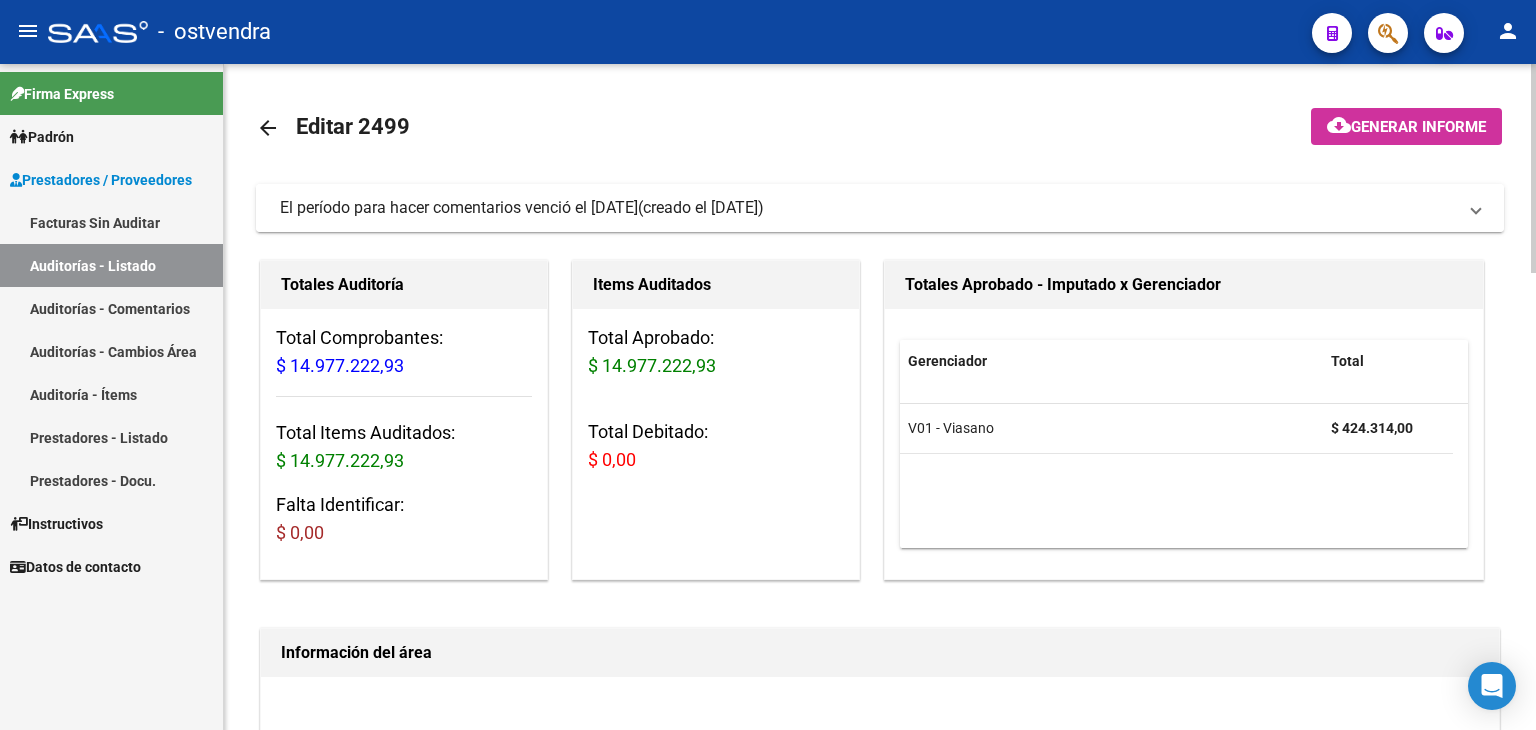 click at bounding box center [1476, 208] 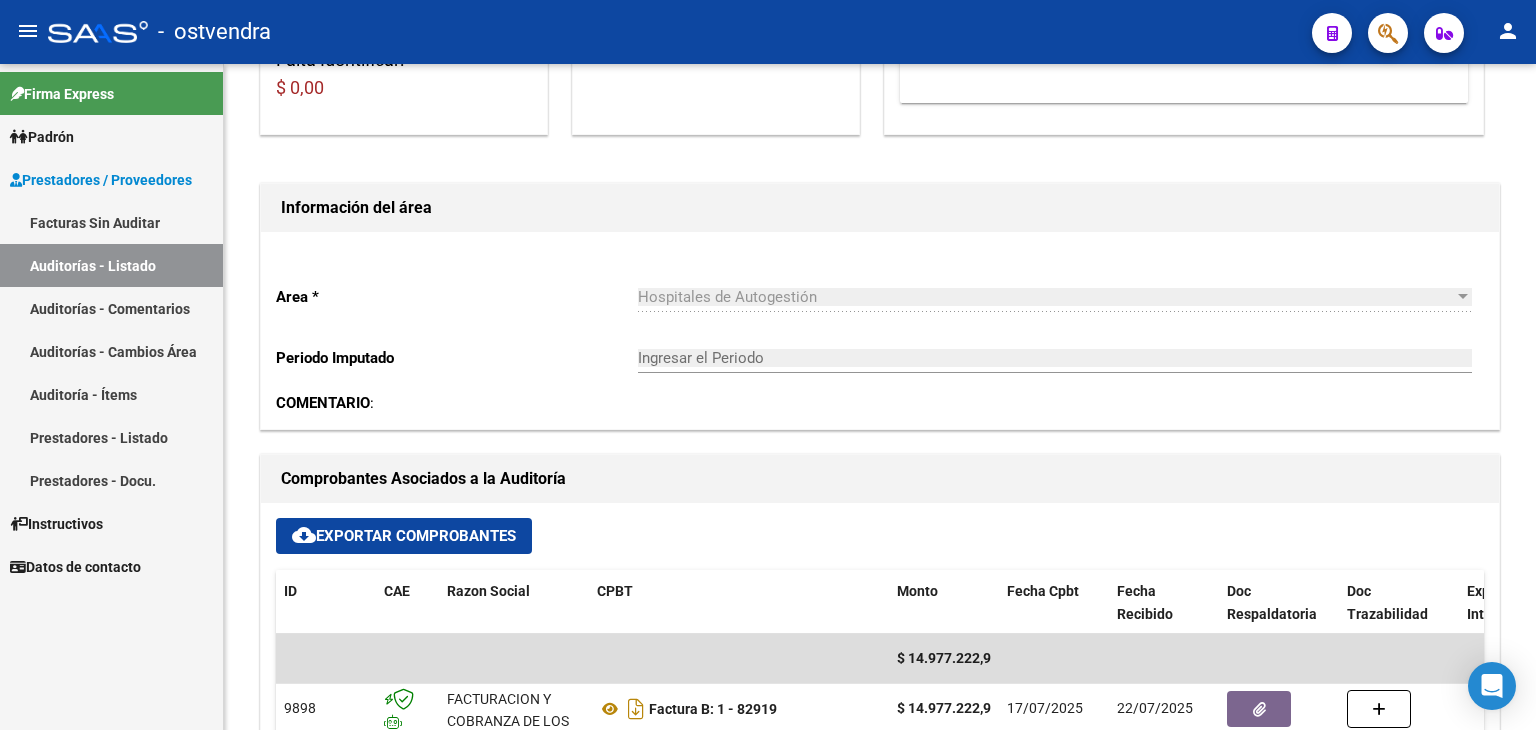 scroll, scrollTop: 1100, scrollLeft: 0, axis: vertical 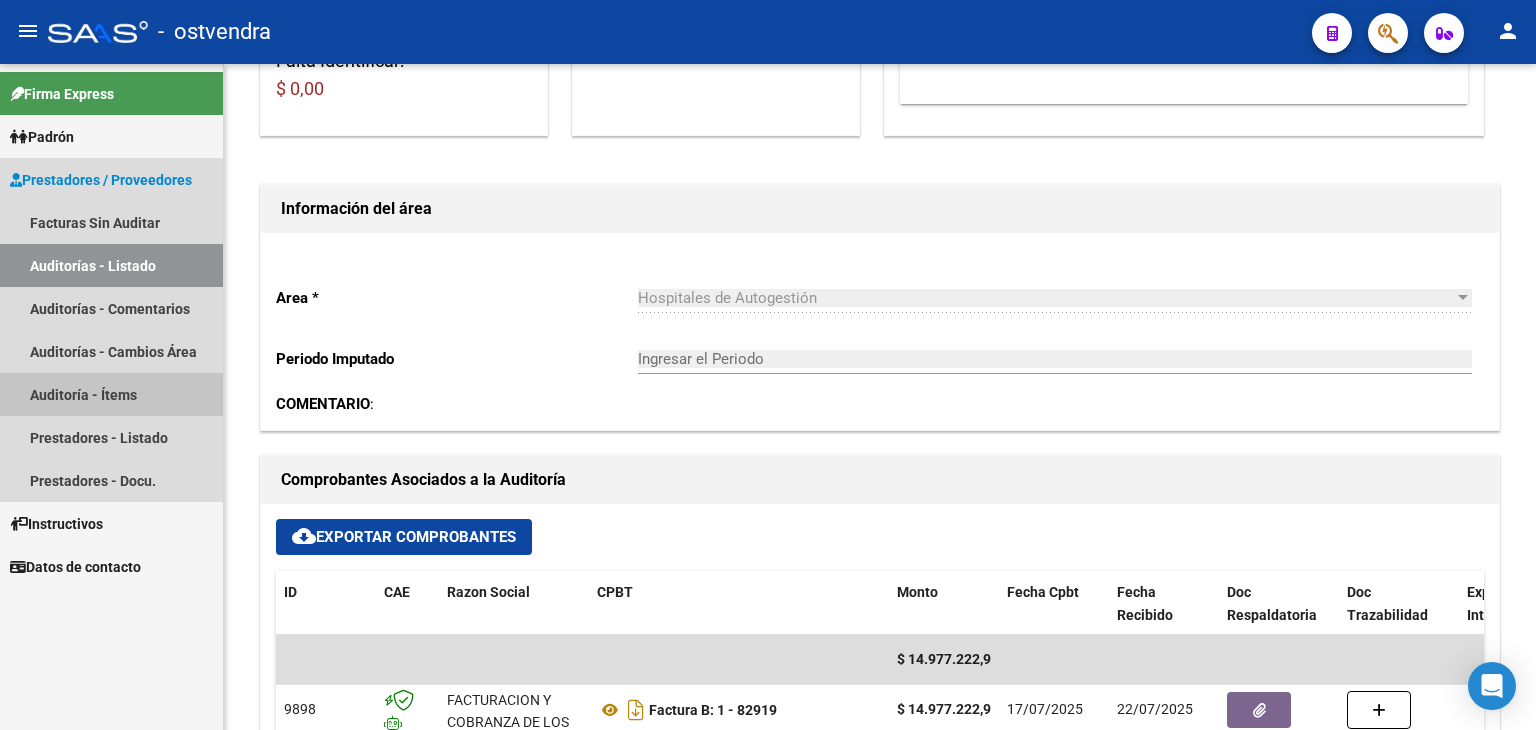 drag, startPoint x: 120, startPoint y: 401, endPoint x: 160, endPoint y: 378, distance: 46.141087 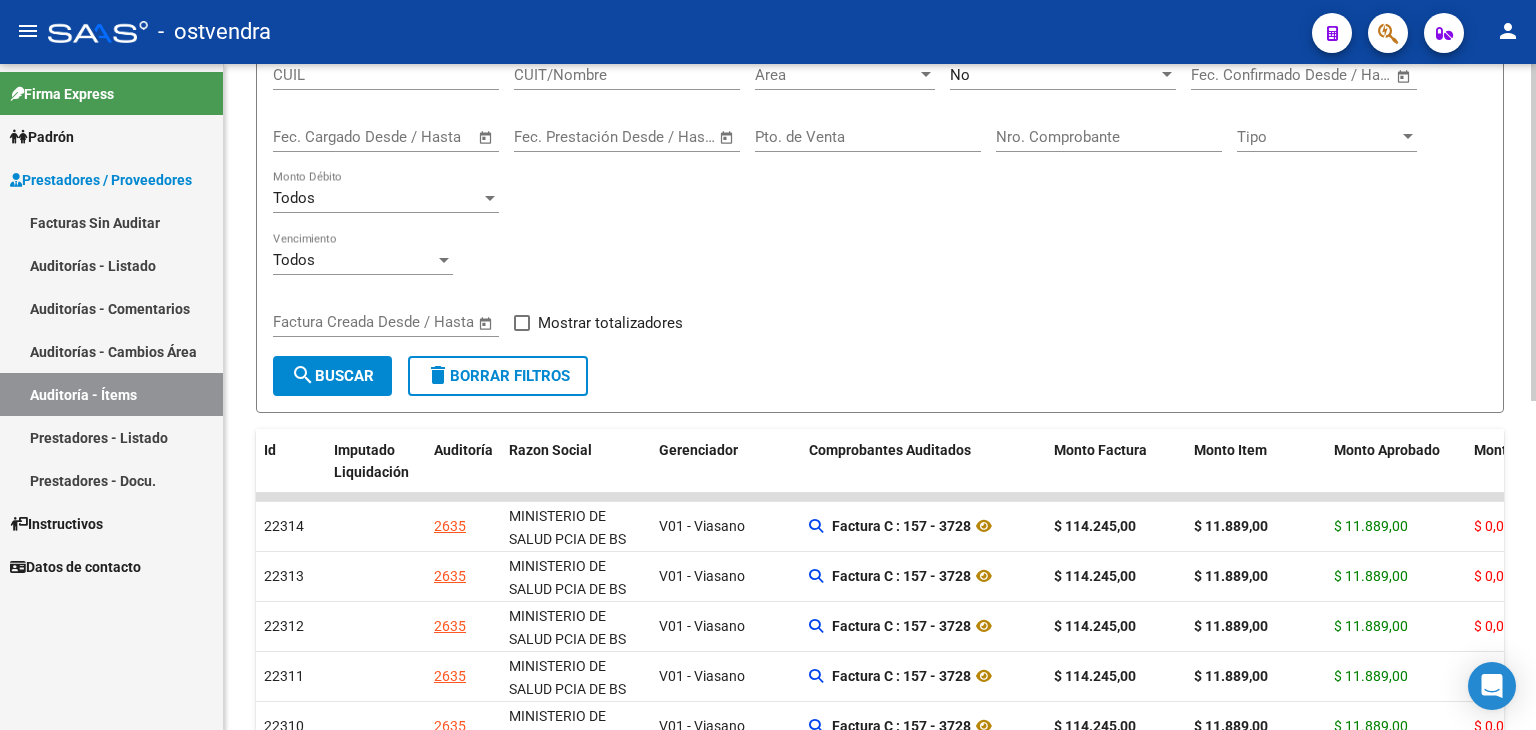 scroll, scrollTop: 0, scrollLeft: 0, axis: both 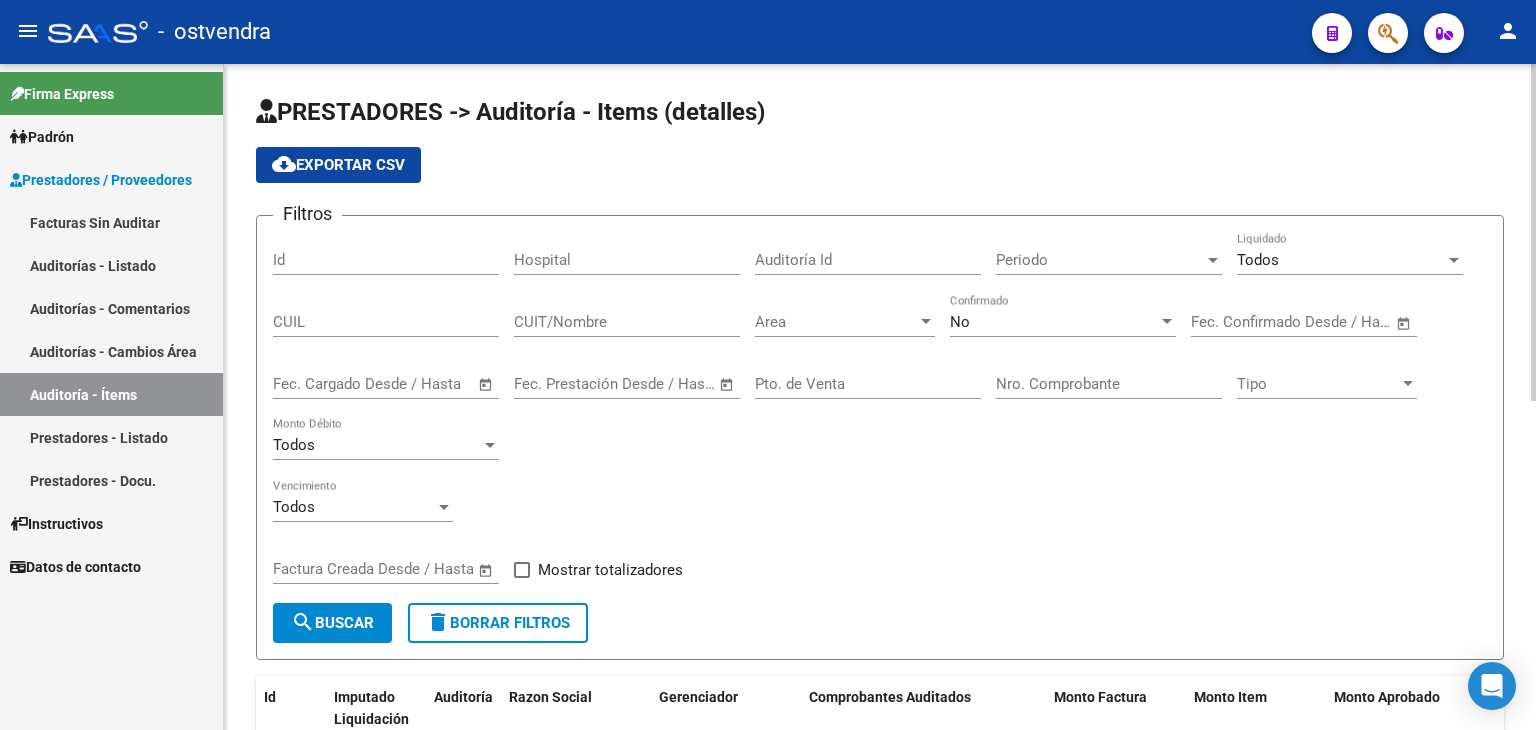 click at bounding box center [926, 322] 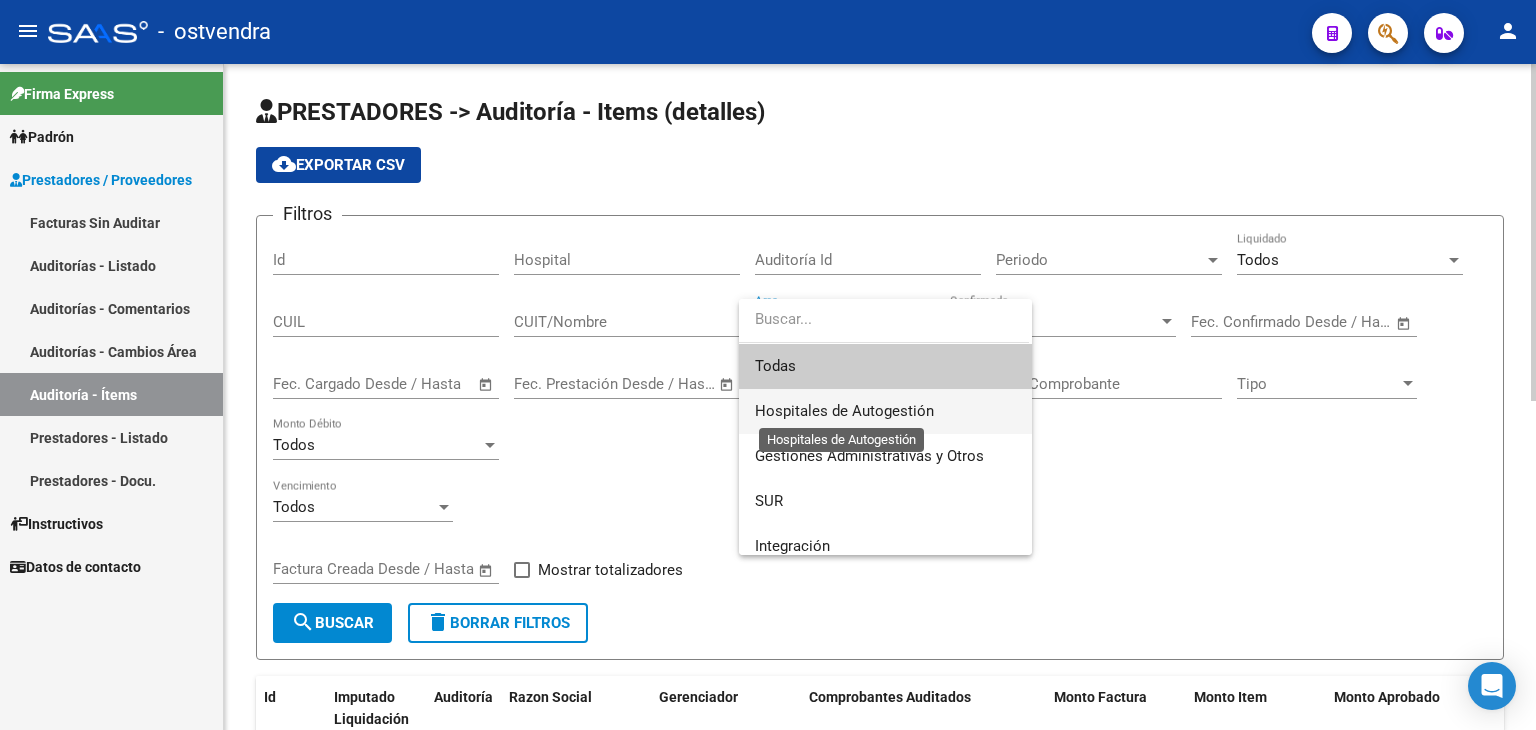 drag, startPoint x: 837, startPoint y: 405, endPoint x: 872, endPoint y: 401, distance: 35.22783 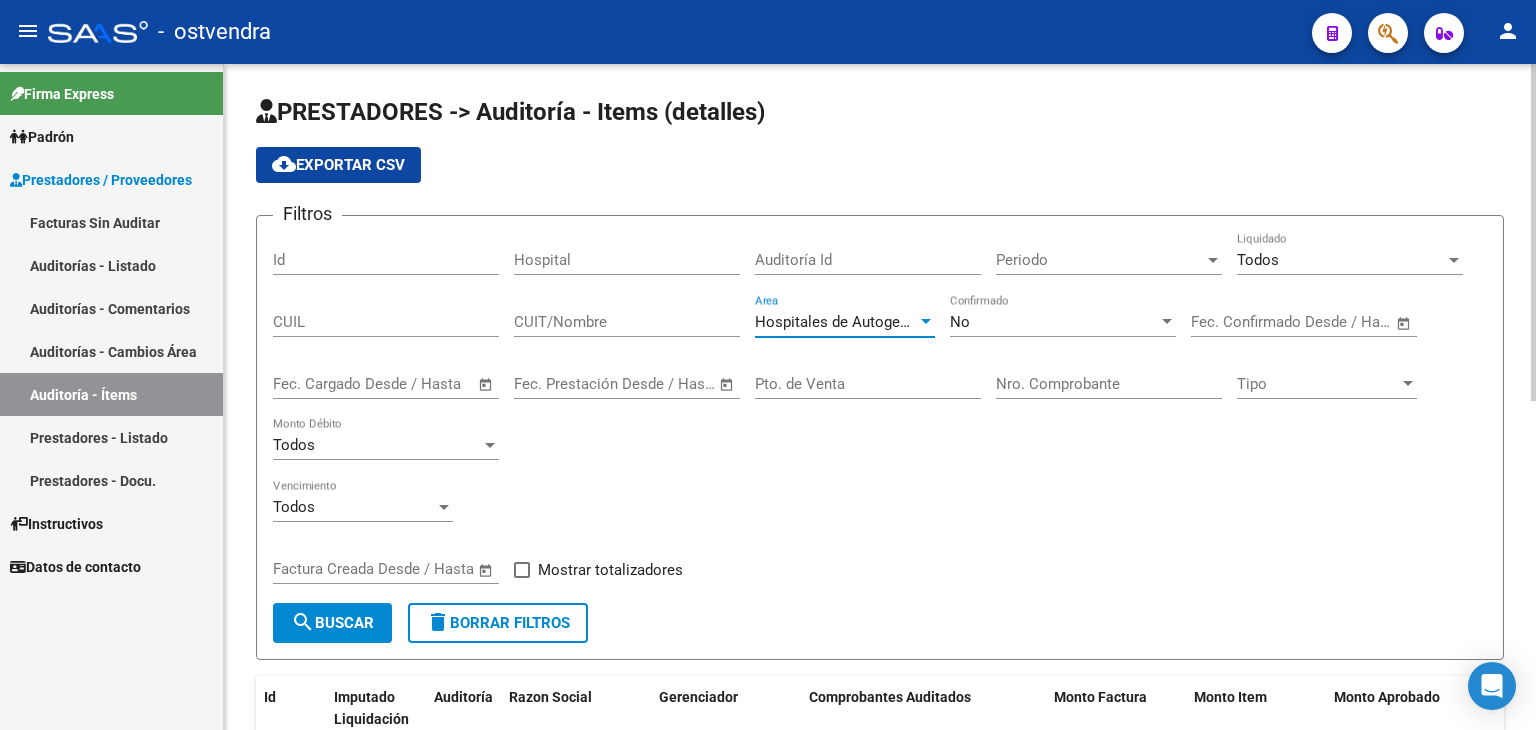 click on "Nro. Comprobante" 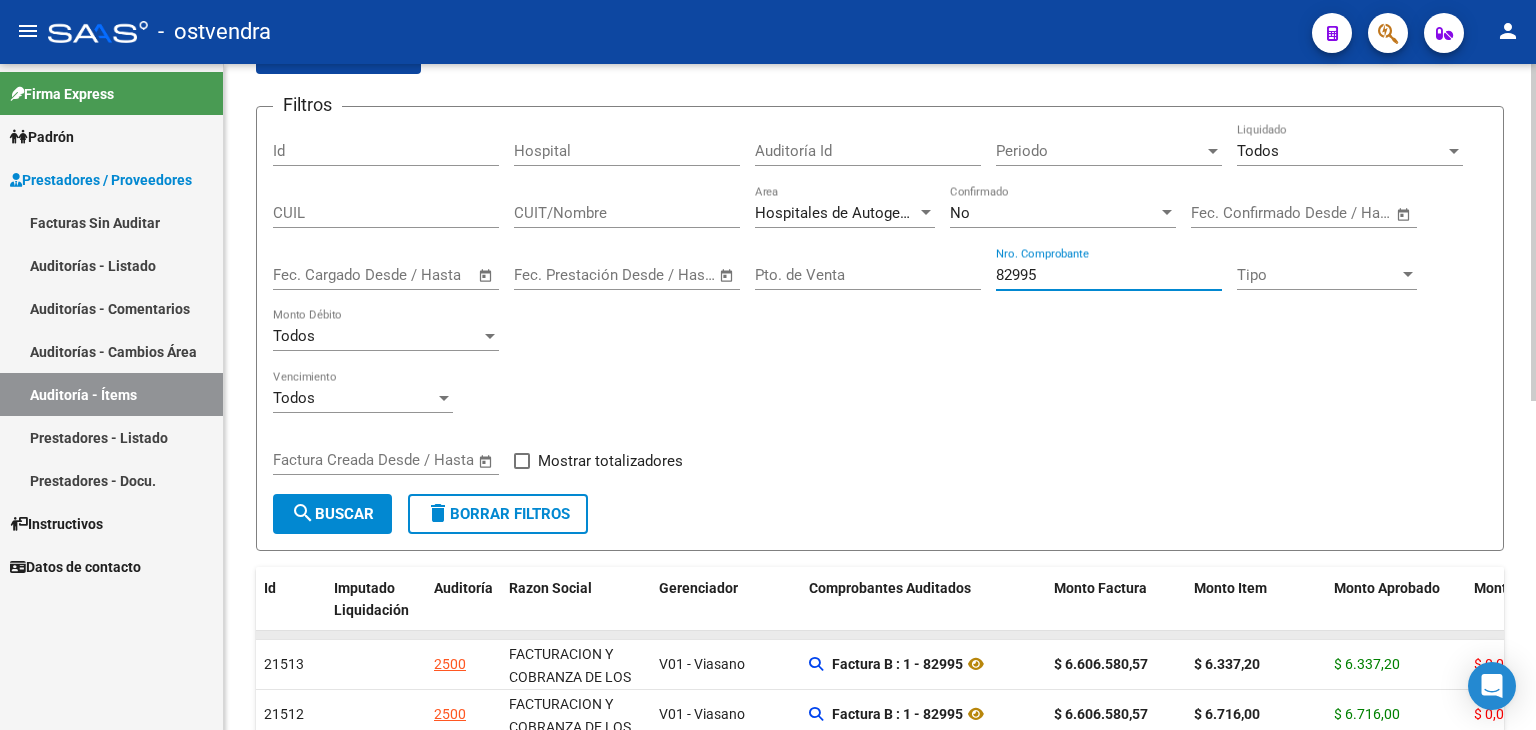 scroll, scrollTop: 300, scrollLeft: 0, axis: vertical 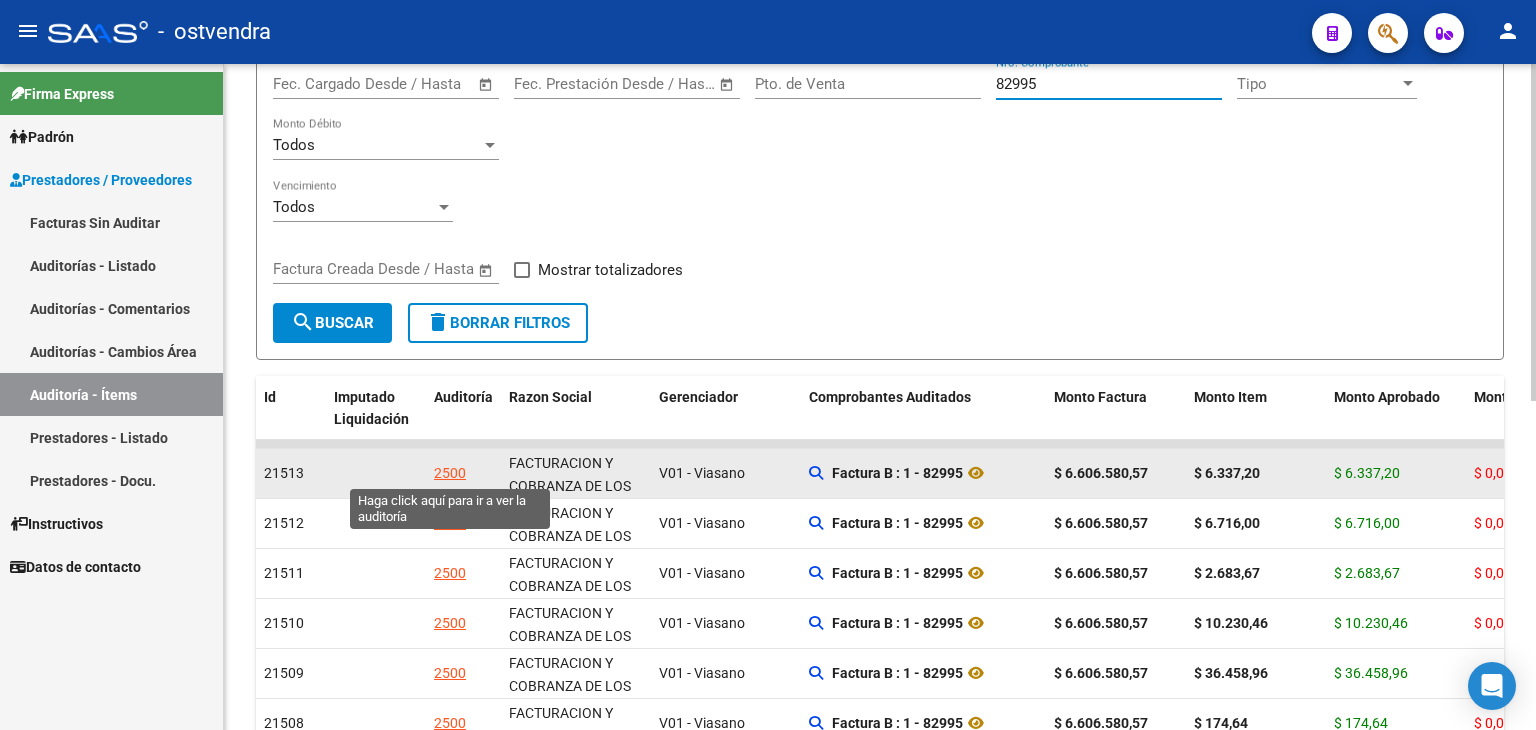 type on "82995" 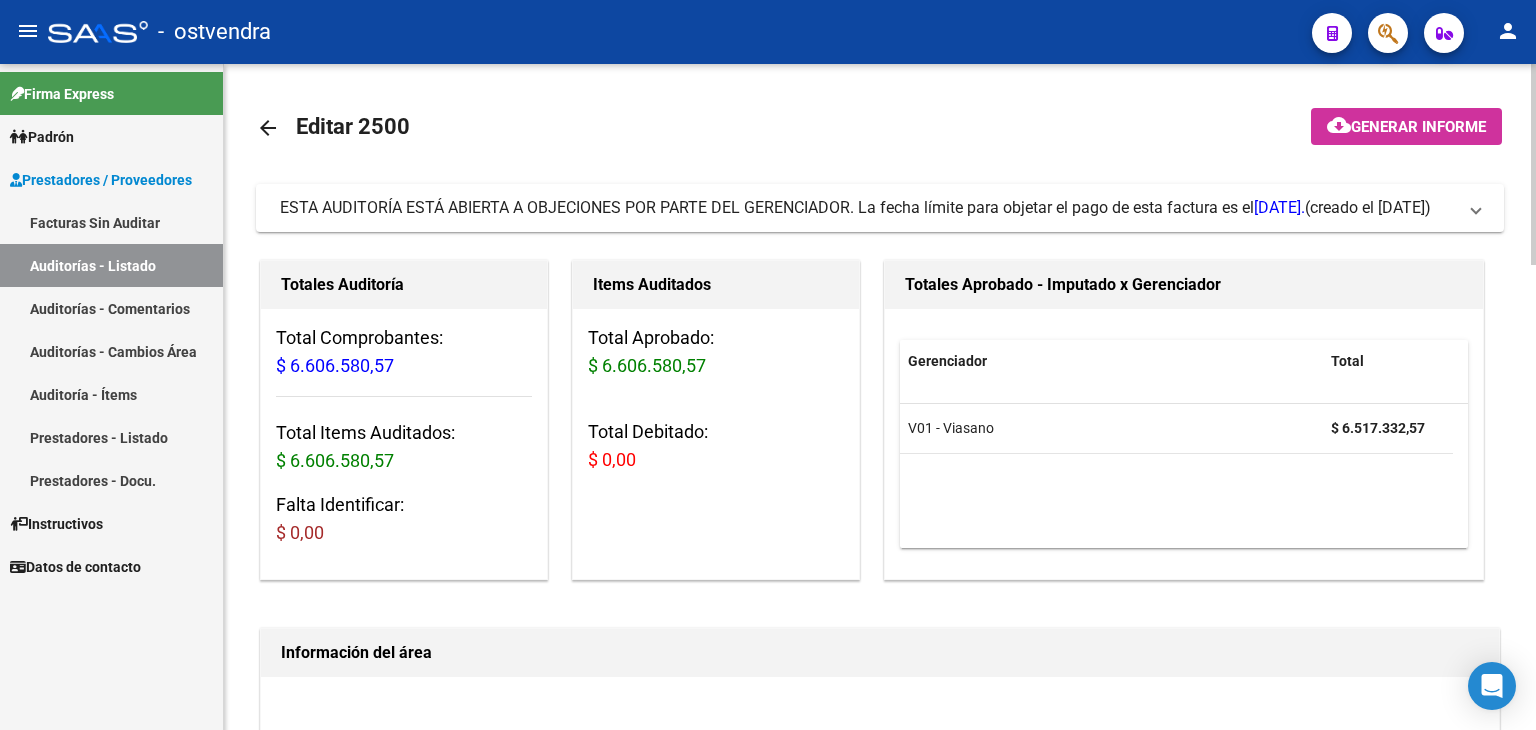 scroll, scrollTop: 0, scrollLeft: 0, axis: both 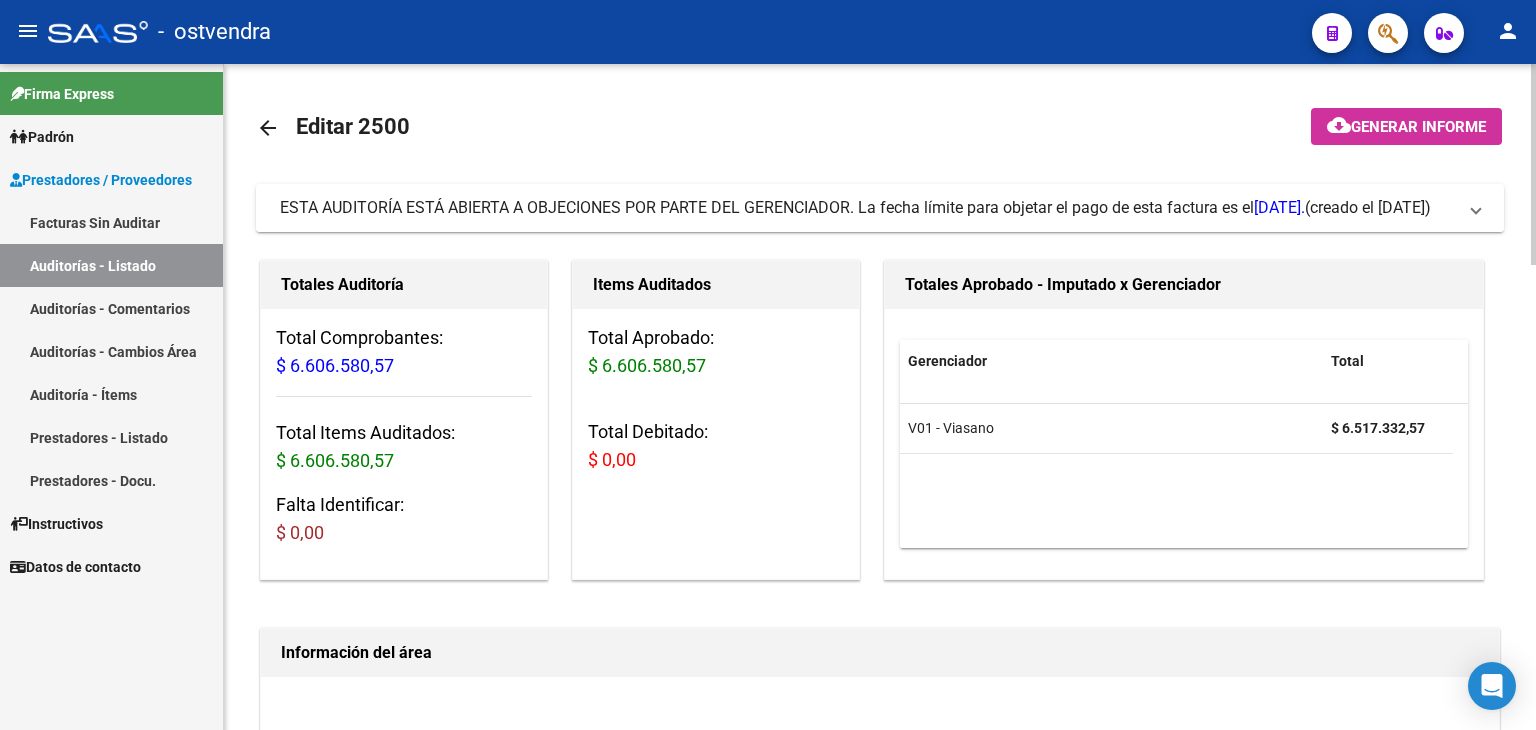 click on "La fecha límite para objetar el pago de esta factura es el [DATE]. (creado el [DATE])" at bounding box center [876, 208] 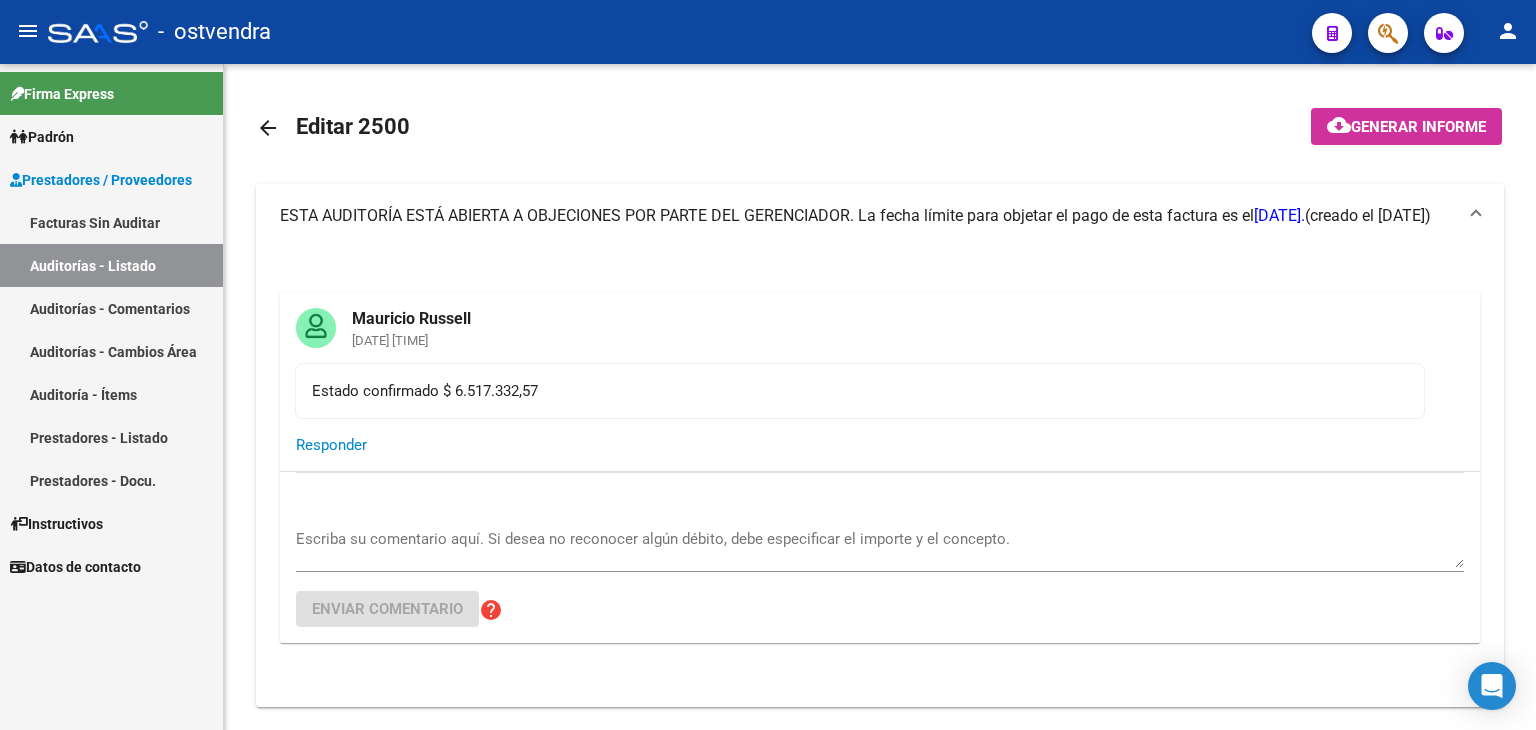 click on "Auditoría - Ítems" at bounding box center (111, 394) 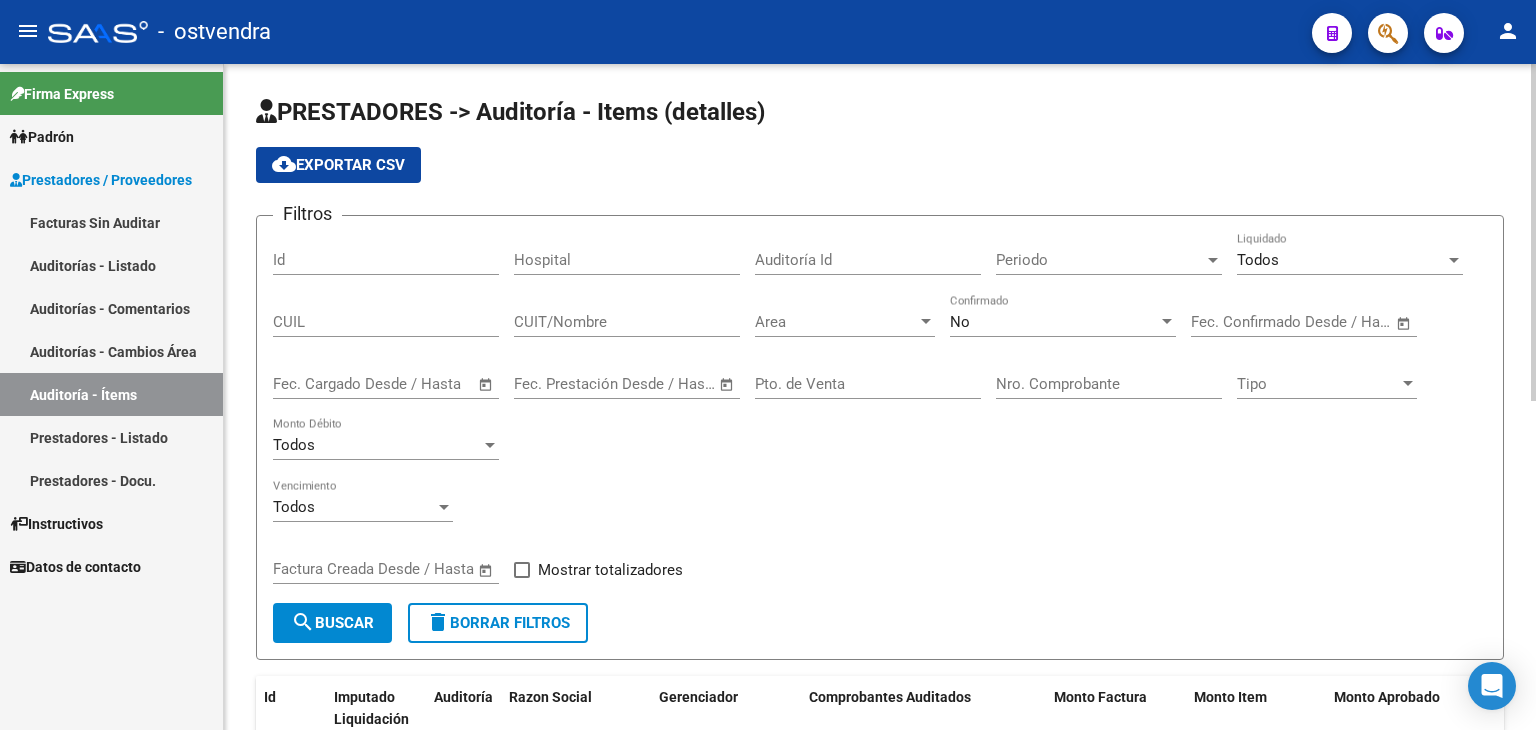 click at bounding box center (926, 321) 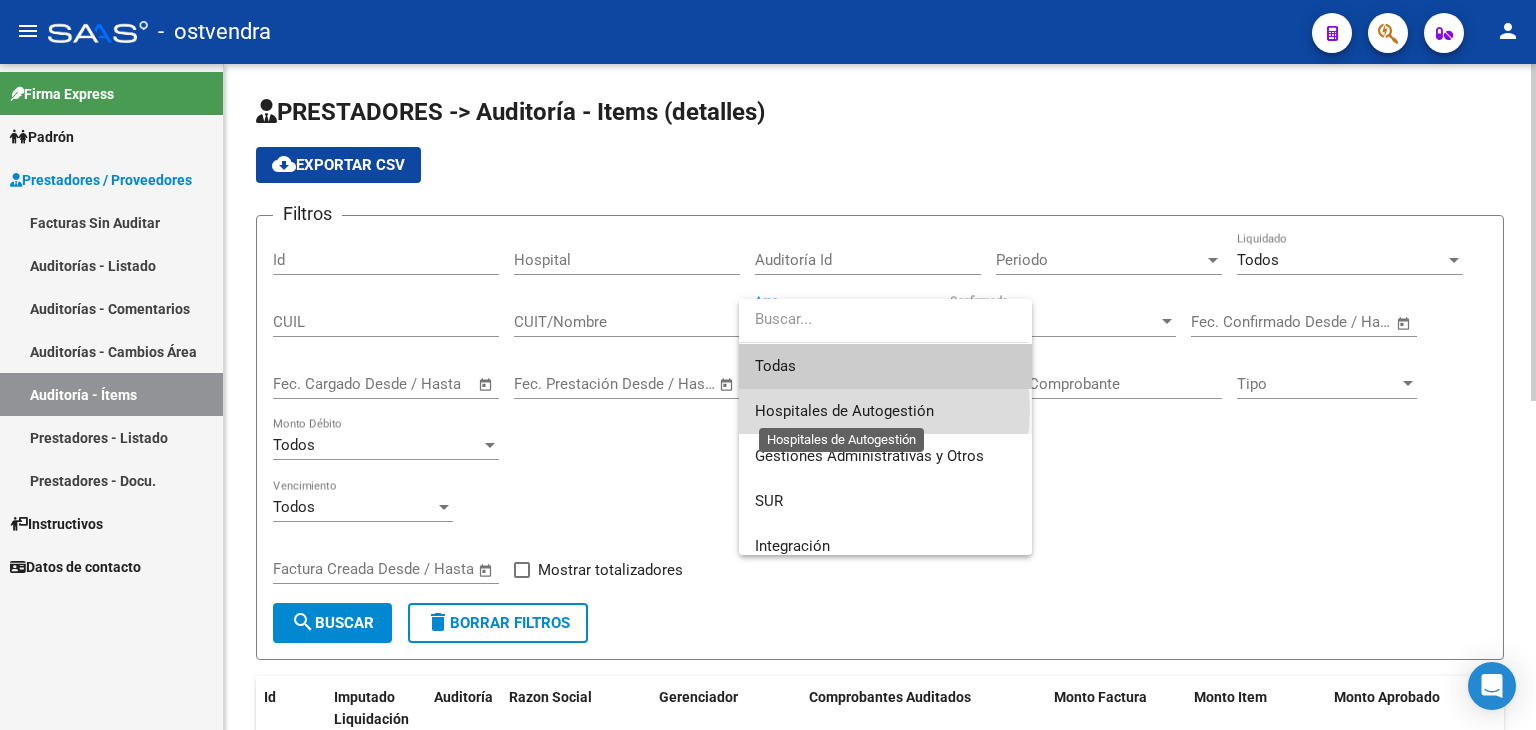 drag, startPoint x: 846, startPoint y: 410, endPoint x: 904, endPoint y: 371, distance: 69.89278 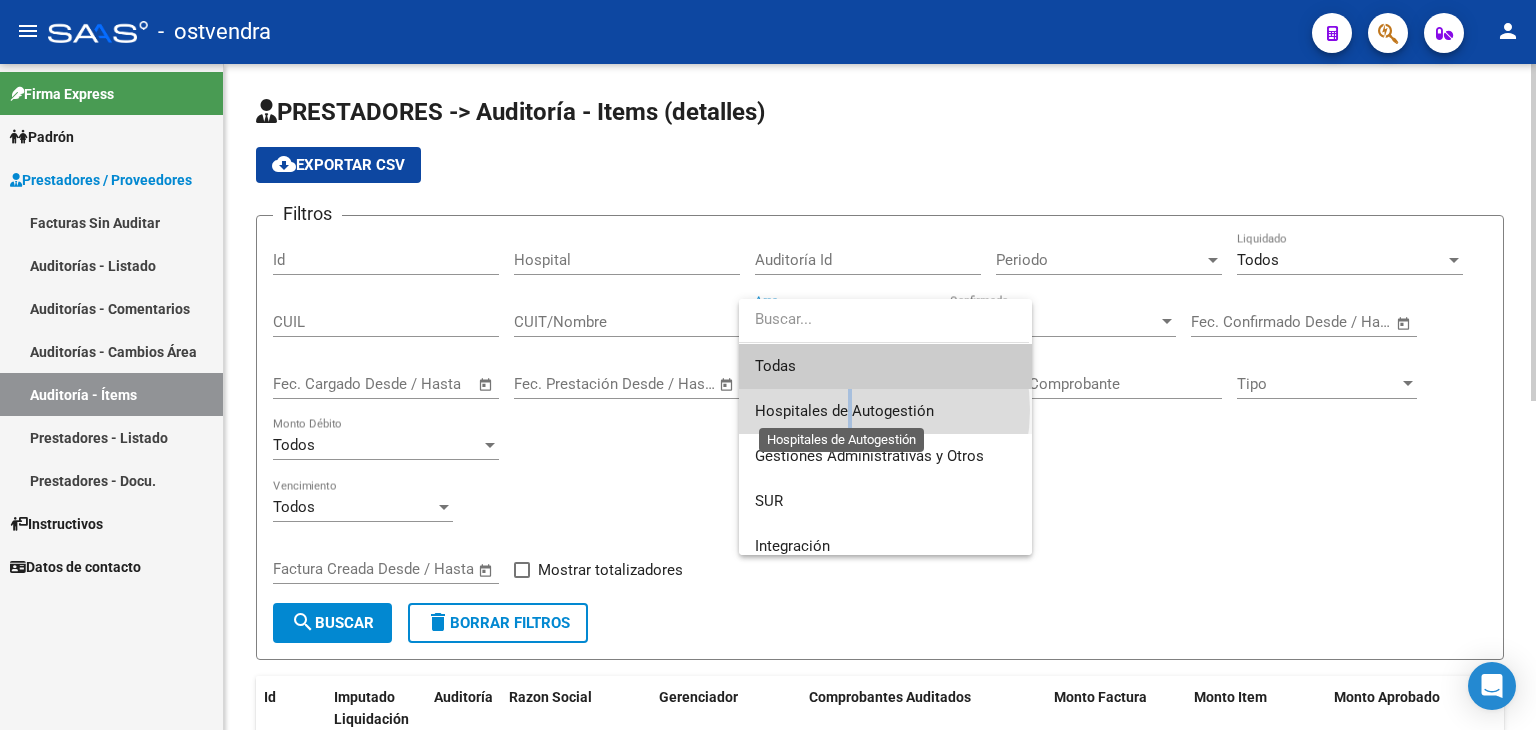 click on "Hospitales de Autogestión" at bounding box center [844, 411] 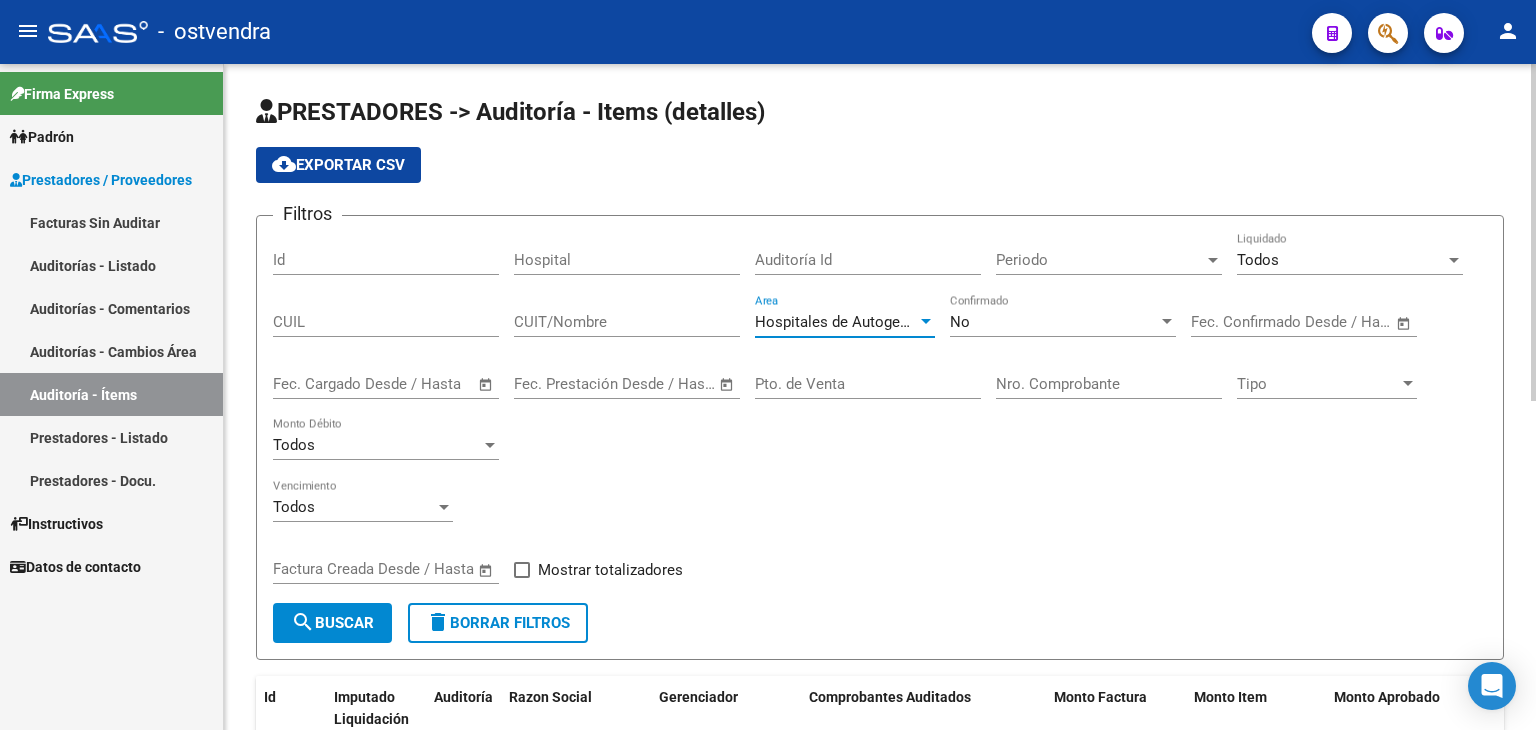 click on "Nro. Comprobante" at bounding box center (1109, 384) 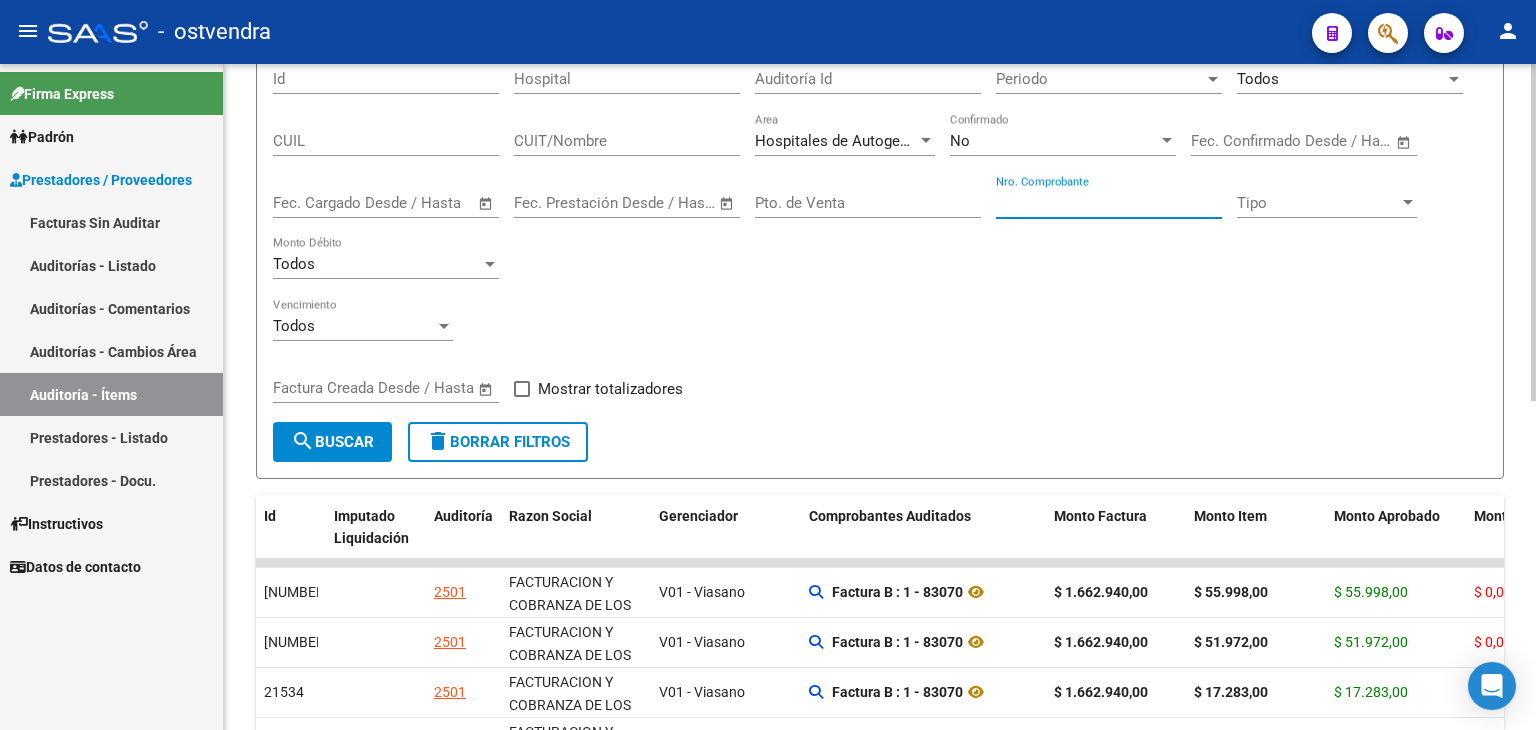 scroll, scrollTop: 200, scrollLeft: 0, axis: vertical 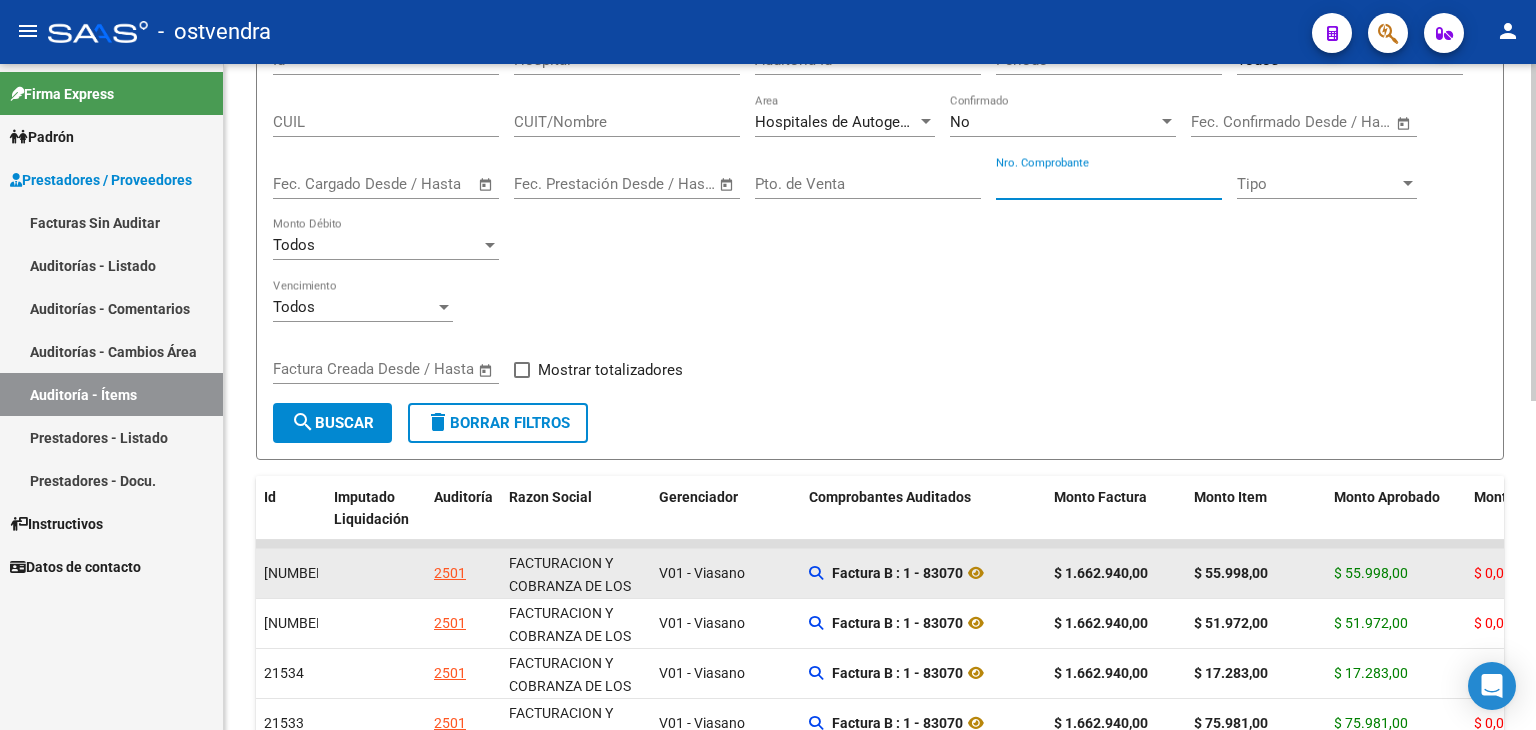 type on "[NUMBER]" 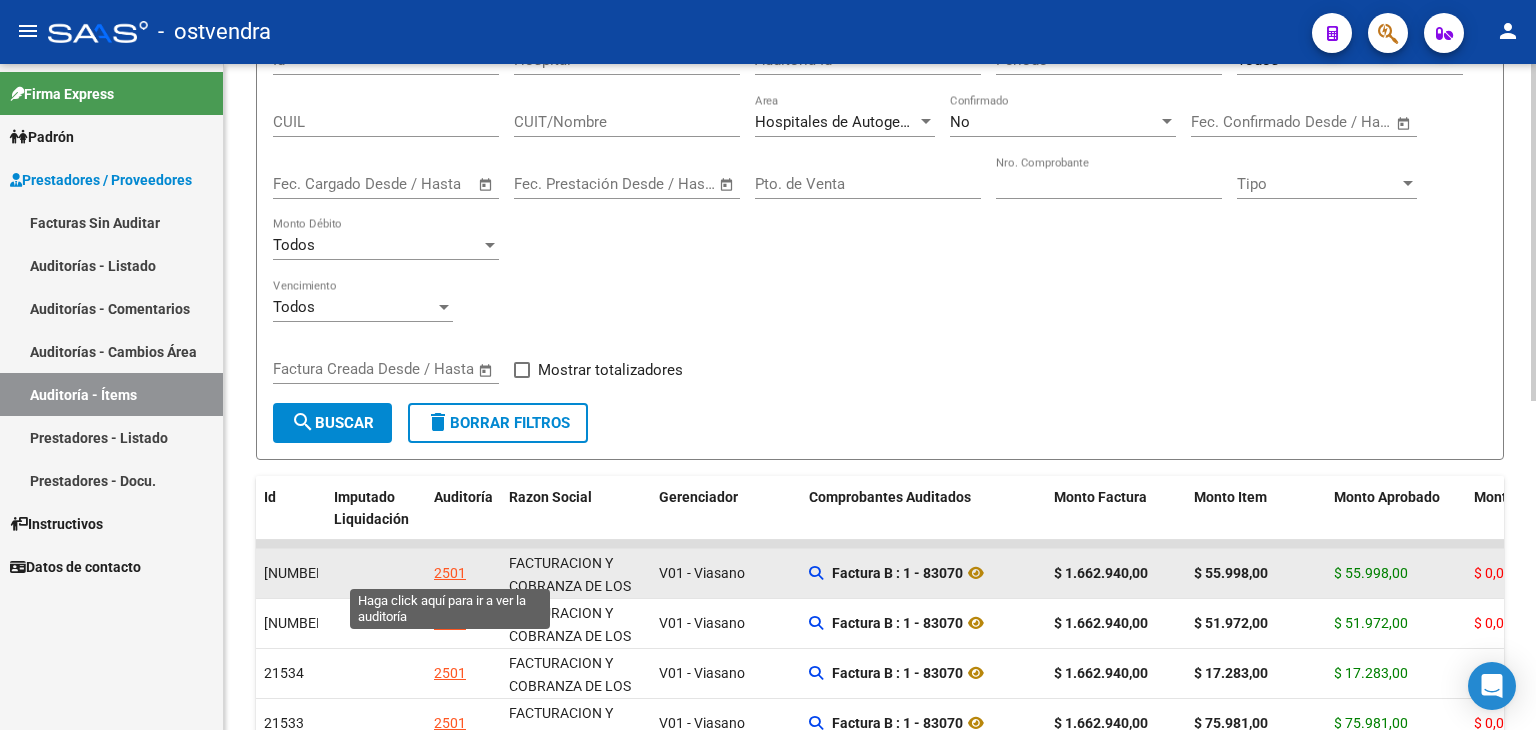 click on "2501" 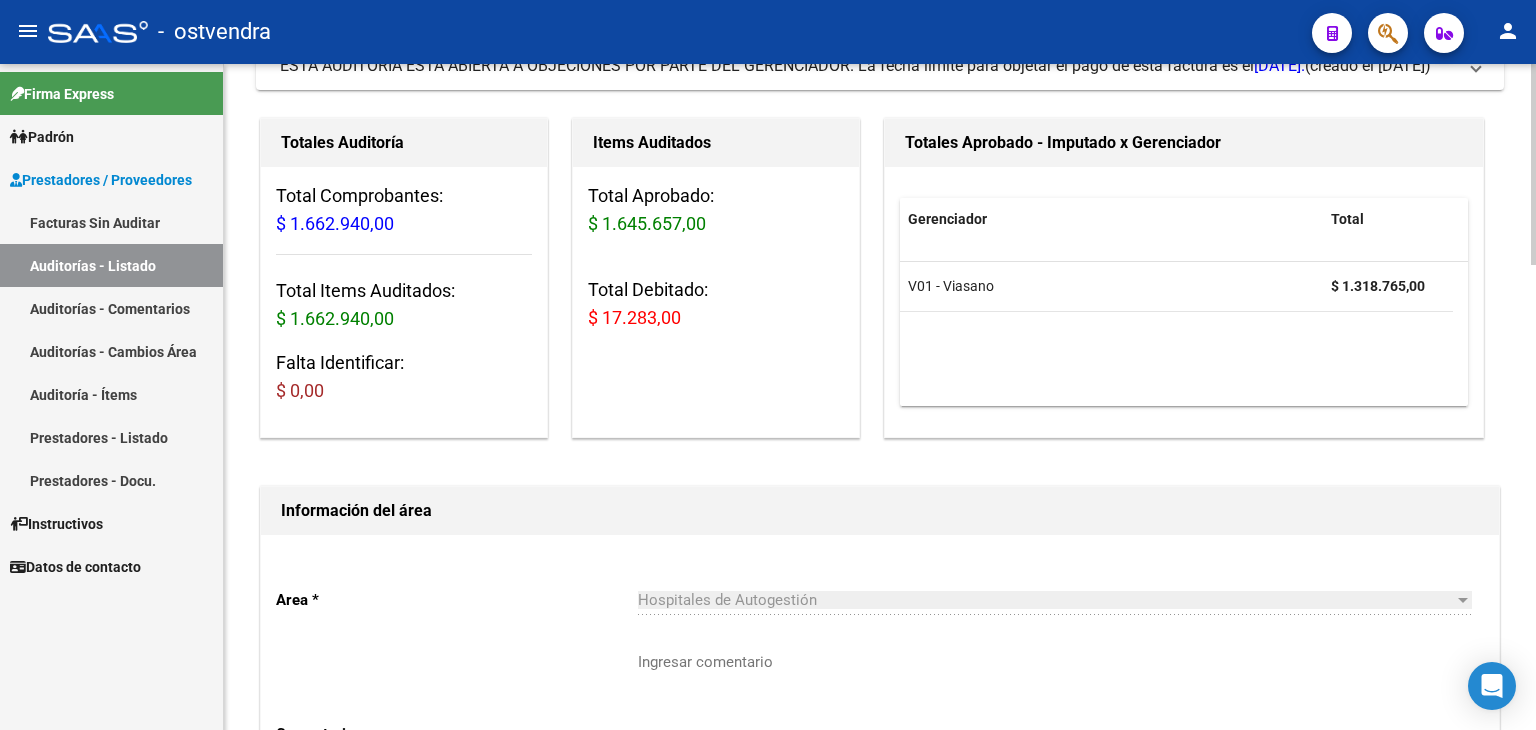 scroll, scrollTop: 100, scrollLeft: 0, axis: vertical 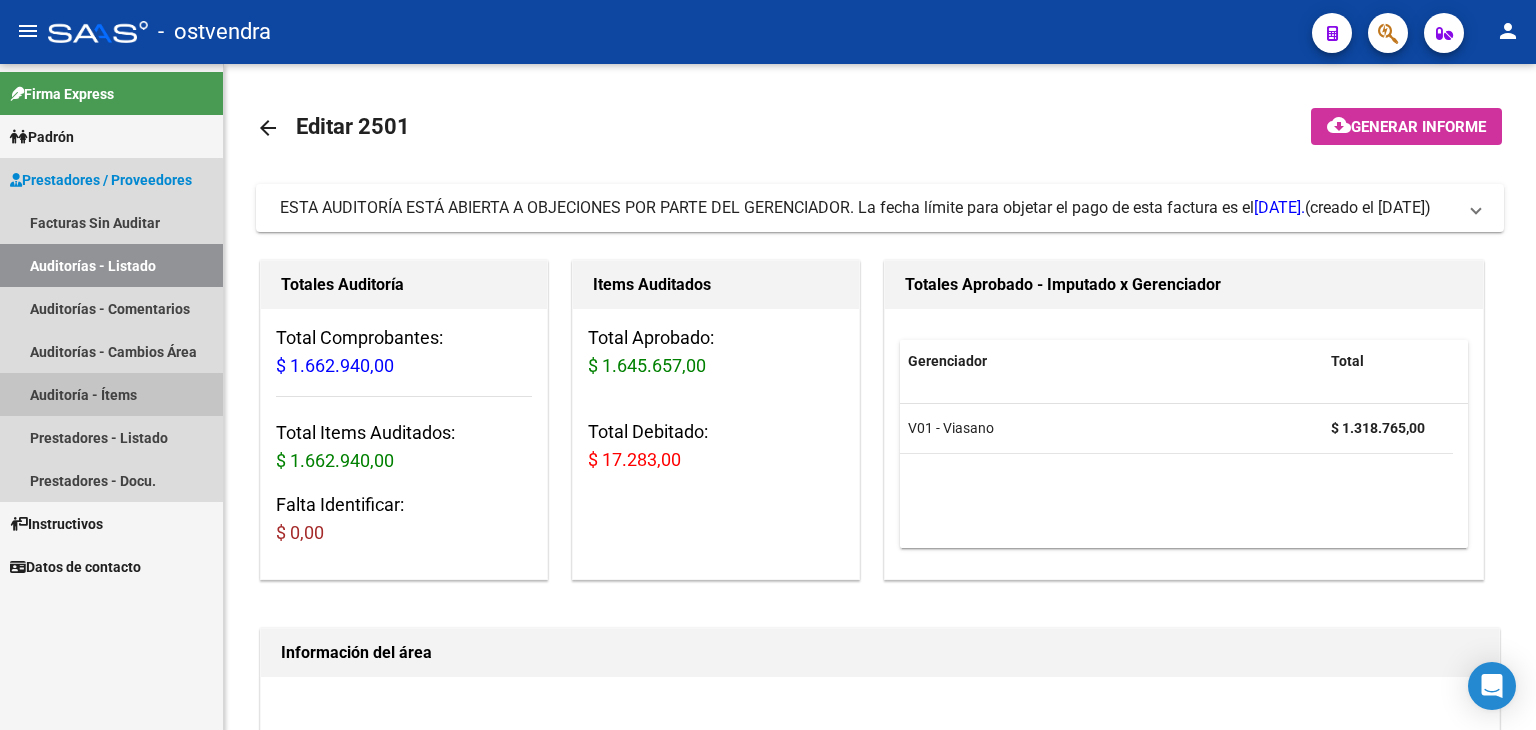 click on "Auditoría - Ítems" at bounding box center [111, 394] 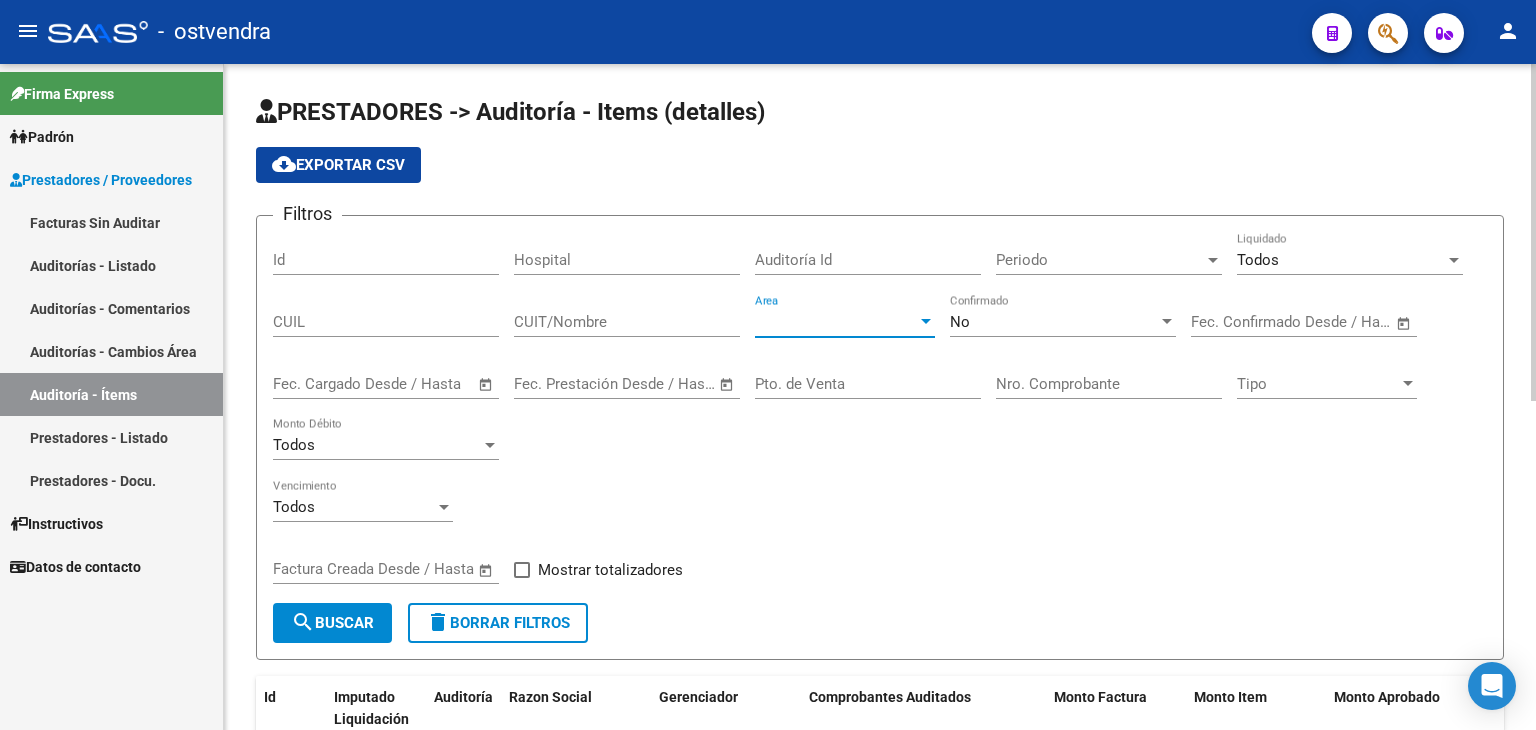click at bounding box center [926, 322] 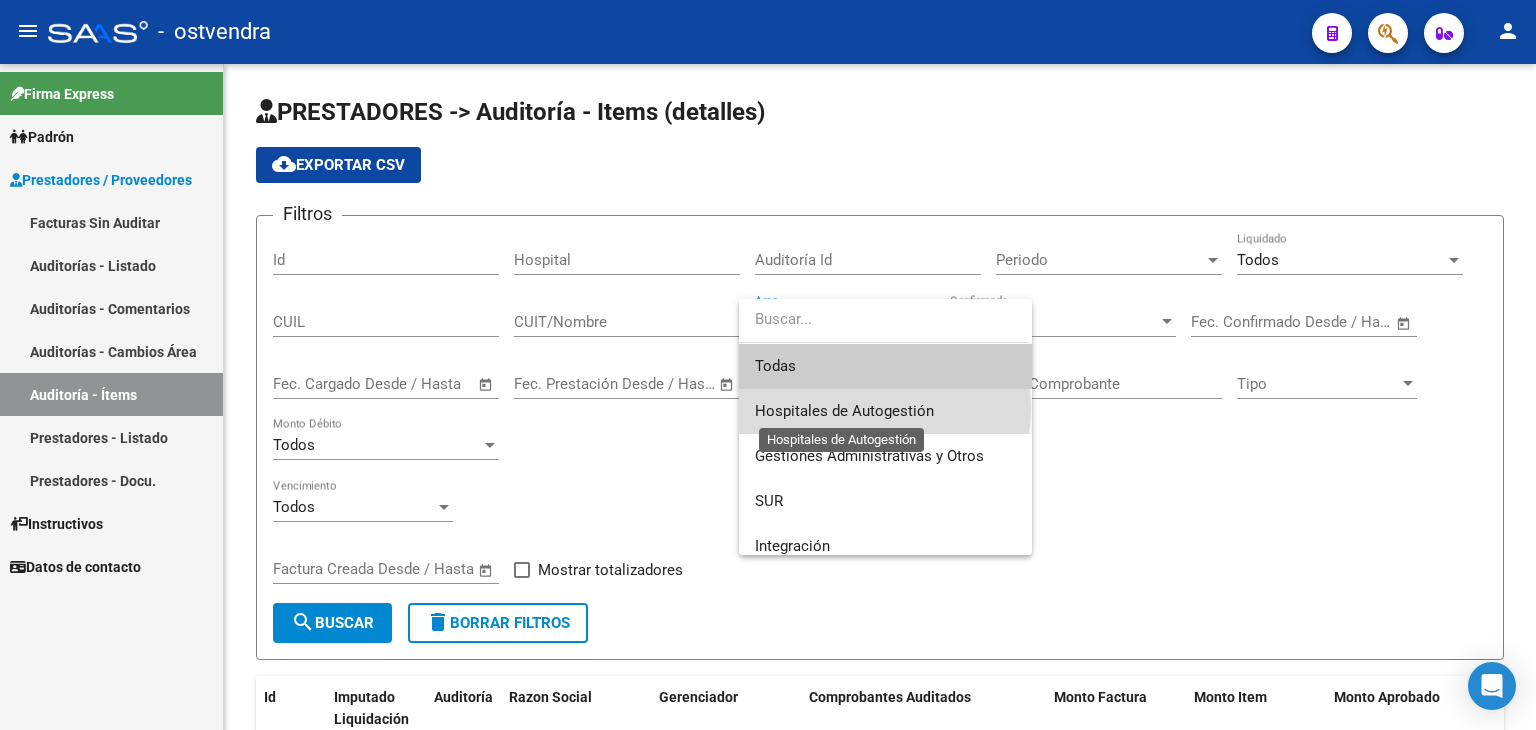 click on "Hospitales de Autogestión" at bounding box center [844, 411] 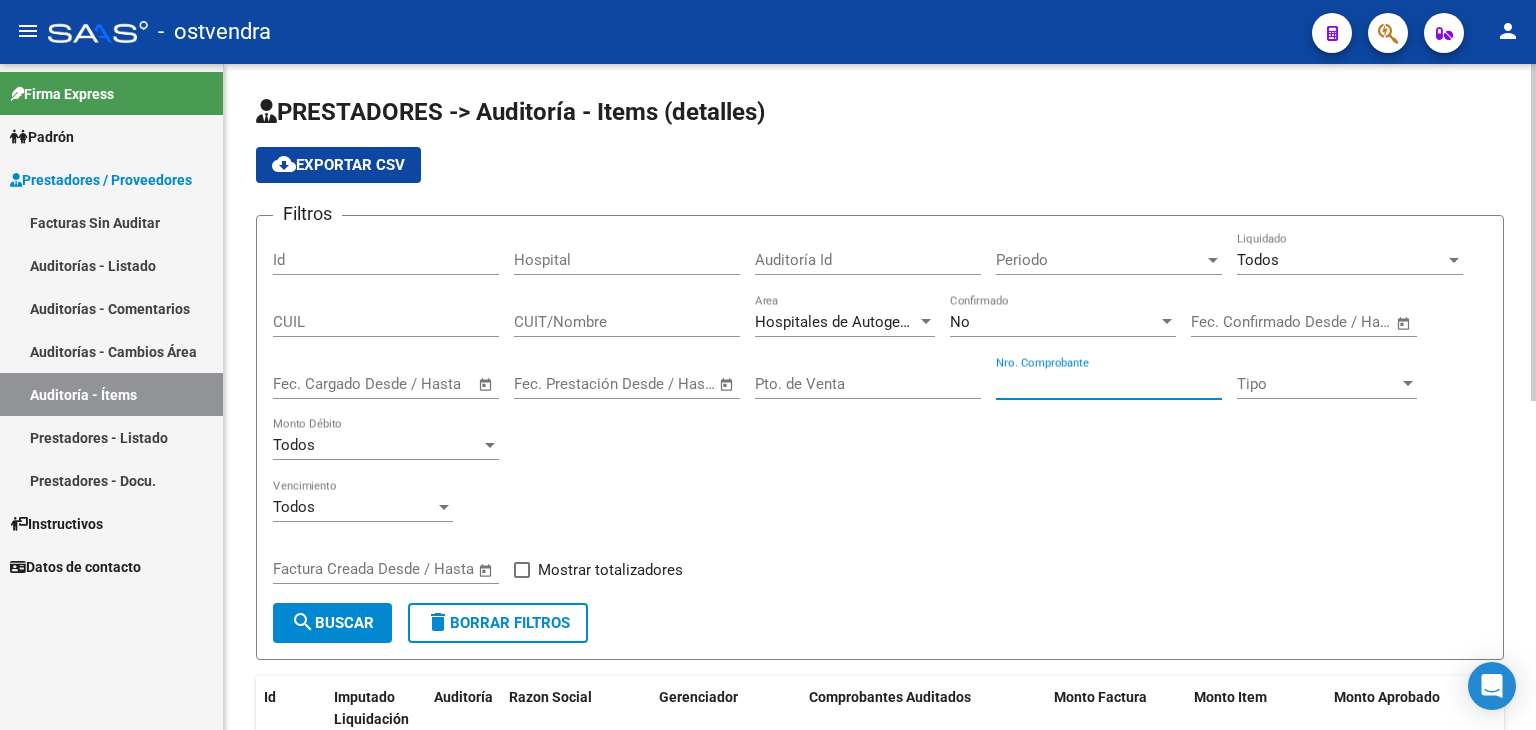 click on "Nro. Comprobante" at bounding box center [1109, 384] 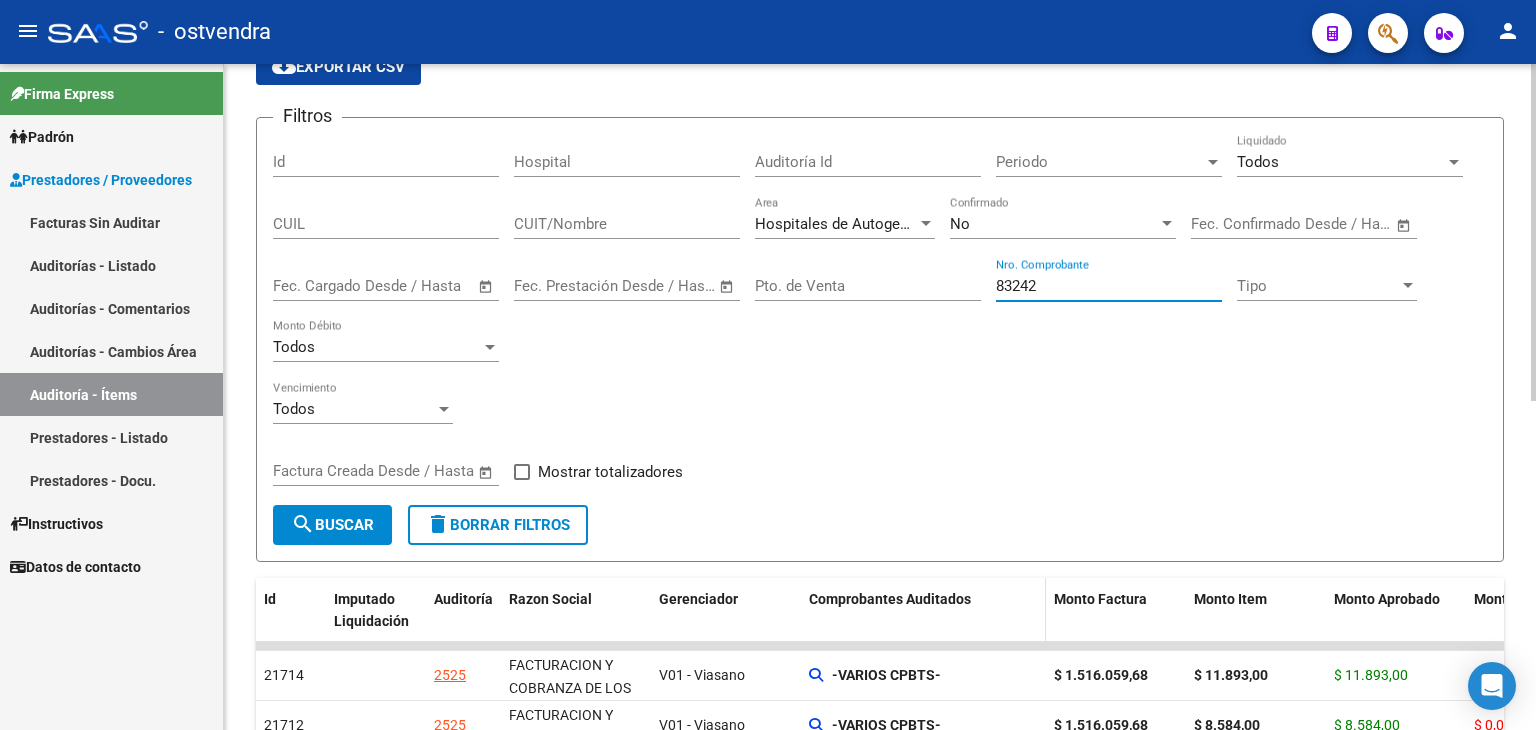 scroll, scrollTop: 200, scrollLeft: 0, axis: vertical 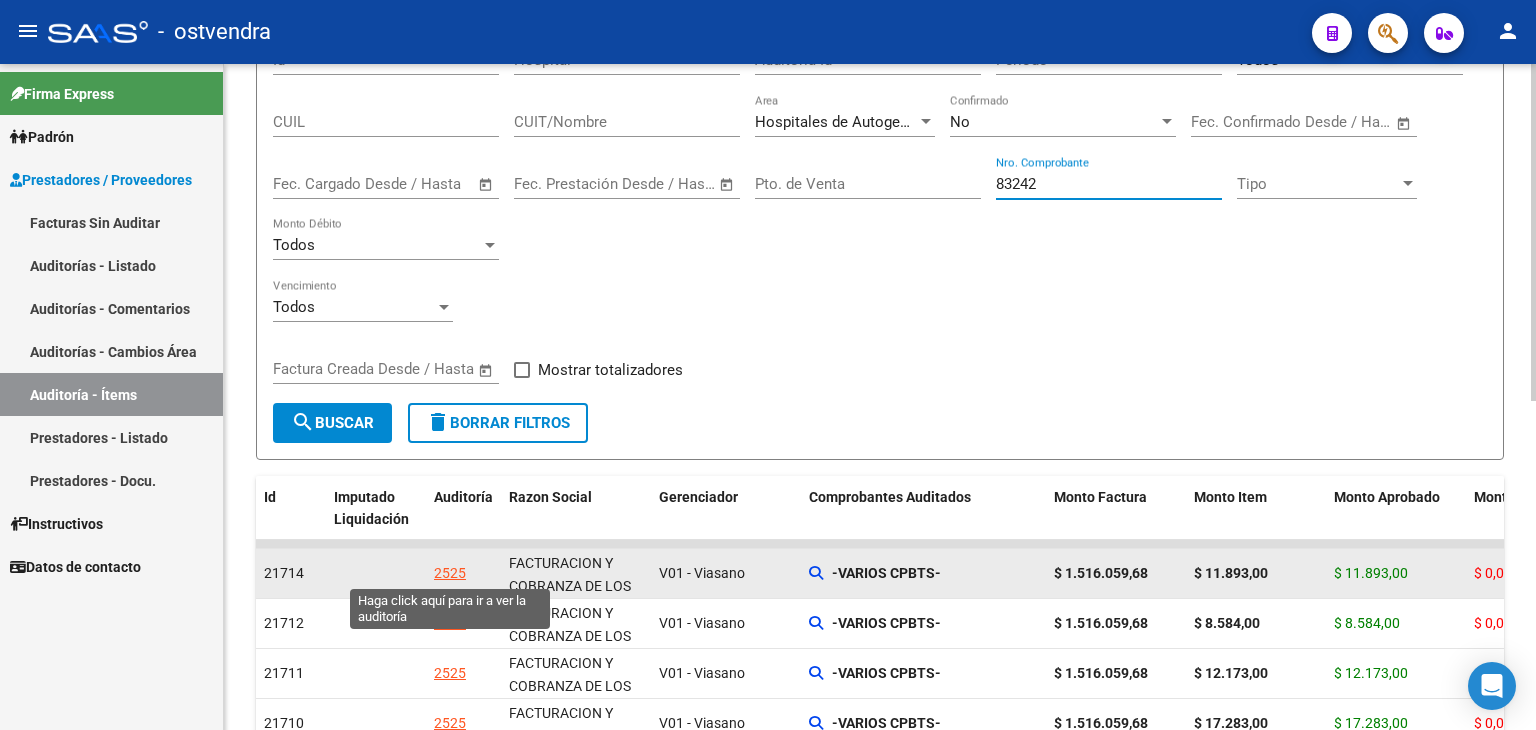 type on "83242" 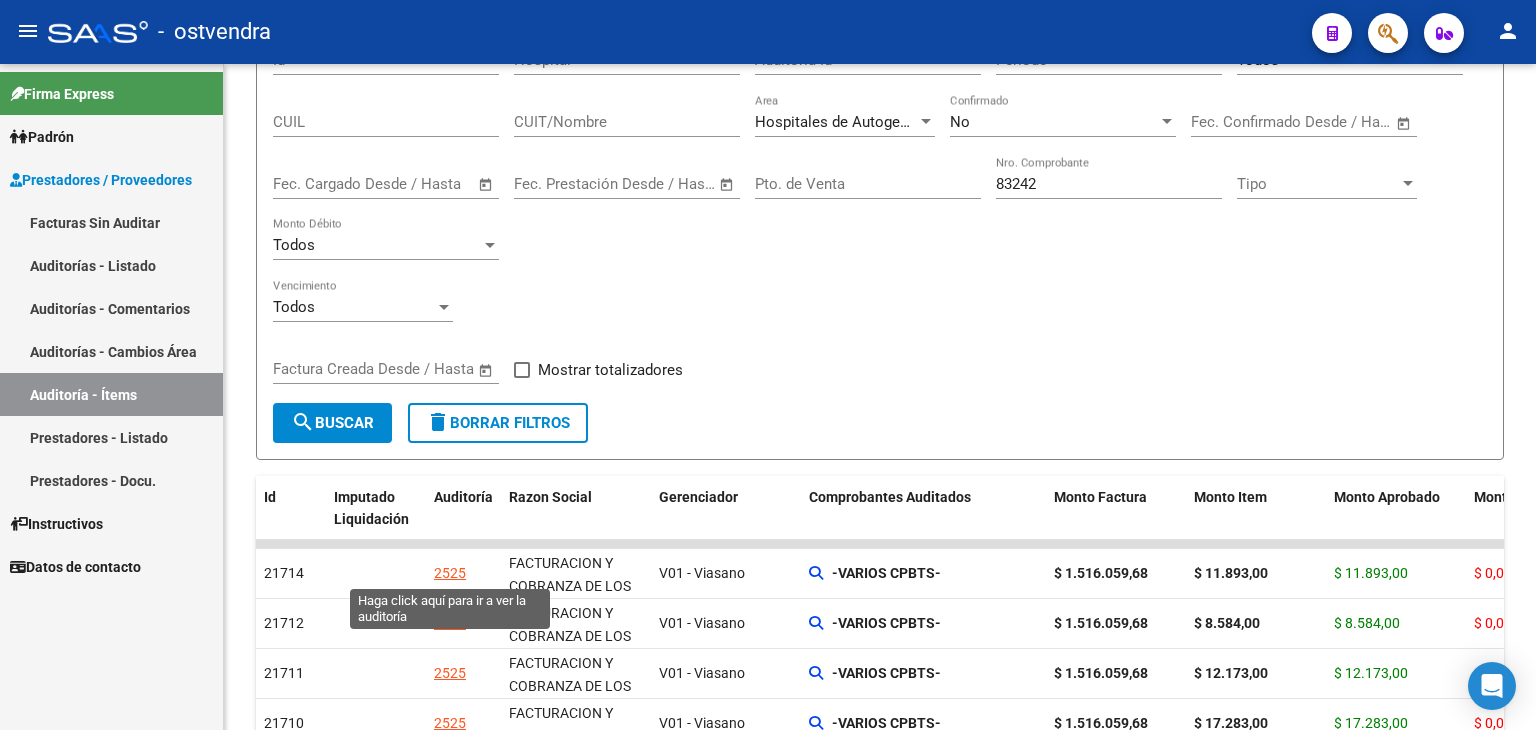 click on "2525" 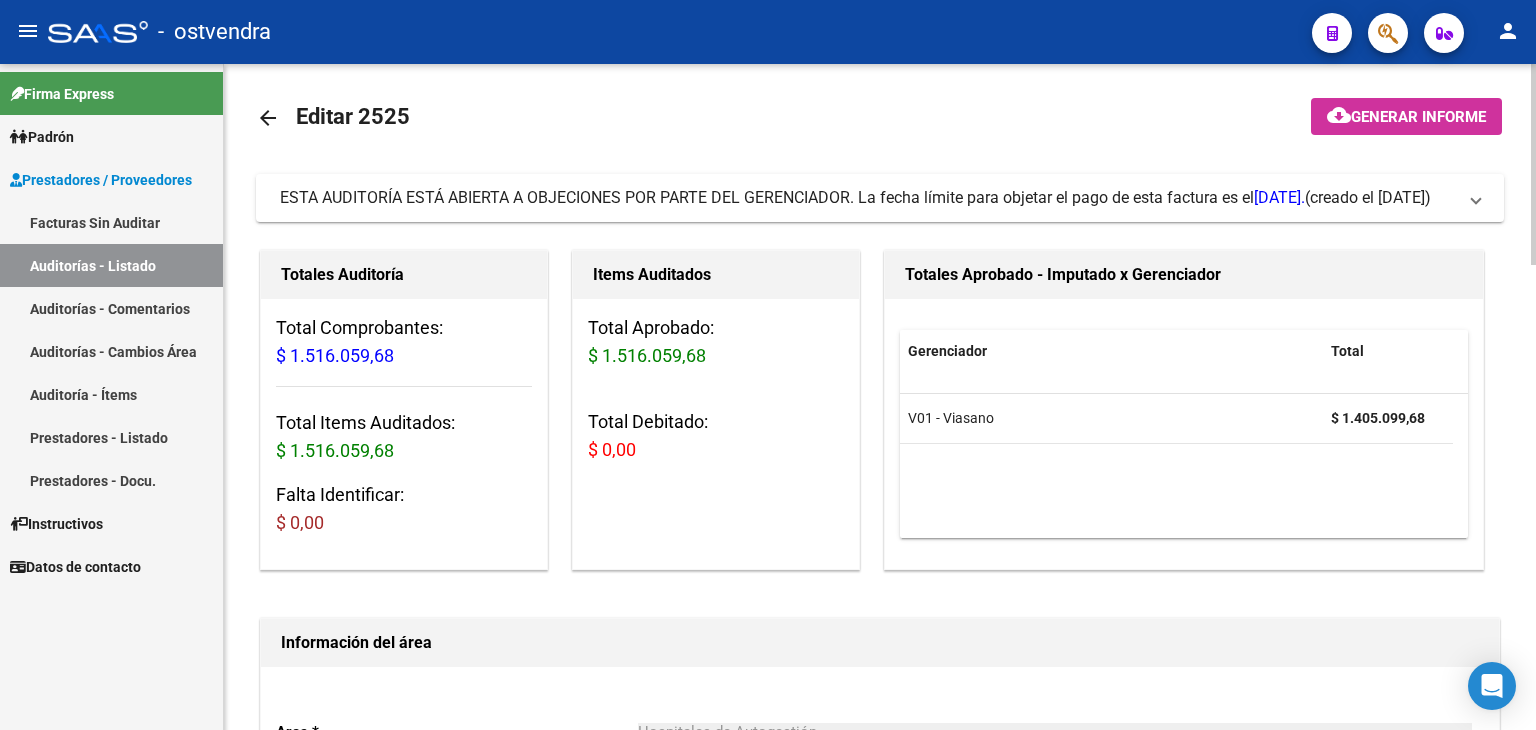 scroll, scrollTop: 0, scrollLeft: 0, axis: both 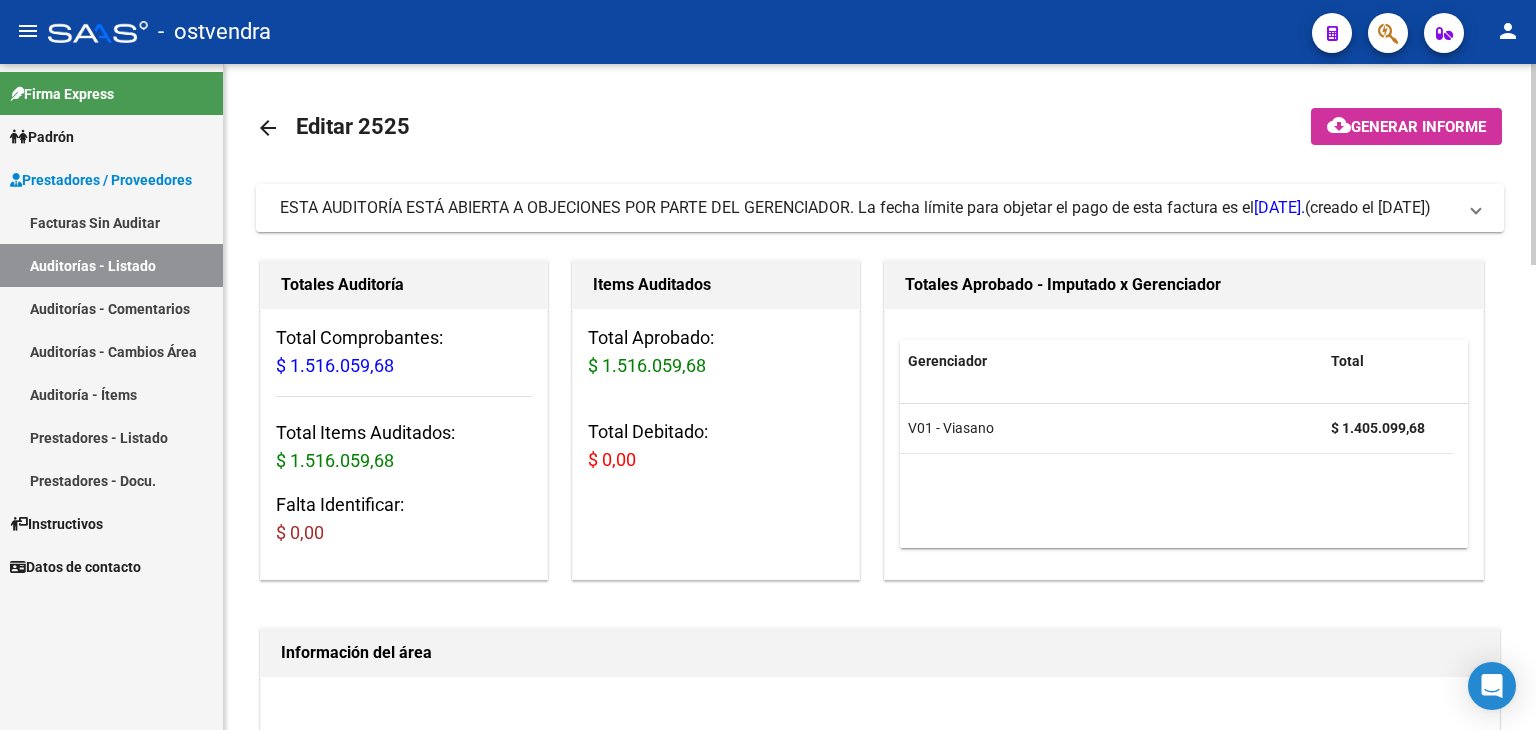 click on "La fecha límite para objetar el pago de esta factura es el [DATE]. (creado el [DATE])" at bounding box center [876, 208] 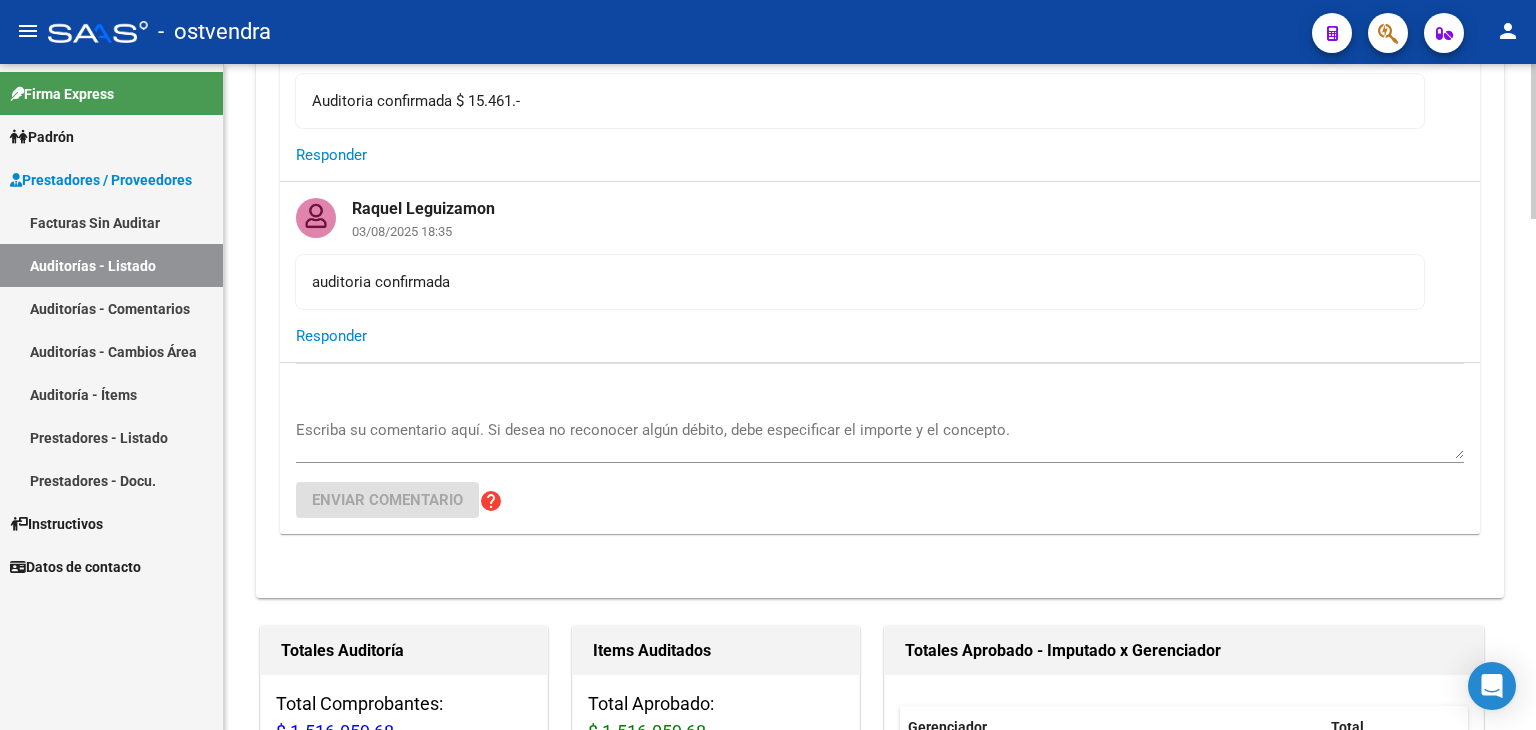 scroll, scrollTop: 300, scrollLeft: 0, axis: vertical 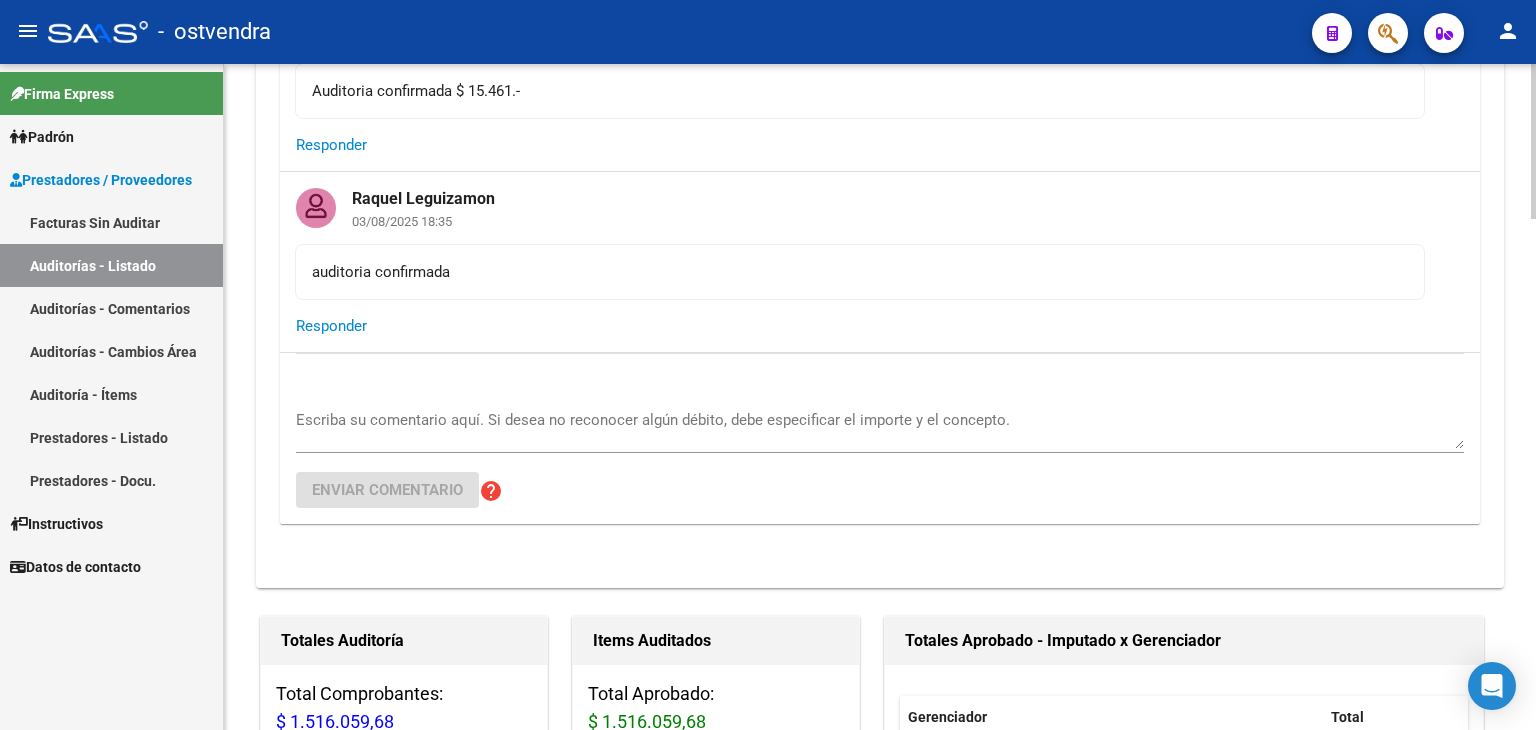 click on "Responder" 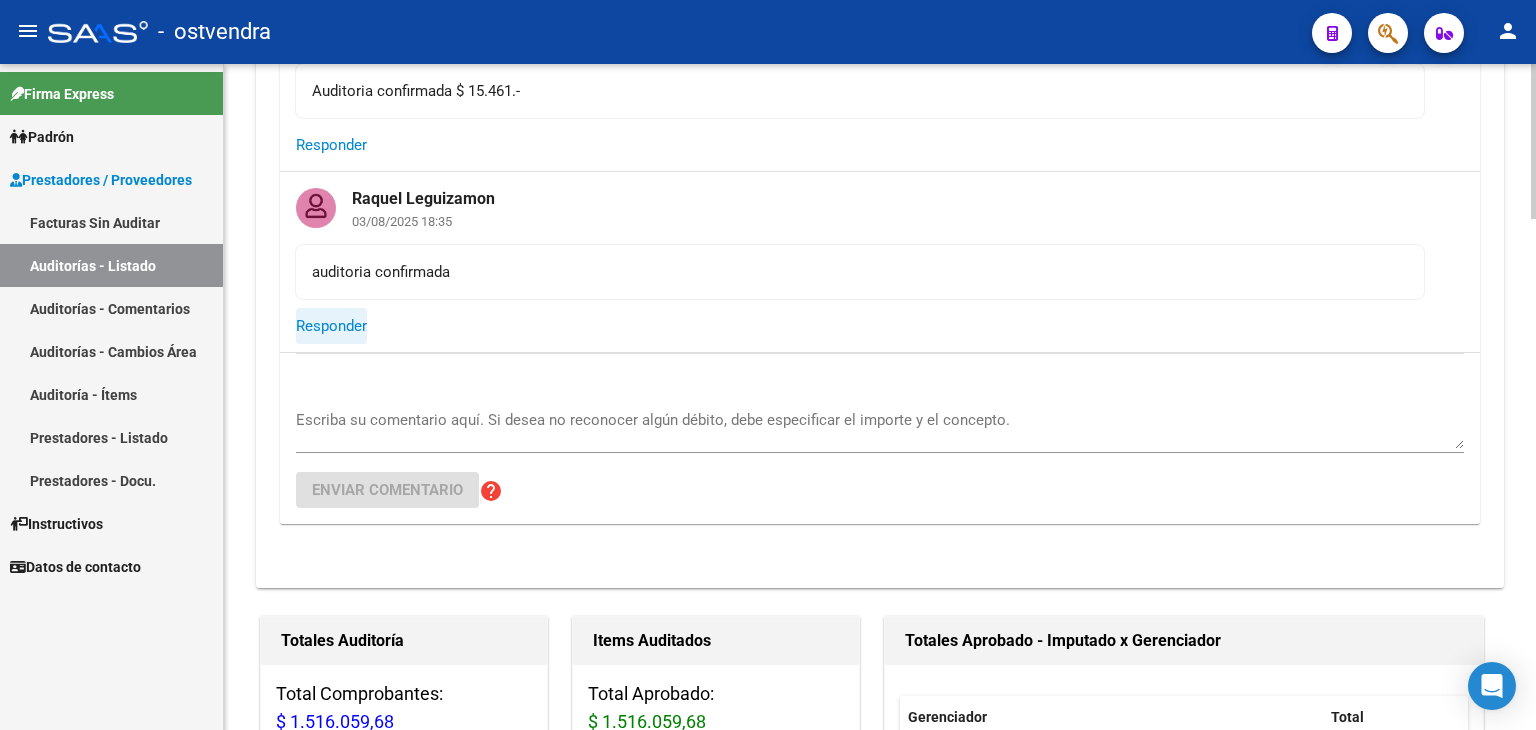 click on "Responder" 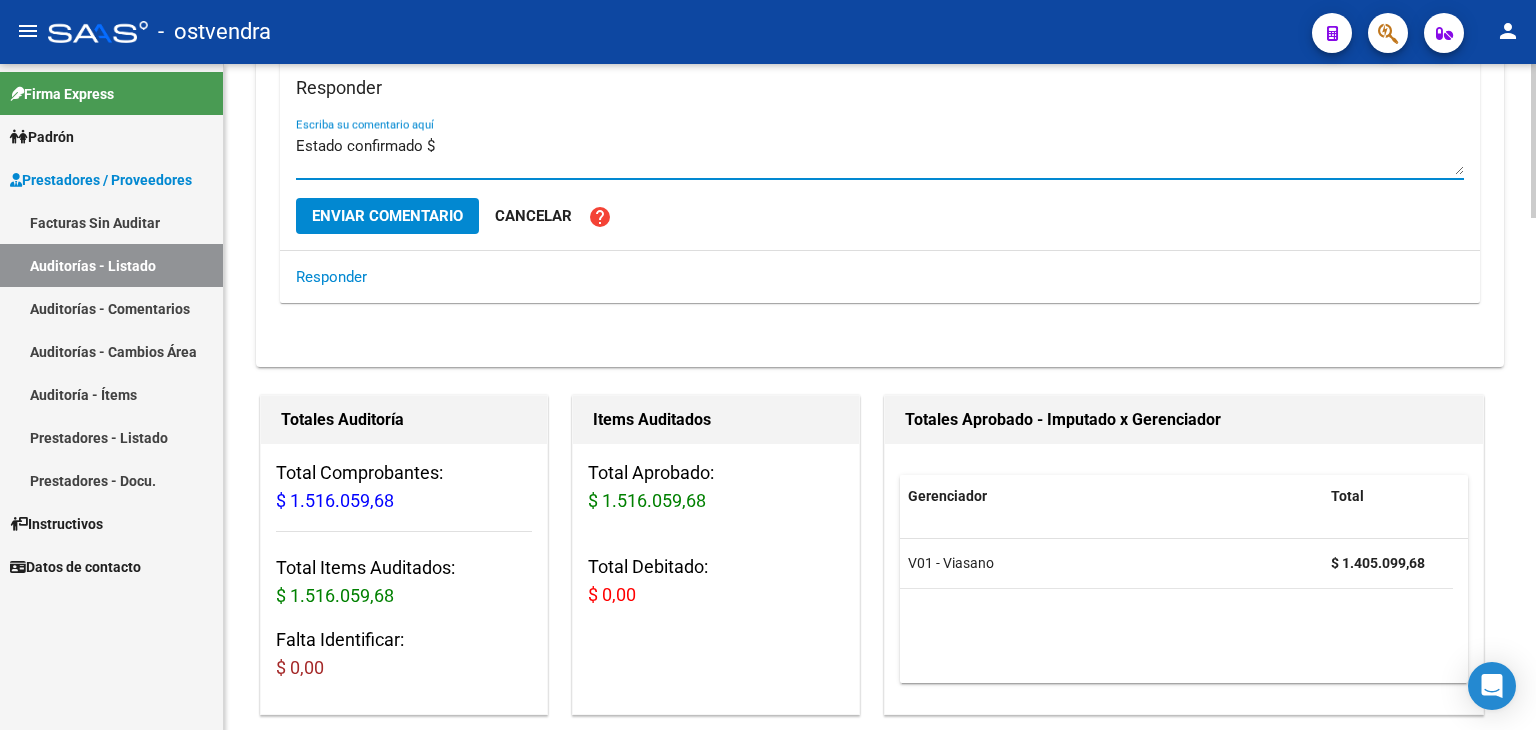 scroll, scrollTop: 600, scrollLeft: 0, axis: vertical 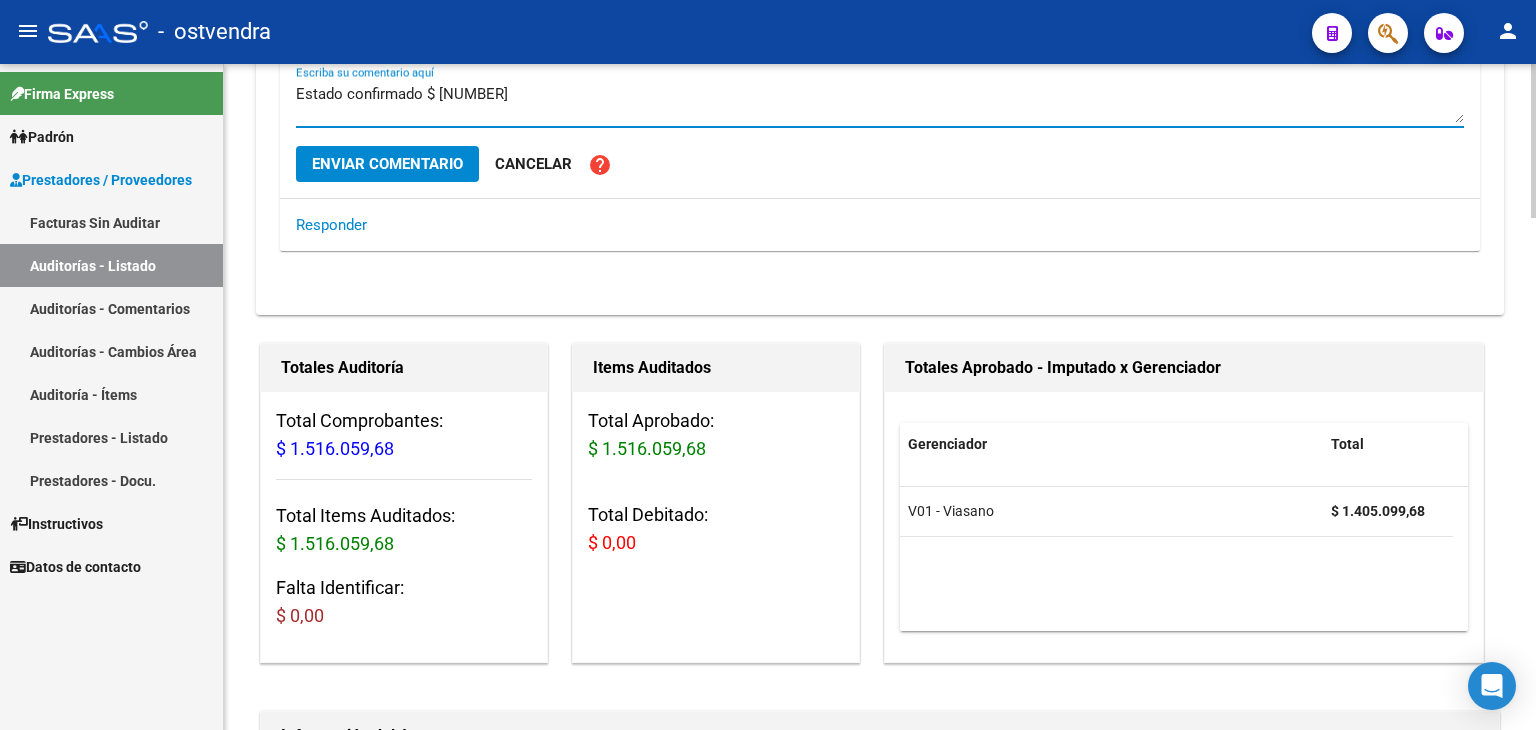 type on "Estado confirmado $ [NUMBER]" 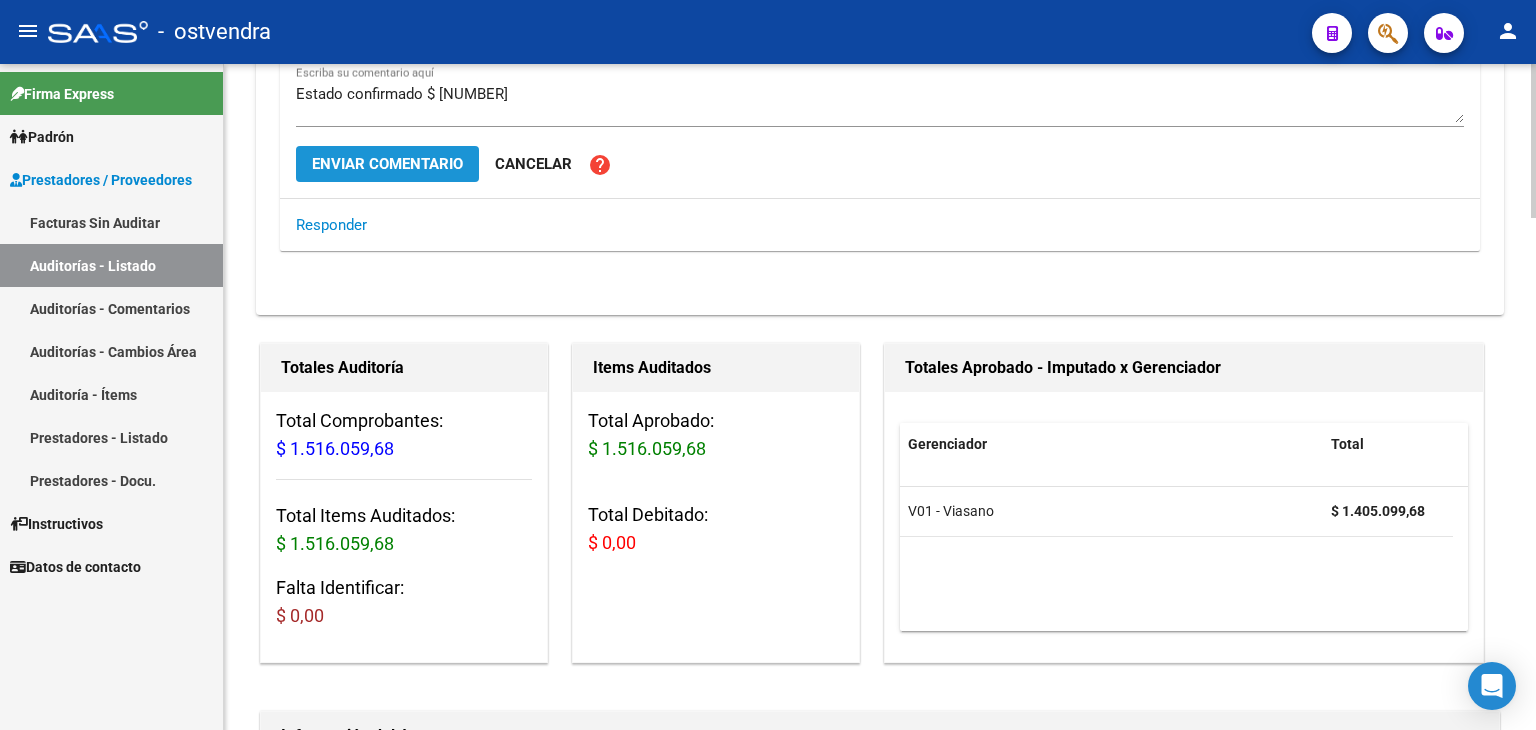 click on "Enviar comentario" at bounding box center (387, 164) 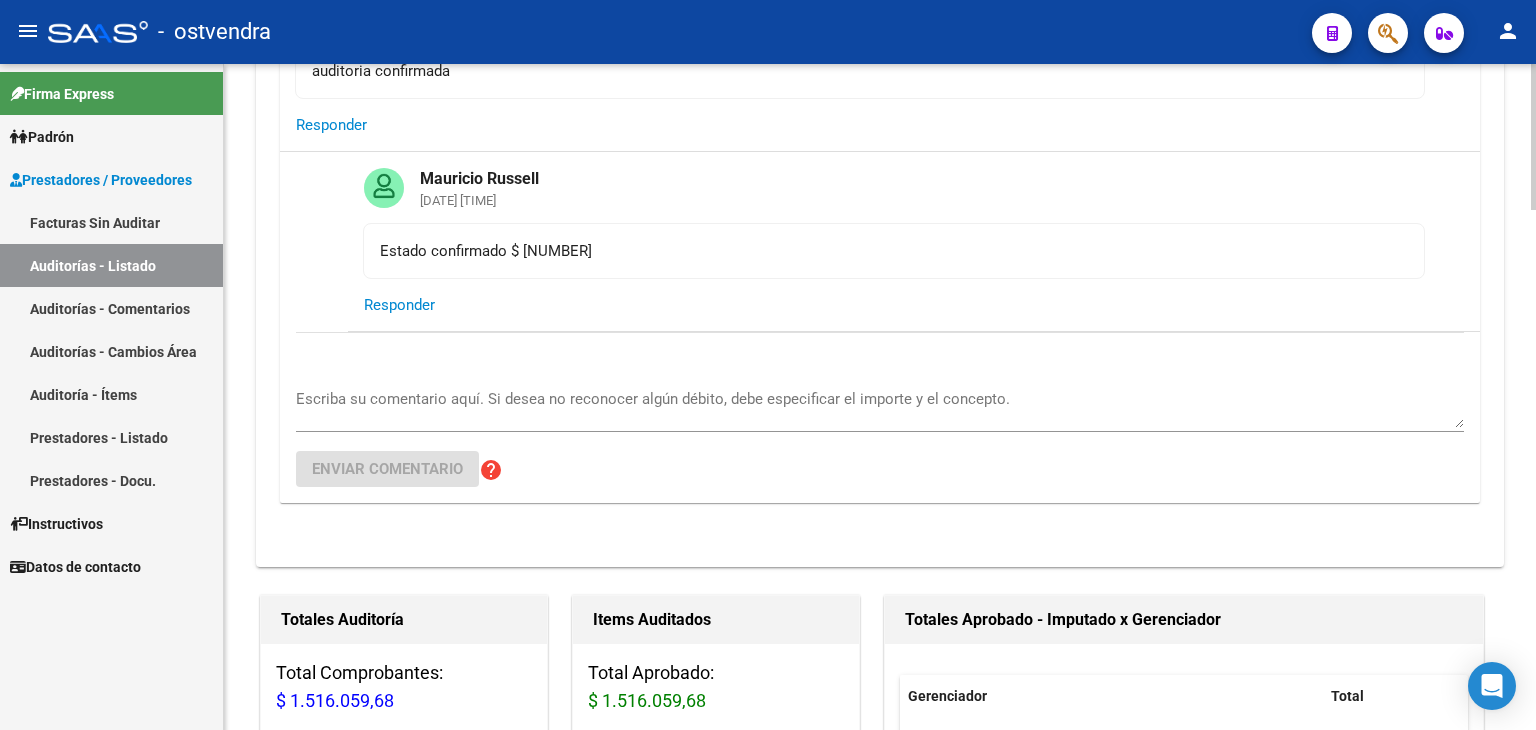 scroll, scrollTop: 500, scrollLeft: 0, axis: vertical 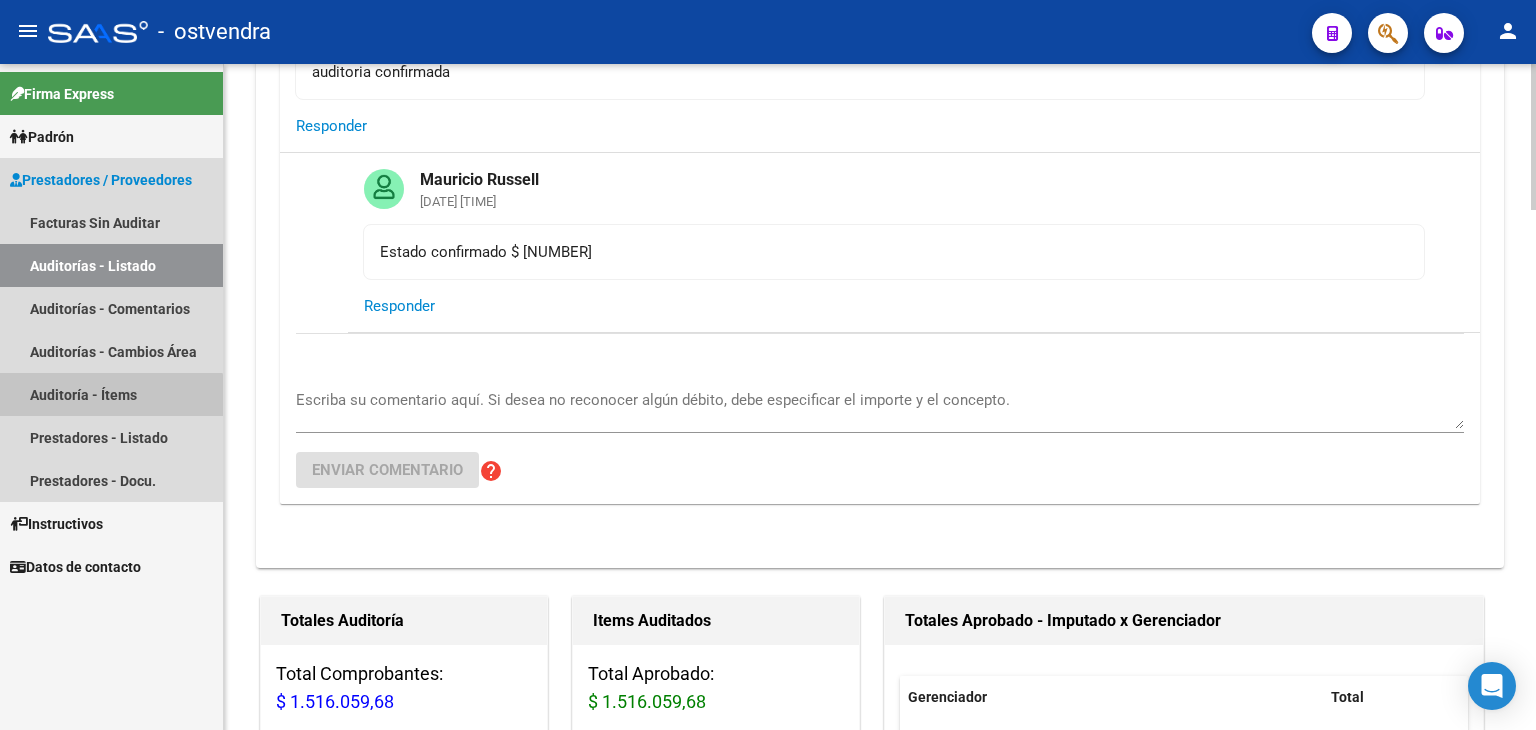 click on "Auditoría - Ítems" at bounding box center (111, 394) 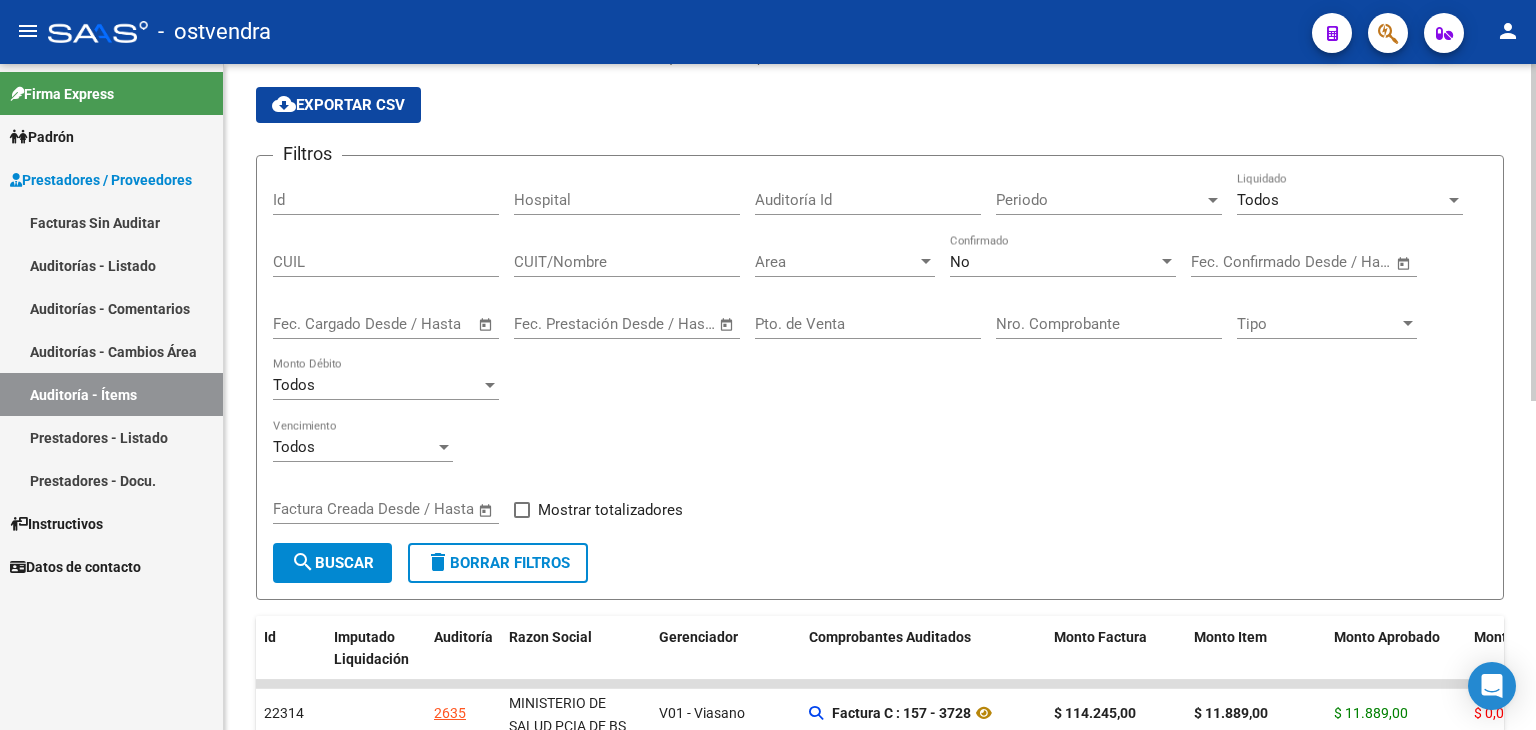 scroll, scrollTop: 0, scrollLeft: 0, axis: both 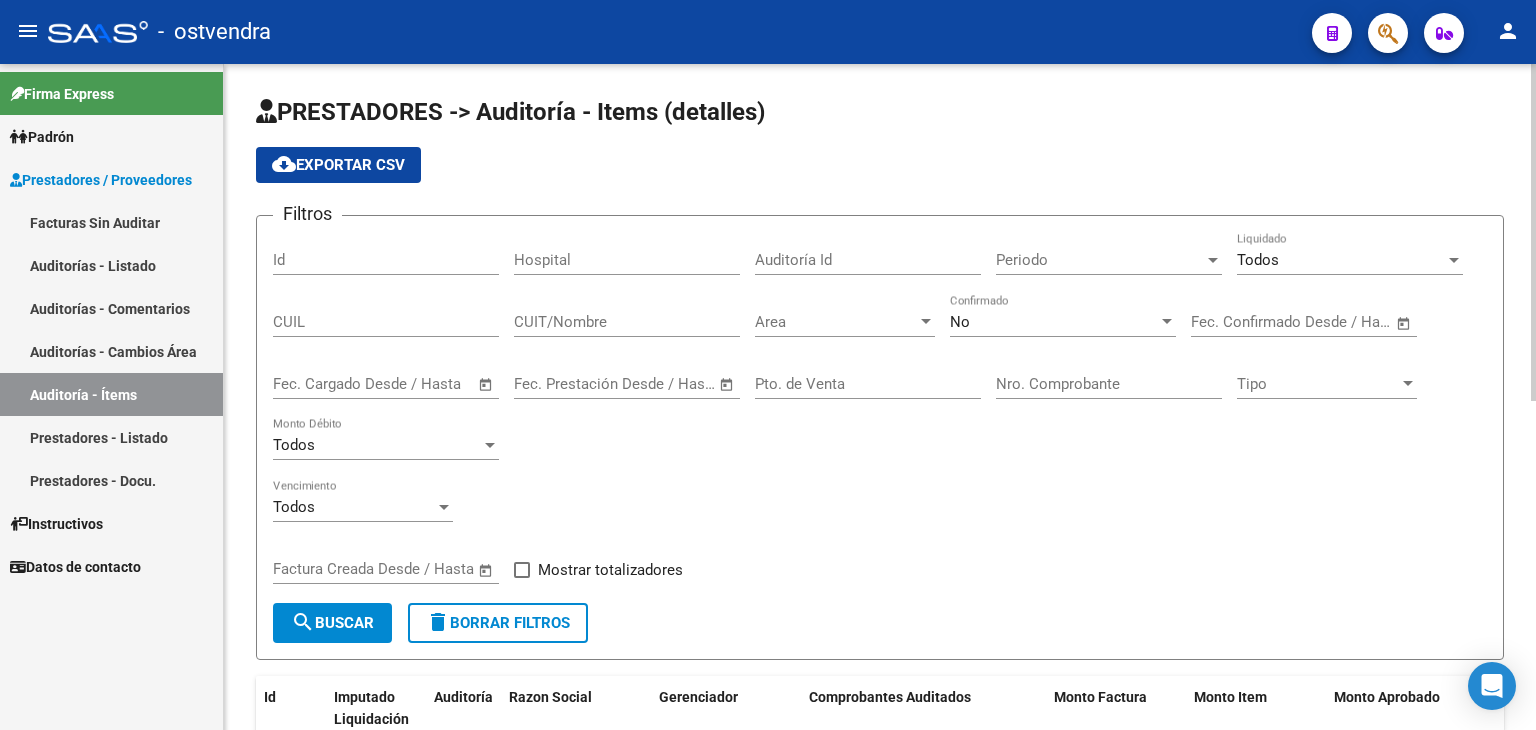 click at bounding box center (926, 322) 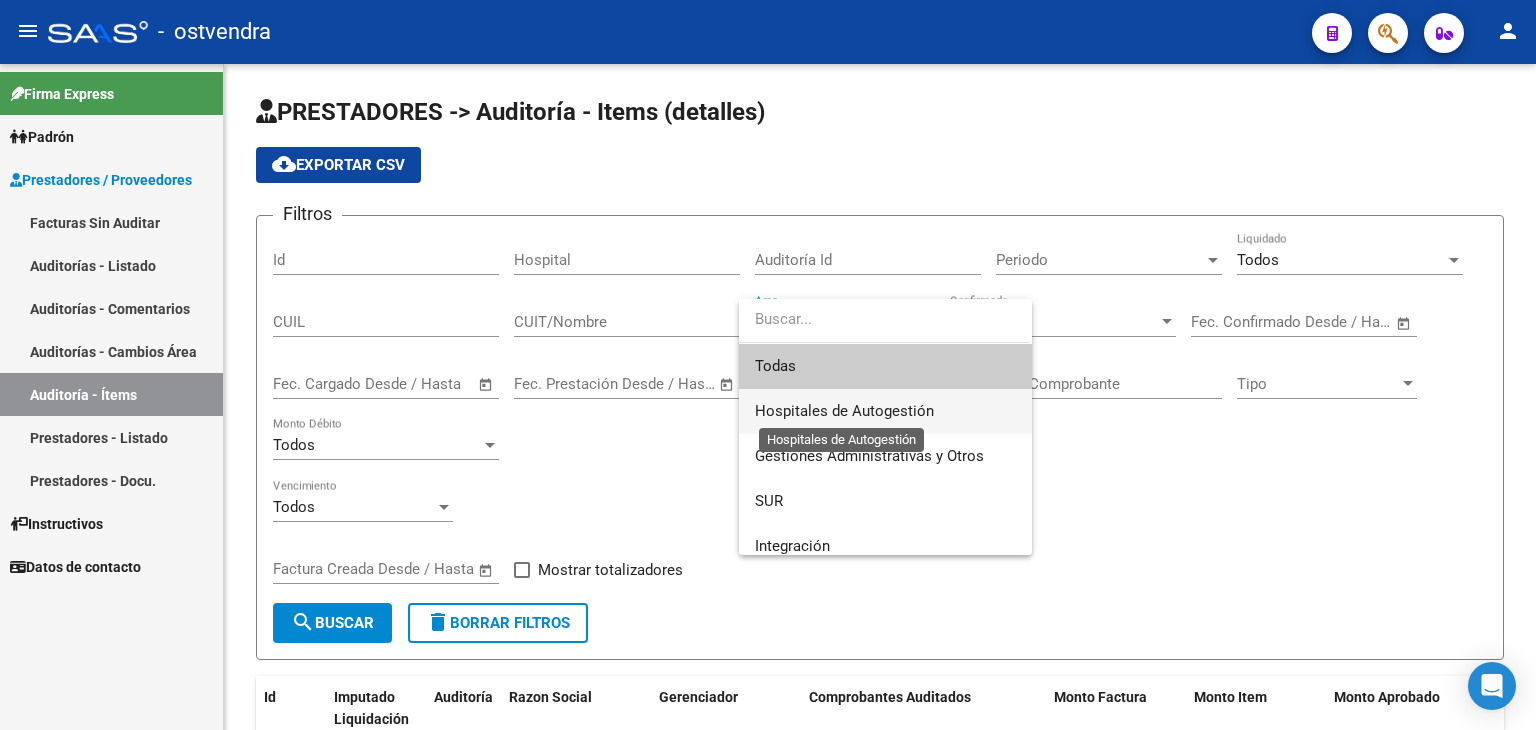 click on "Hospitales de Autogestión" at bounding box center [844, 411] 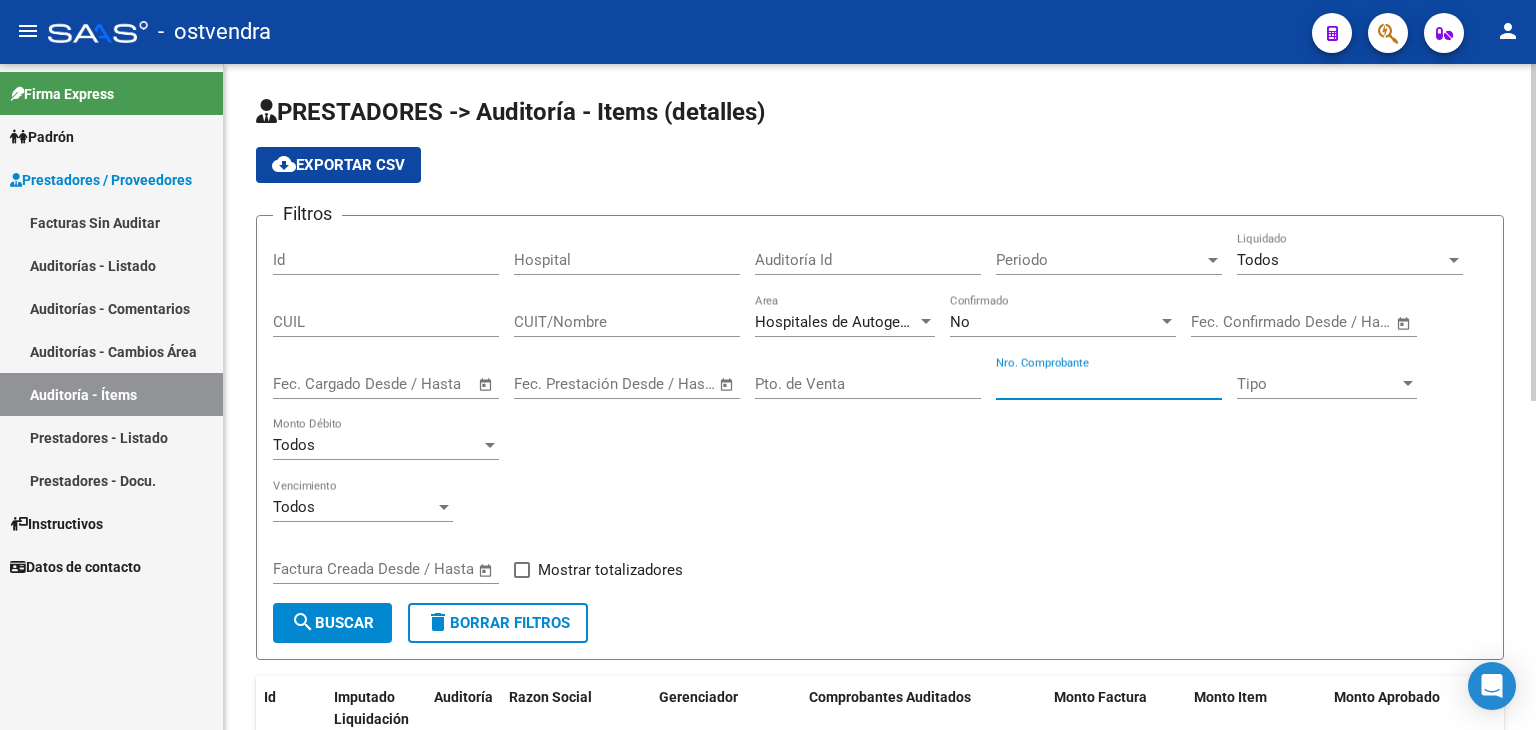 click on "Nro. Comprobante" at bounding box center [1109, 384] 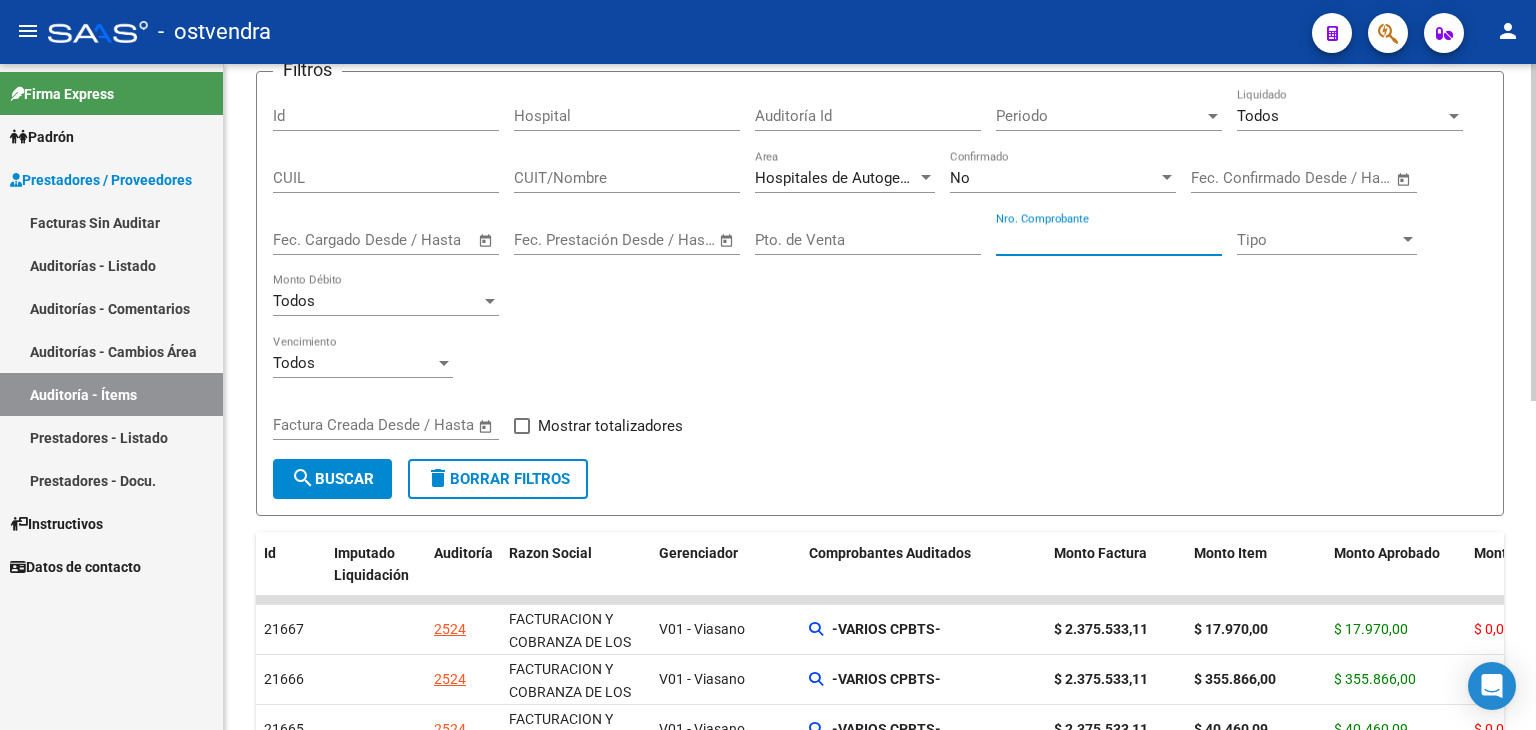 scroll, scrollTop: 200, scrollLeft: 0, axis: vertical 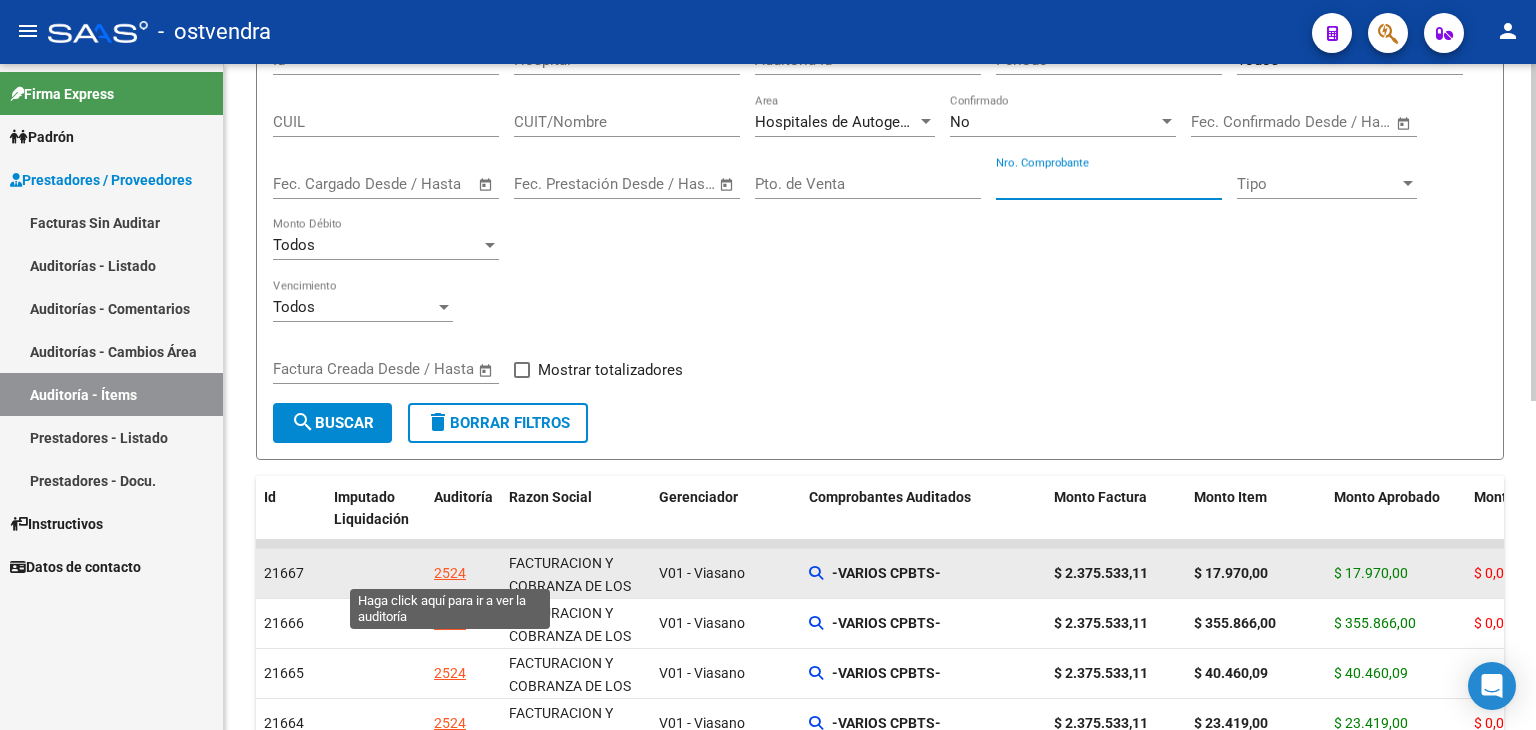 type on "[NUMBER]" 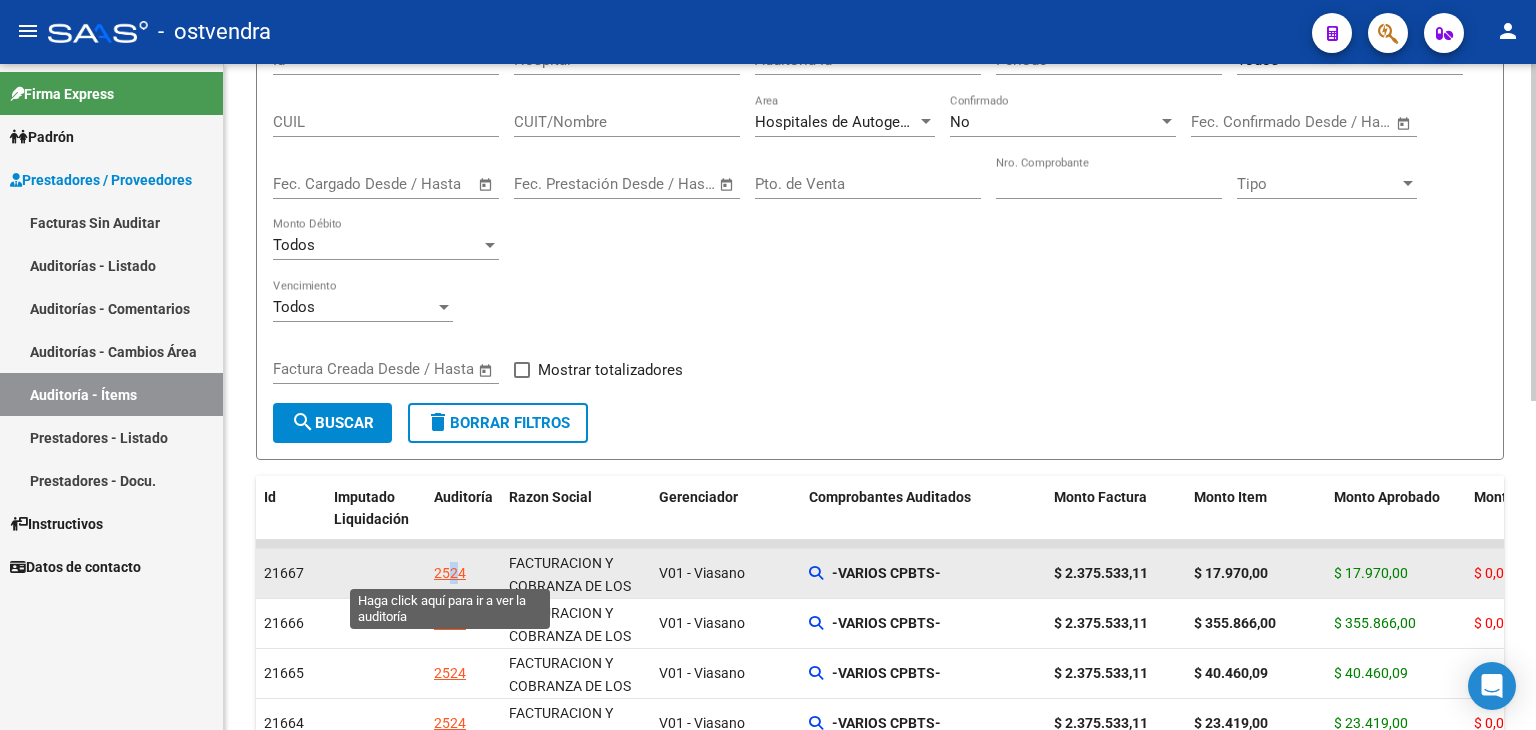 click on "2524" 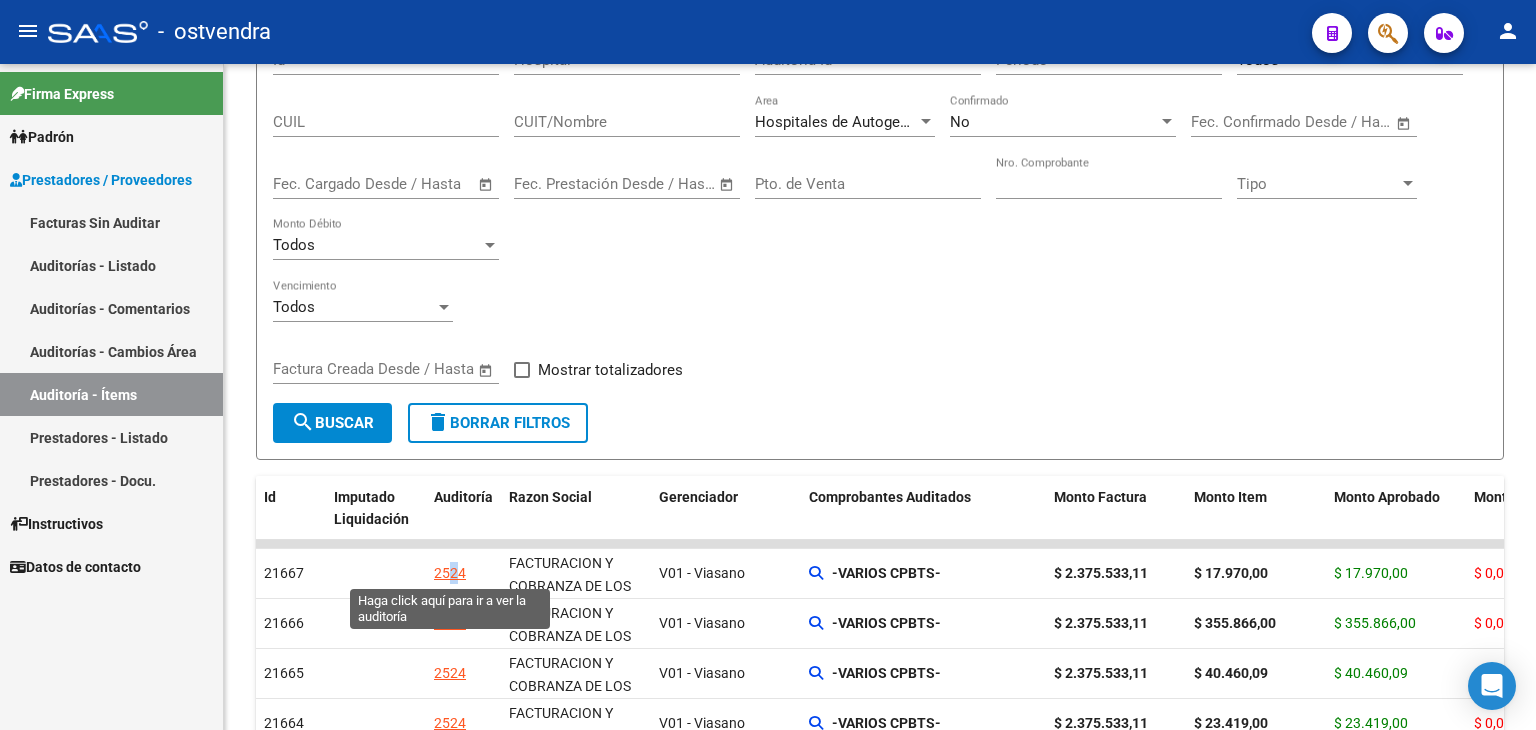 scroll, scrollTop: 0, scrollLeft: 0, axis: both 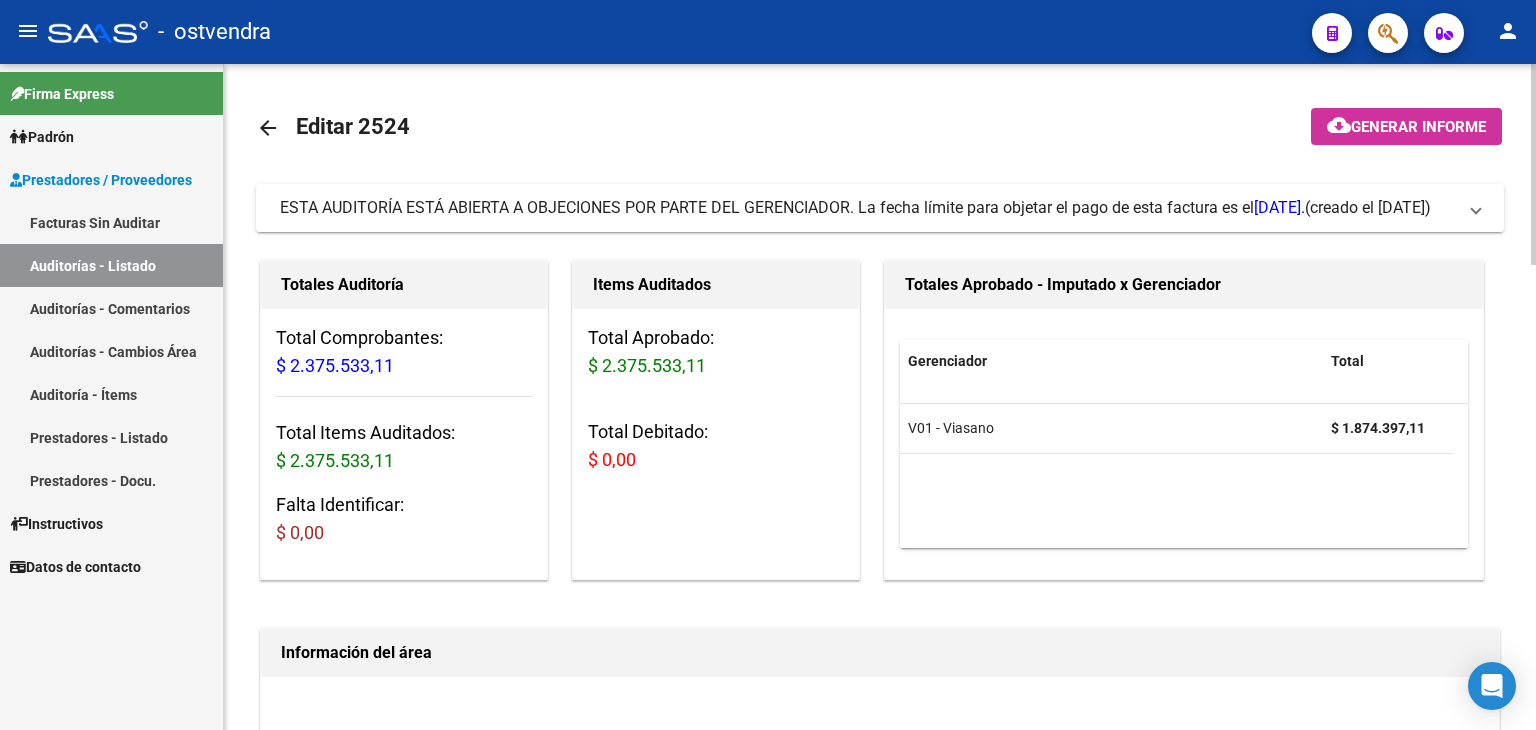 click on "La fecha límite para objetar el pago de esta factura es el [DATE]. (creado el [DATE])" at bounding box center [876, 208] 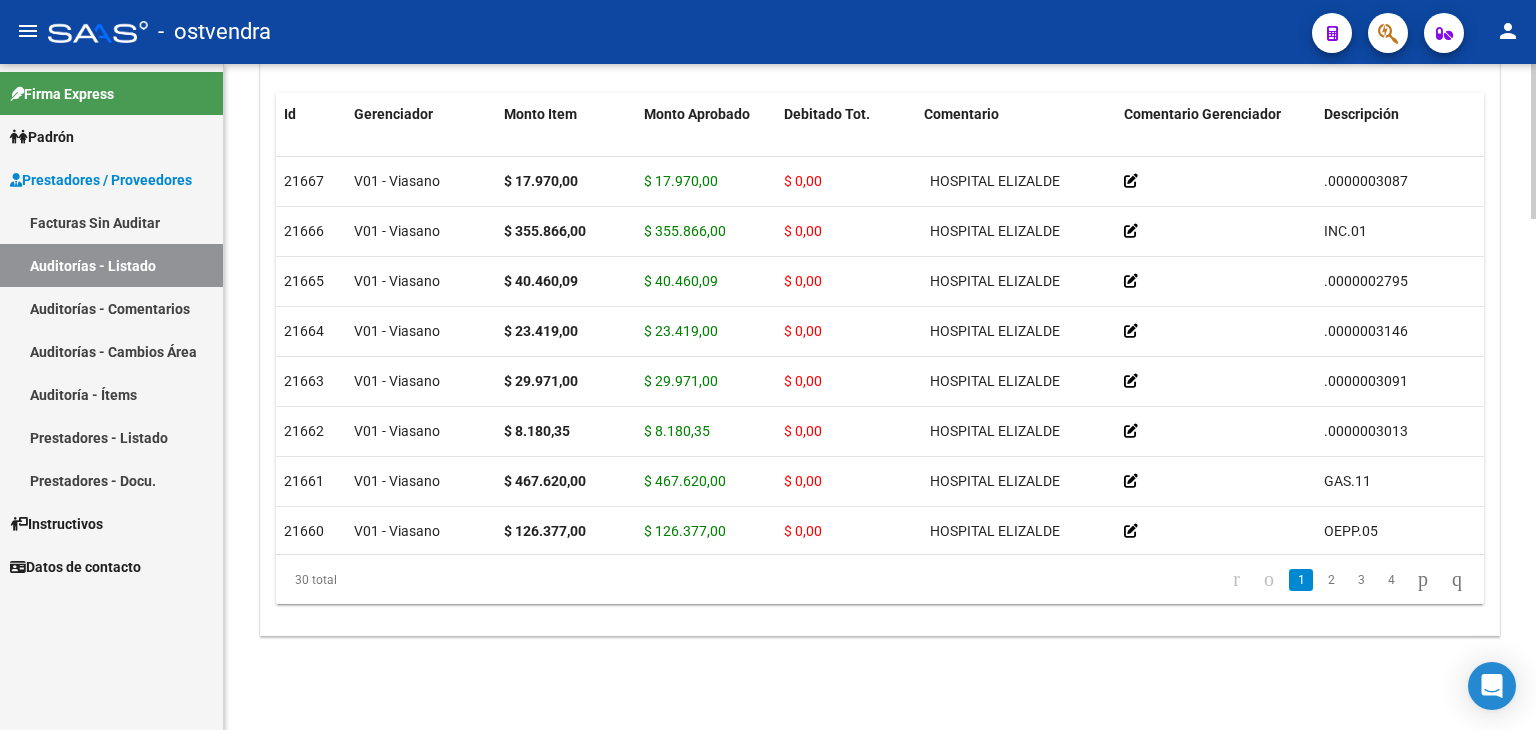 scroll, scrollTop: 2196, scrollLeft: 0, axis: vertical 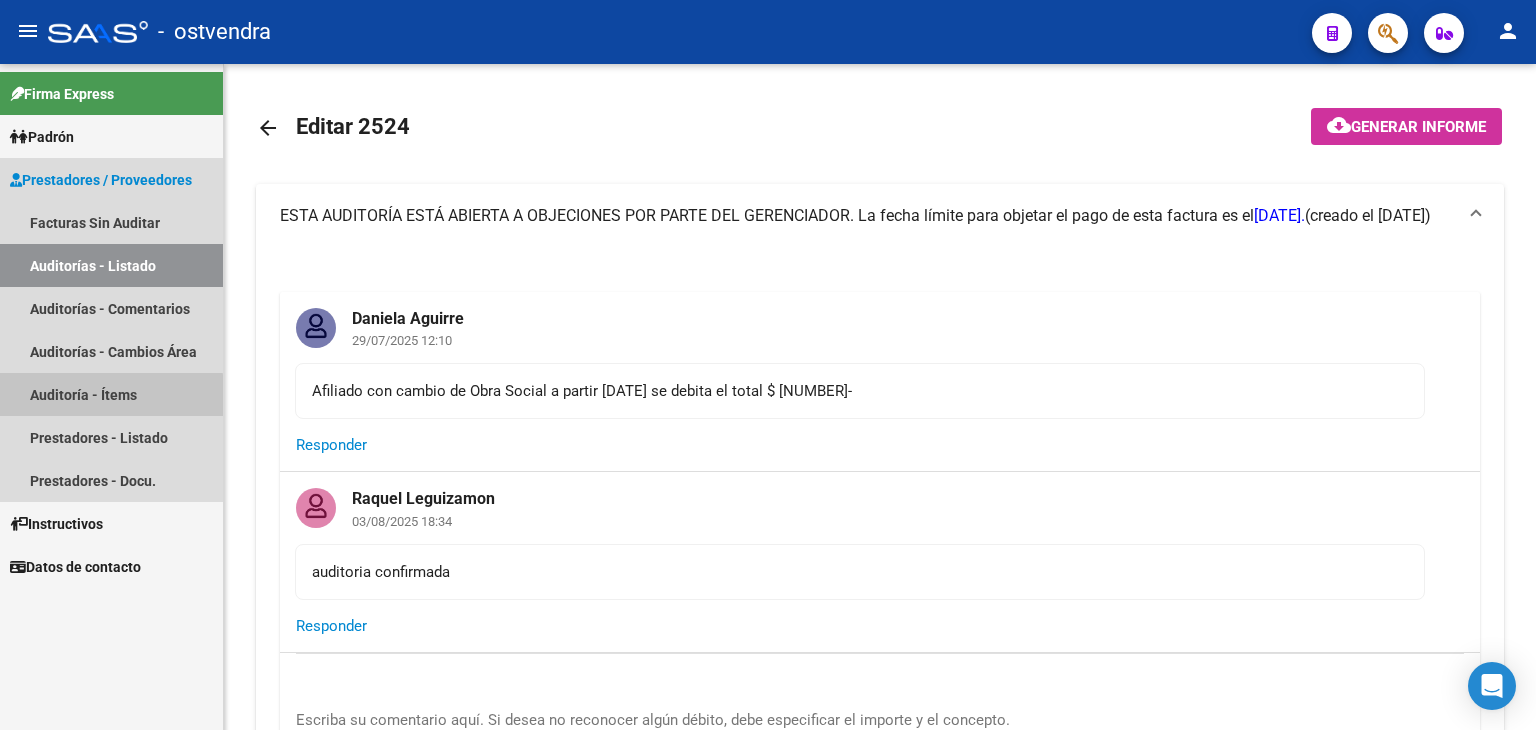 click on "Auditoría - Ítems" at bounding box center [111, 394] 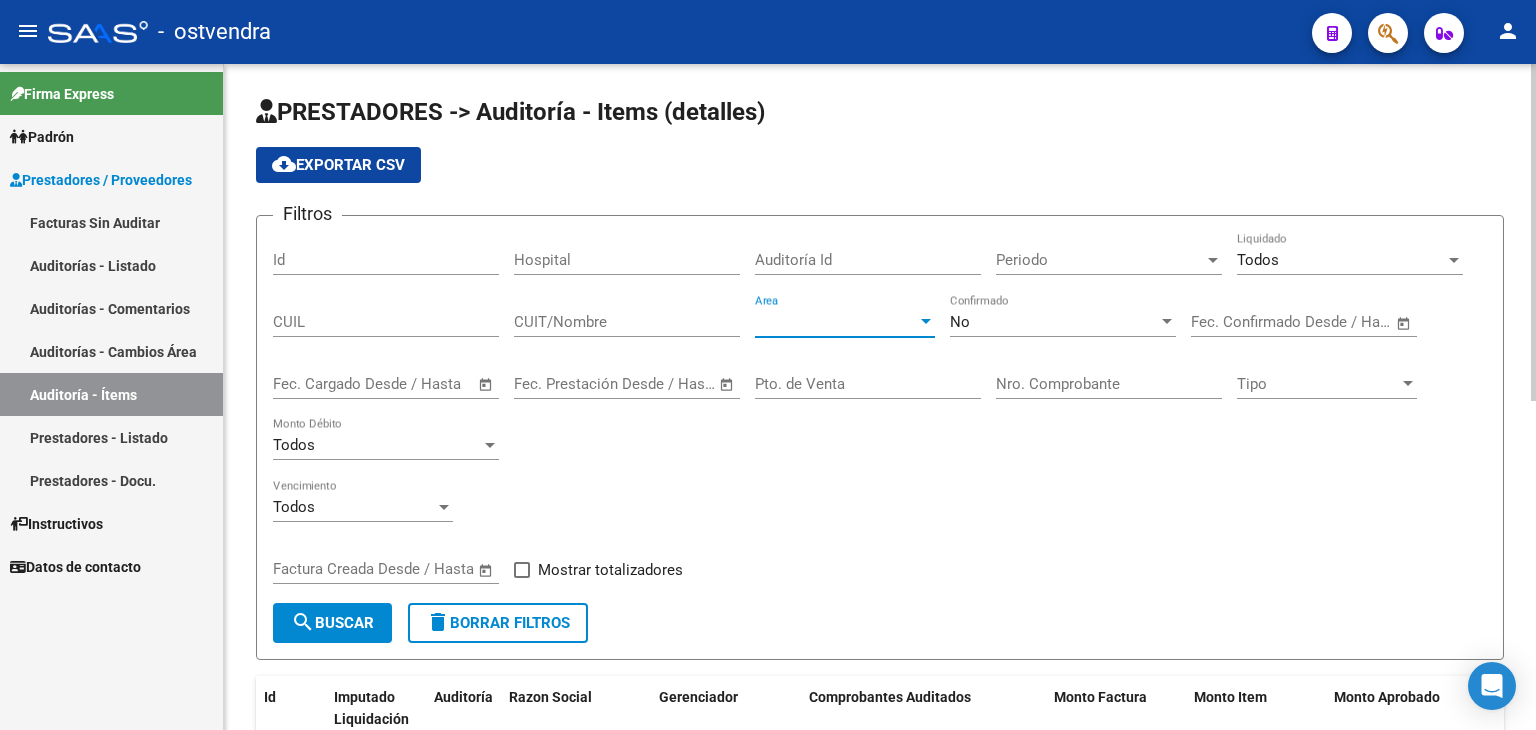 click at bounding box center [926, 321] 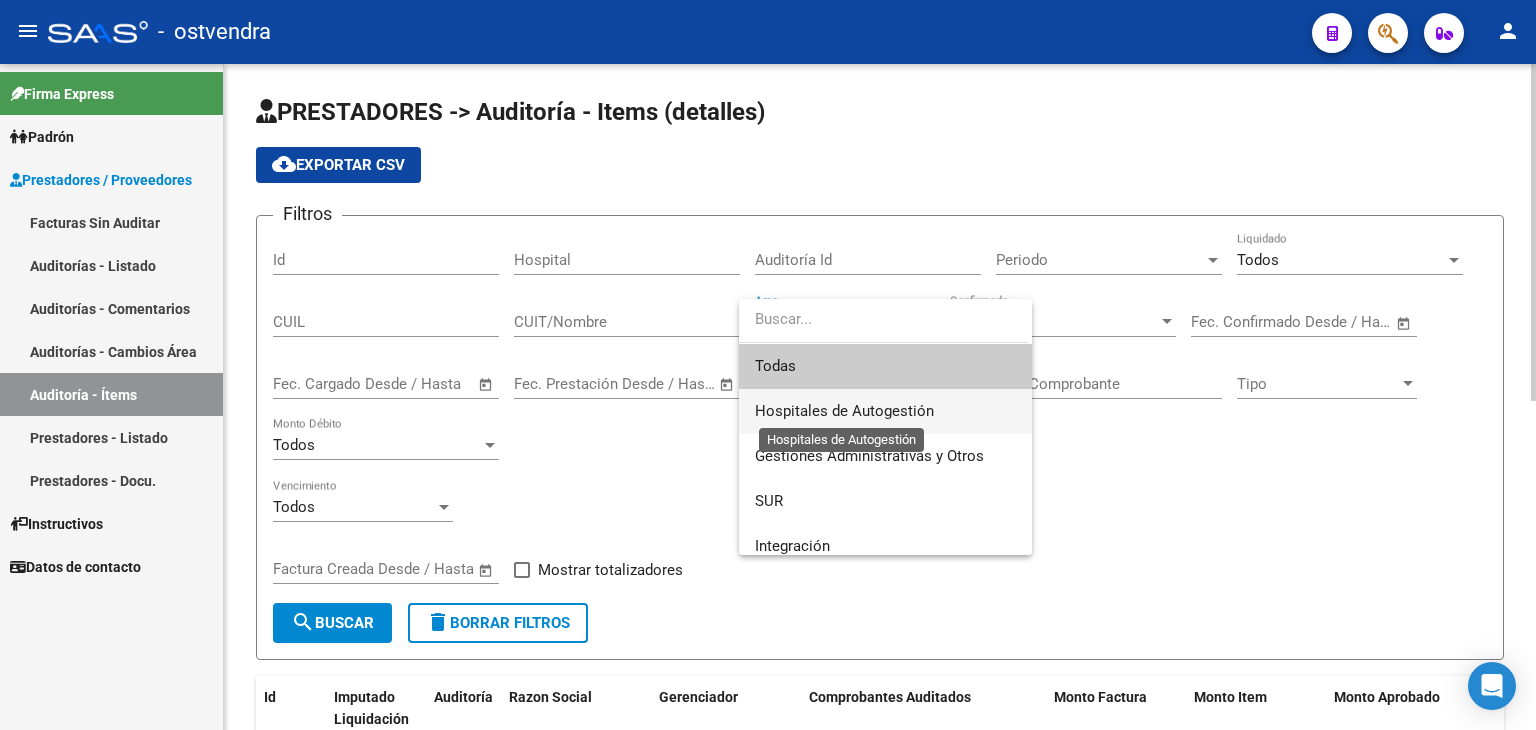 drag, startPoint x: 845, startPoint y: 401, endPoint x: 963, endPoint y: 369, distance: 122.26202 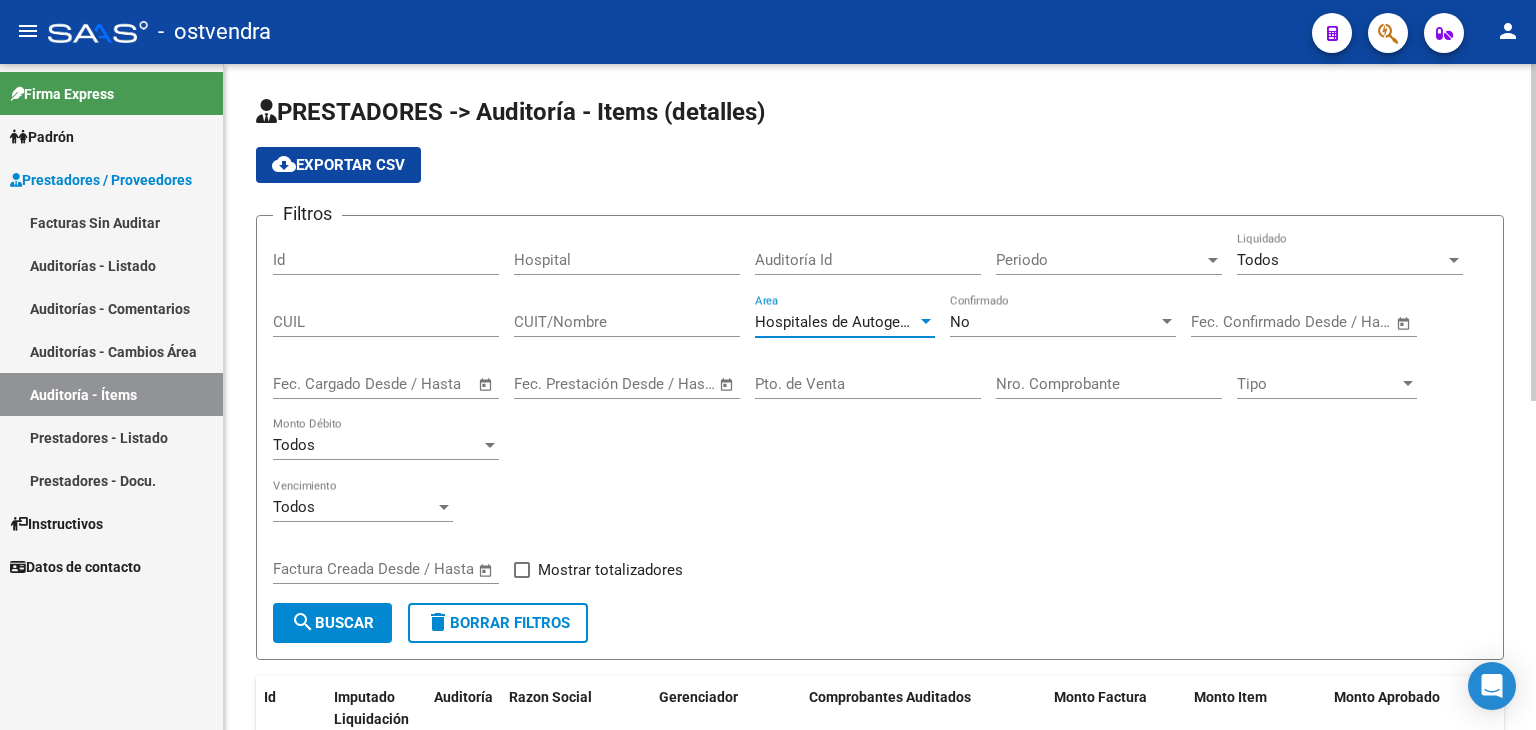 click on "Nro. Comprobante" at bounding box center [1109, 384] 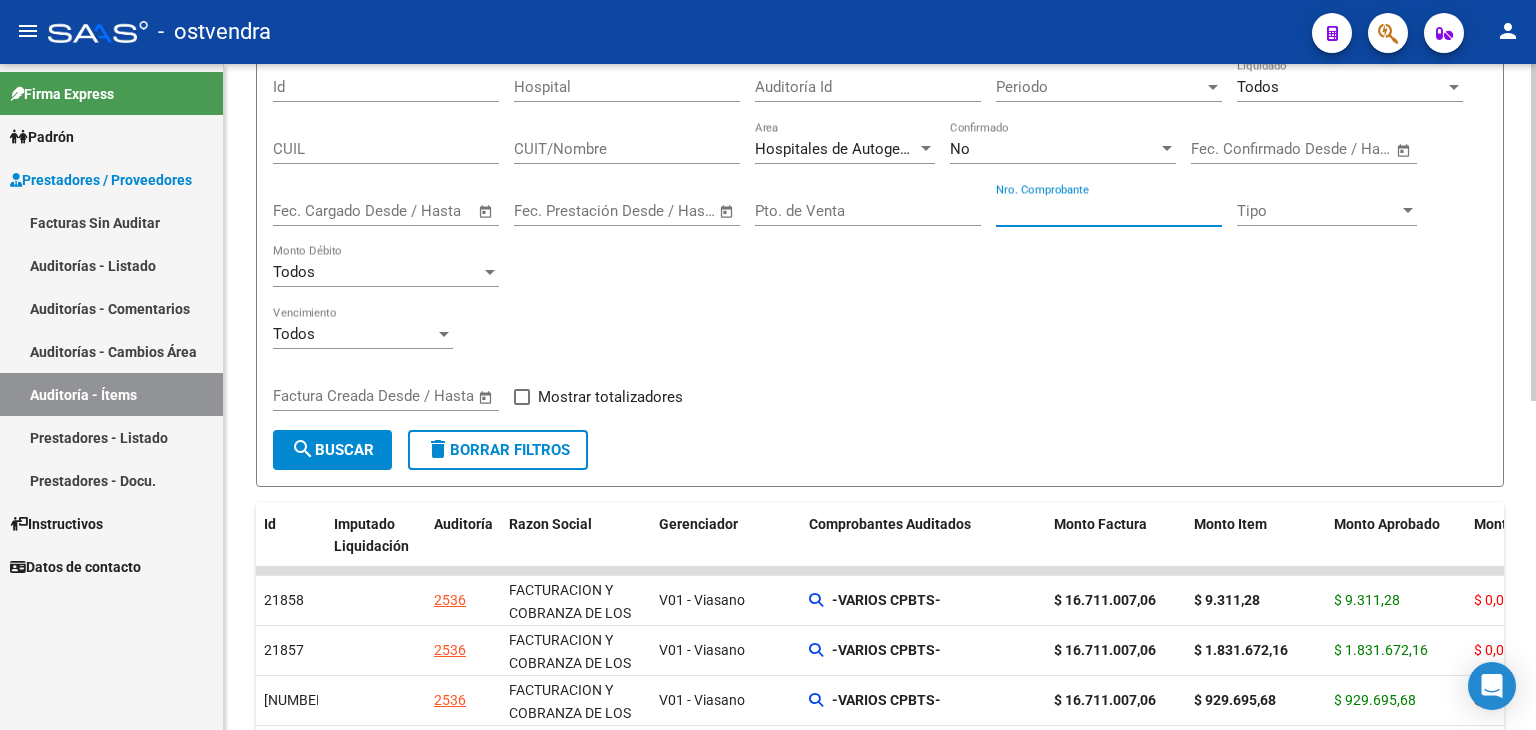 scroll, scrollTop: 200, scrollLeft: 0, axis: vertical 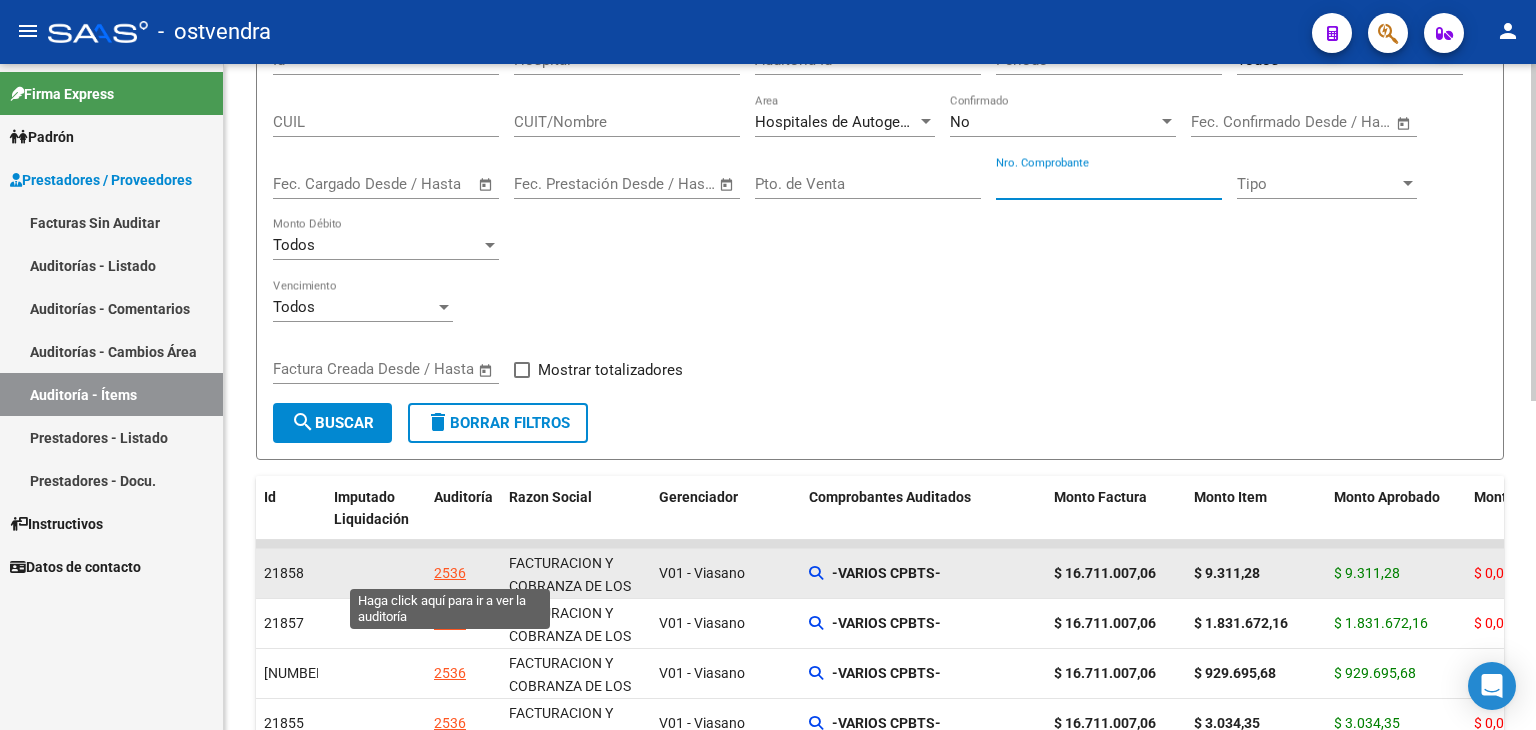 type on "[NUMBER]" 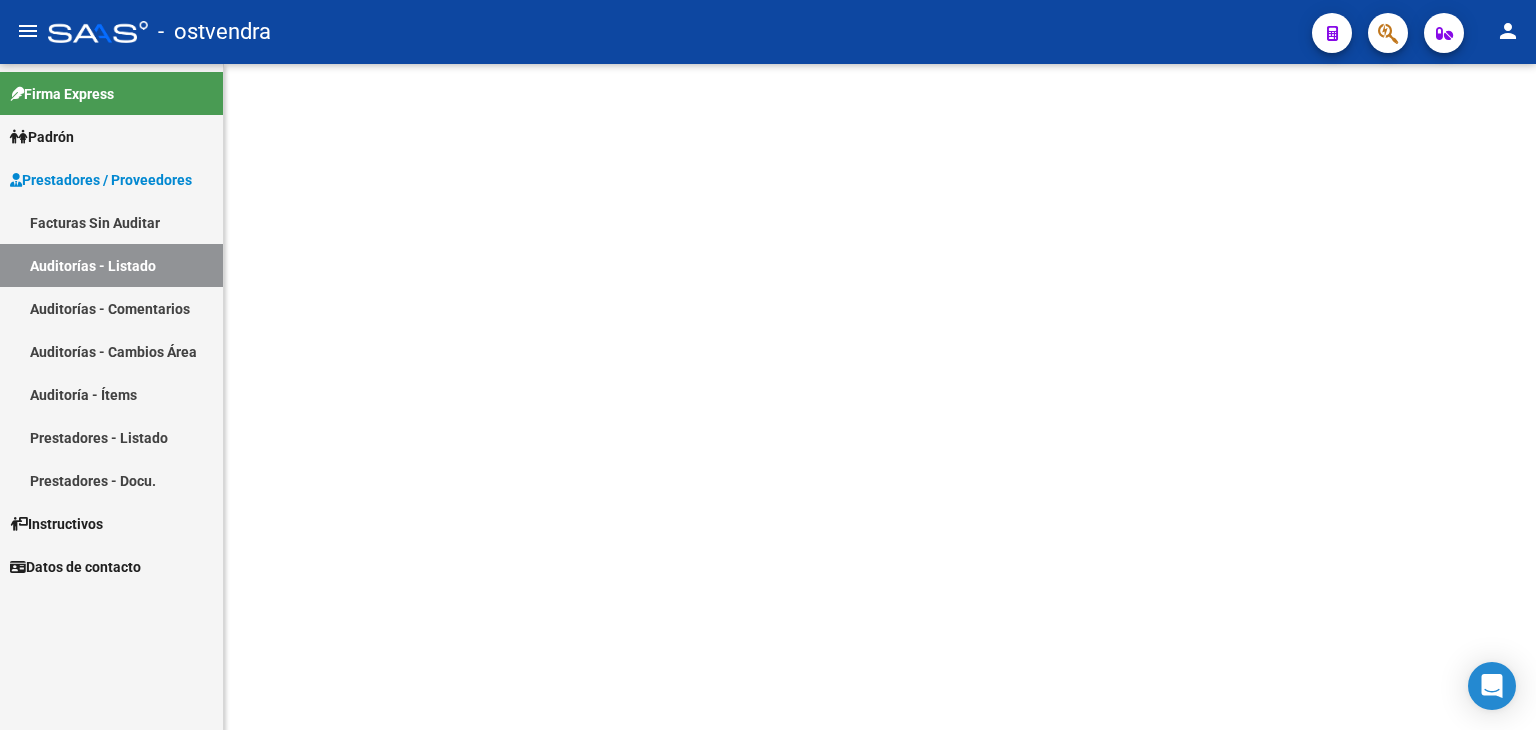 scroll, scrollTop: 0, scrollLeft: 0, axis: both 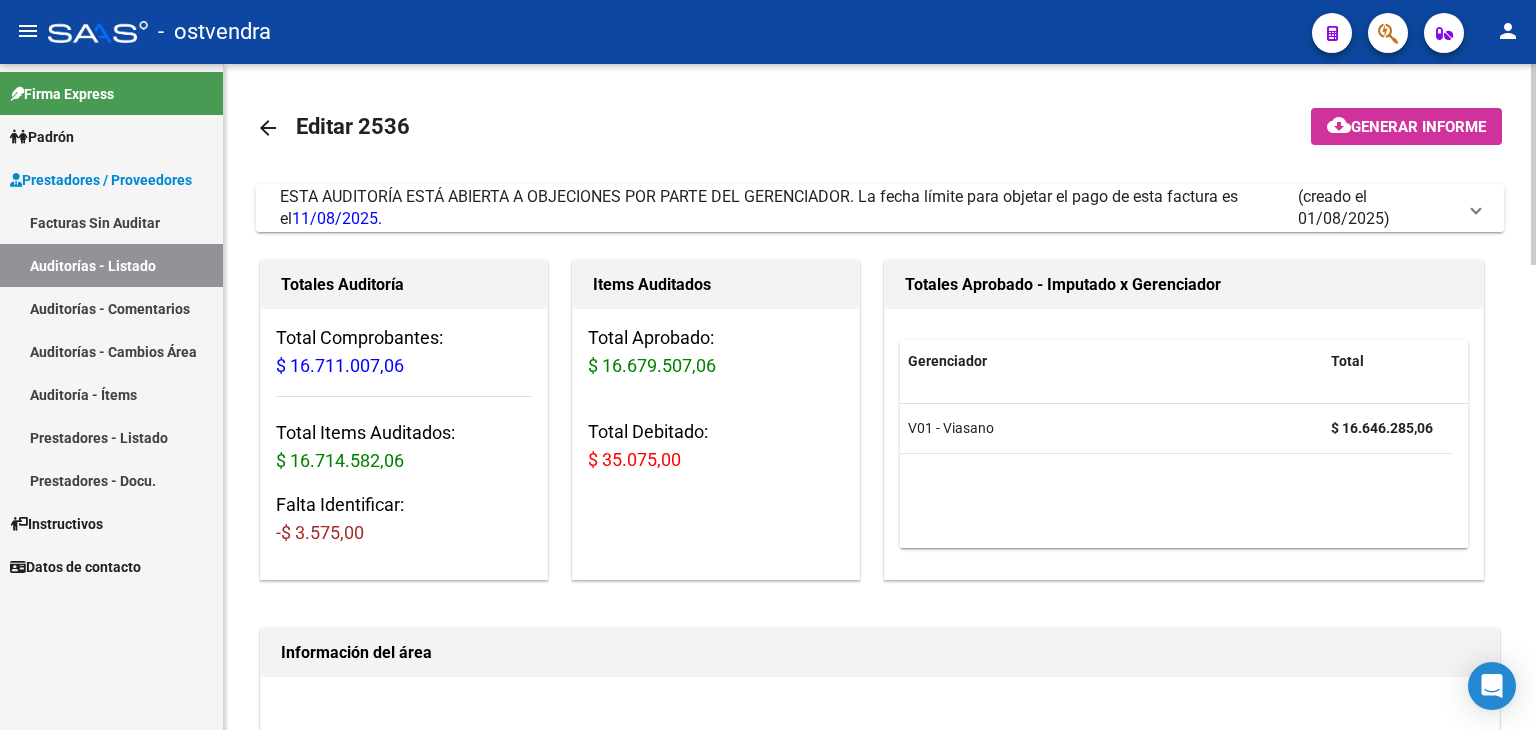 click on "La fecha límite para objetar el pago de esta factura es el [DATE]. (creado el [DATE])" at bounding box center (880, 208) 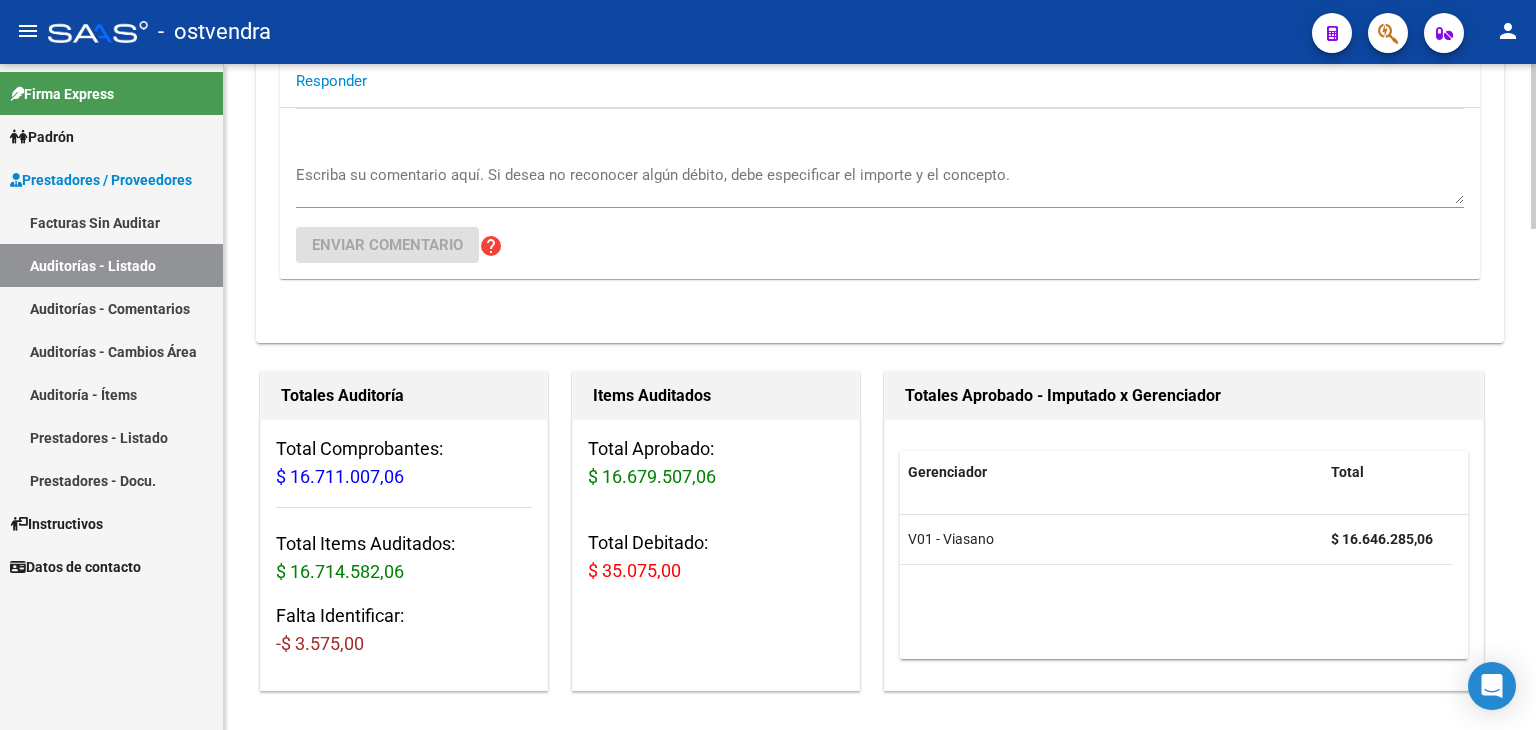 scroll, scrollTop: 300, scrollLeft: 0, axis: vertical 